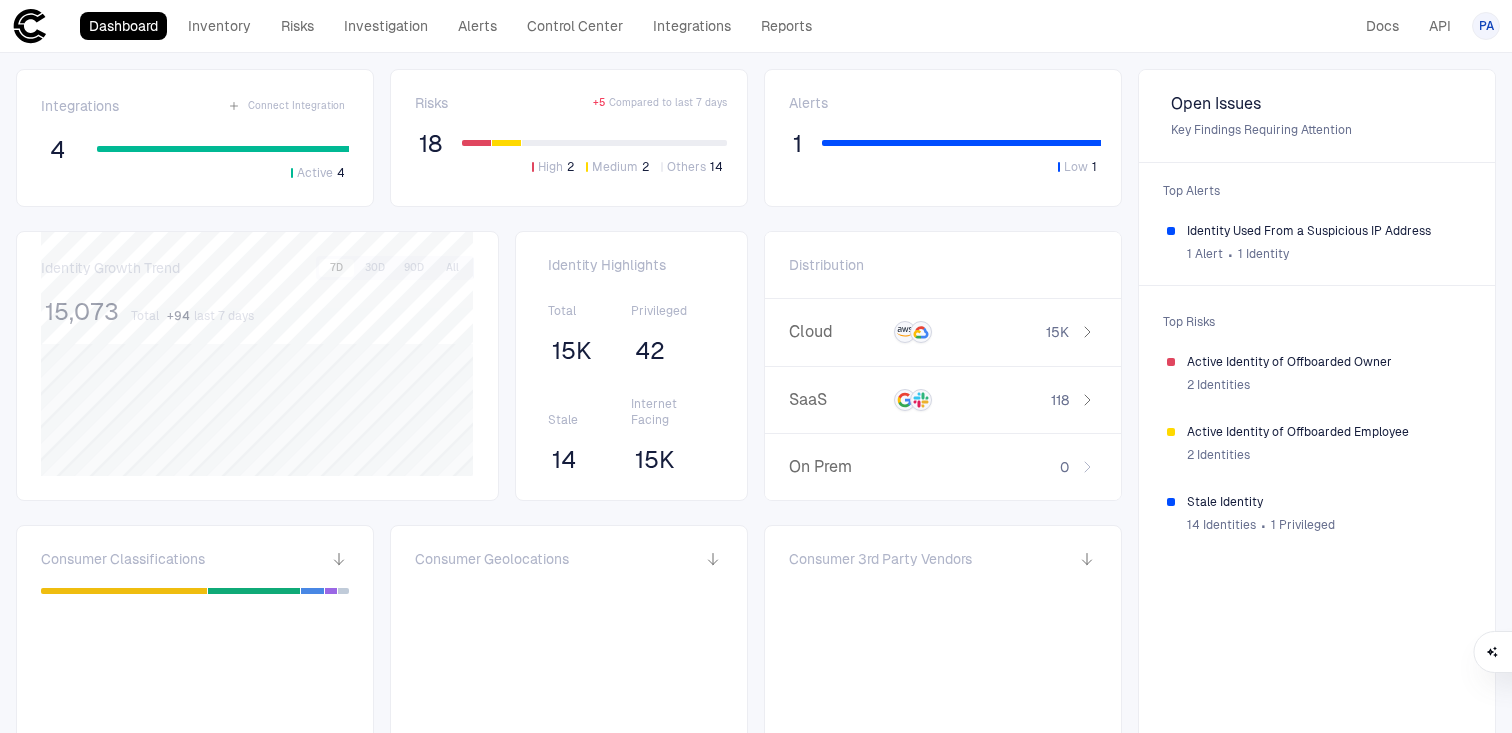 scroll, scrollTop: 0, scrollLeft: 0, axis: both 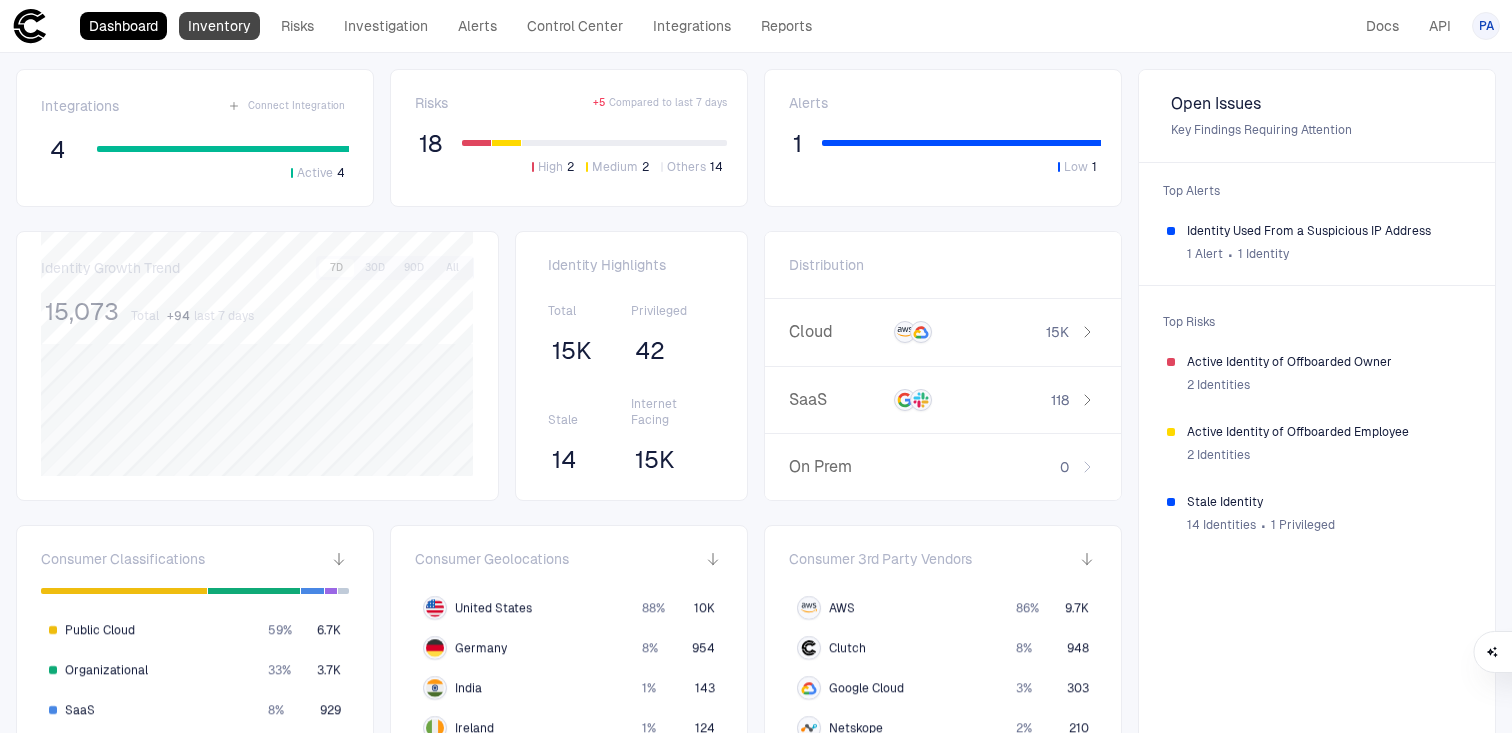 click on "Inventory" at bounding box center [219, 26] 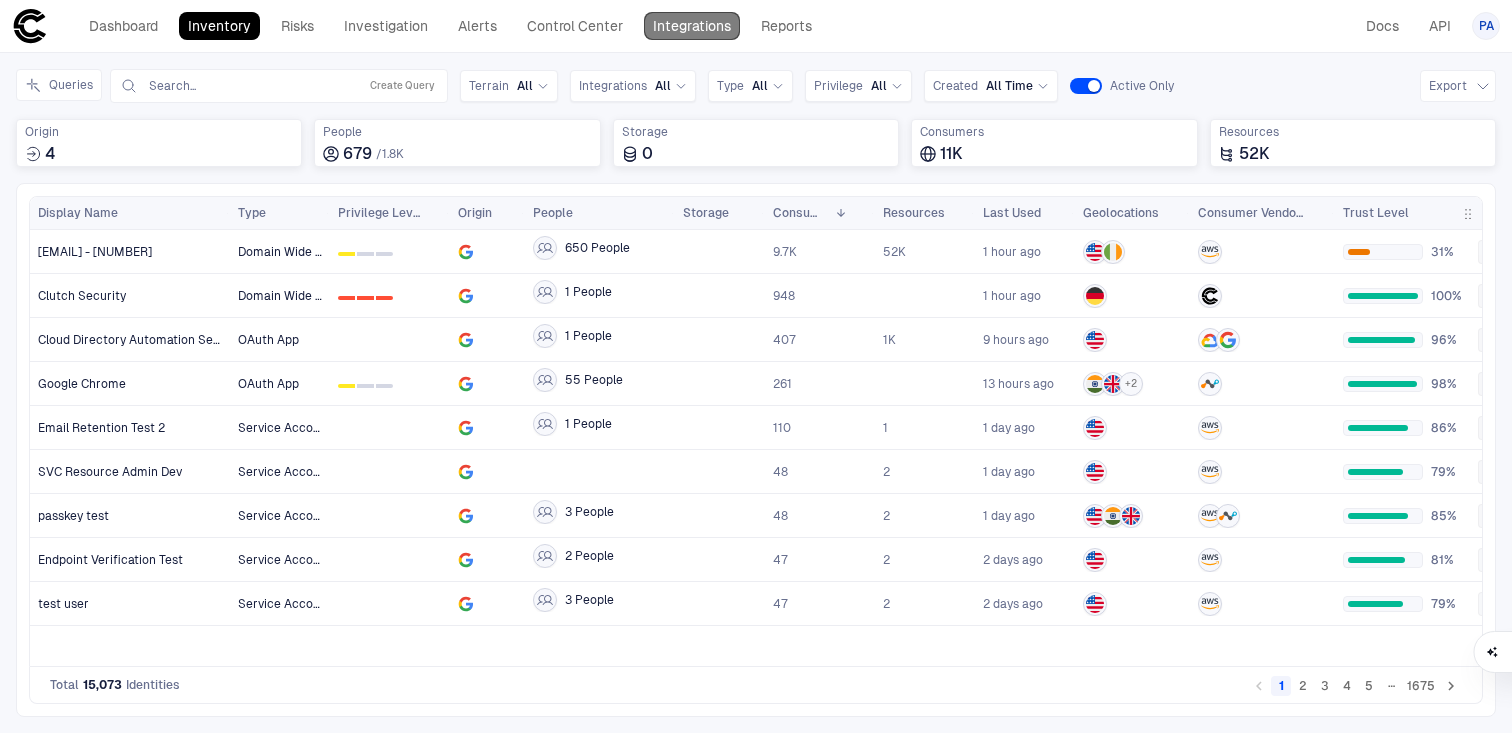 click on "Integrations" at bounding box center (692, 26) 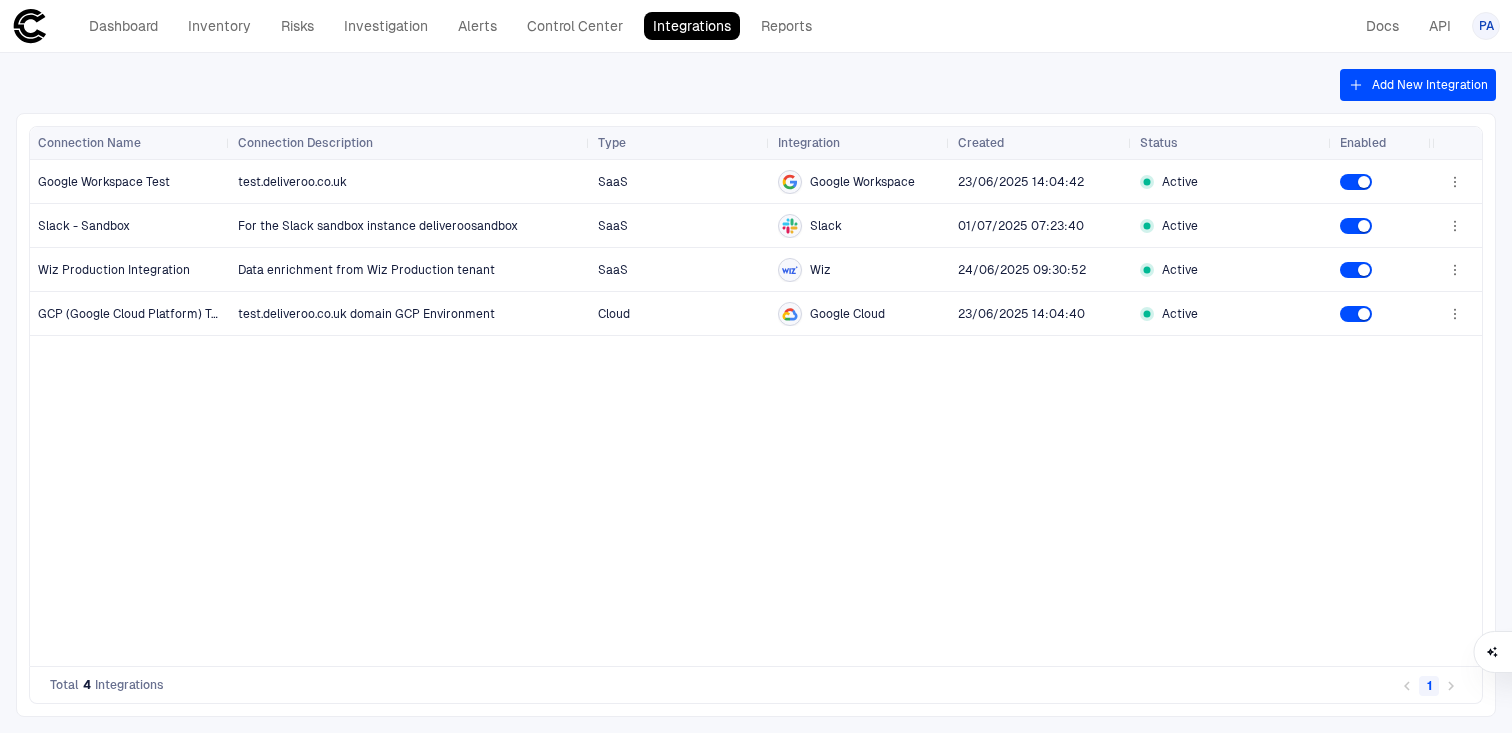 click on "Add New Integration" at bounding box center [1418, 85] 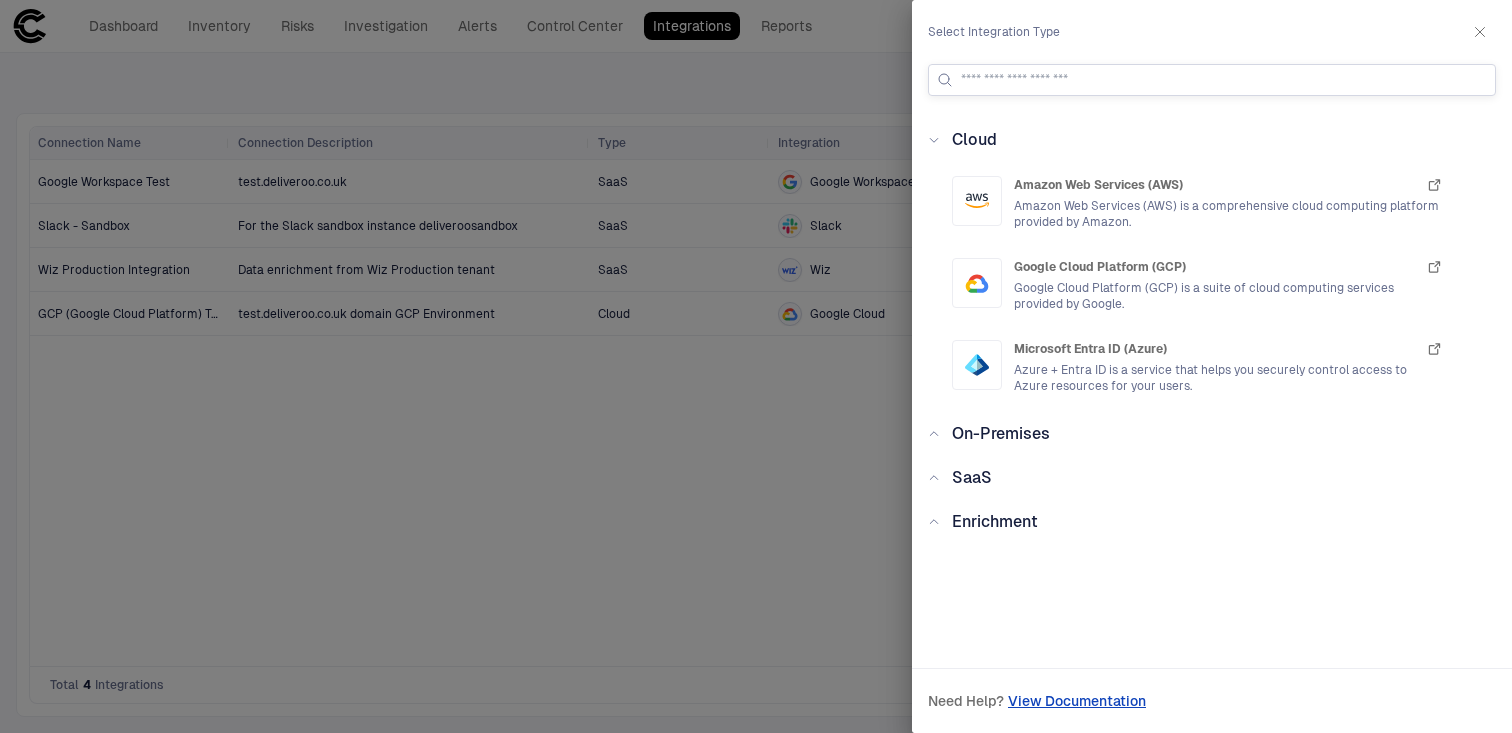 click at bounding box center [1224, 80] 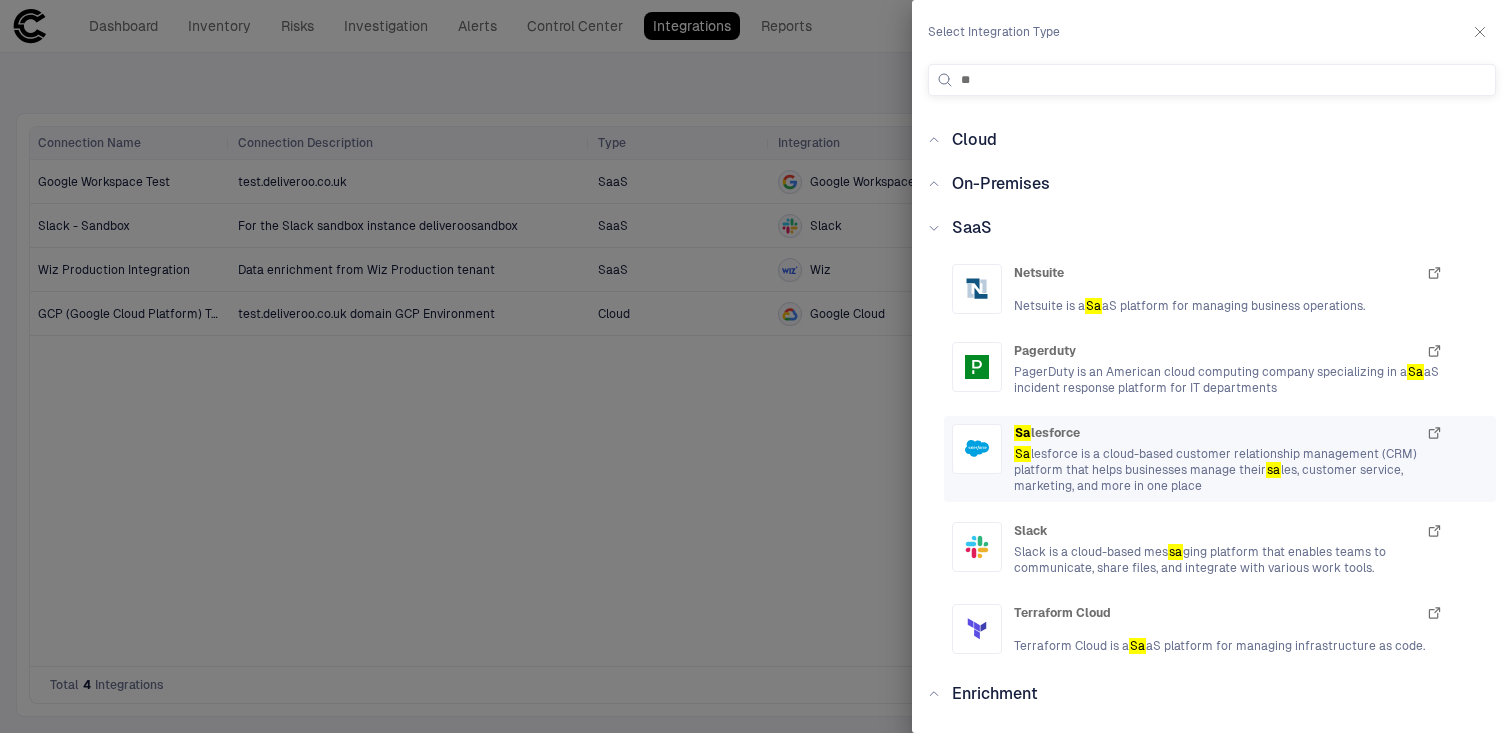 type on "**" 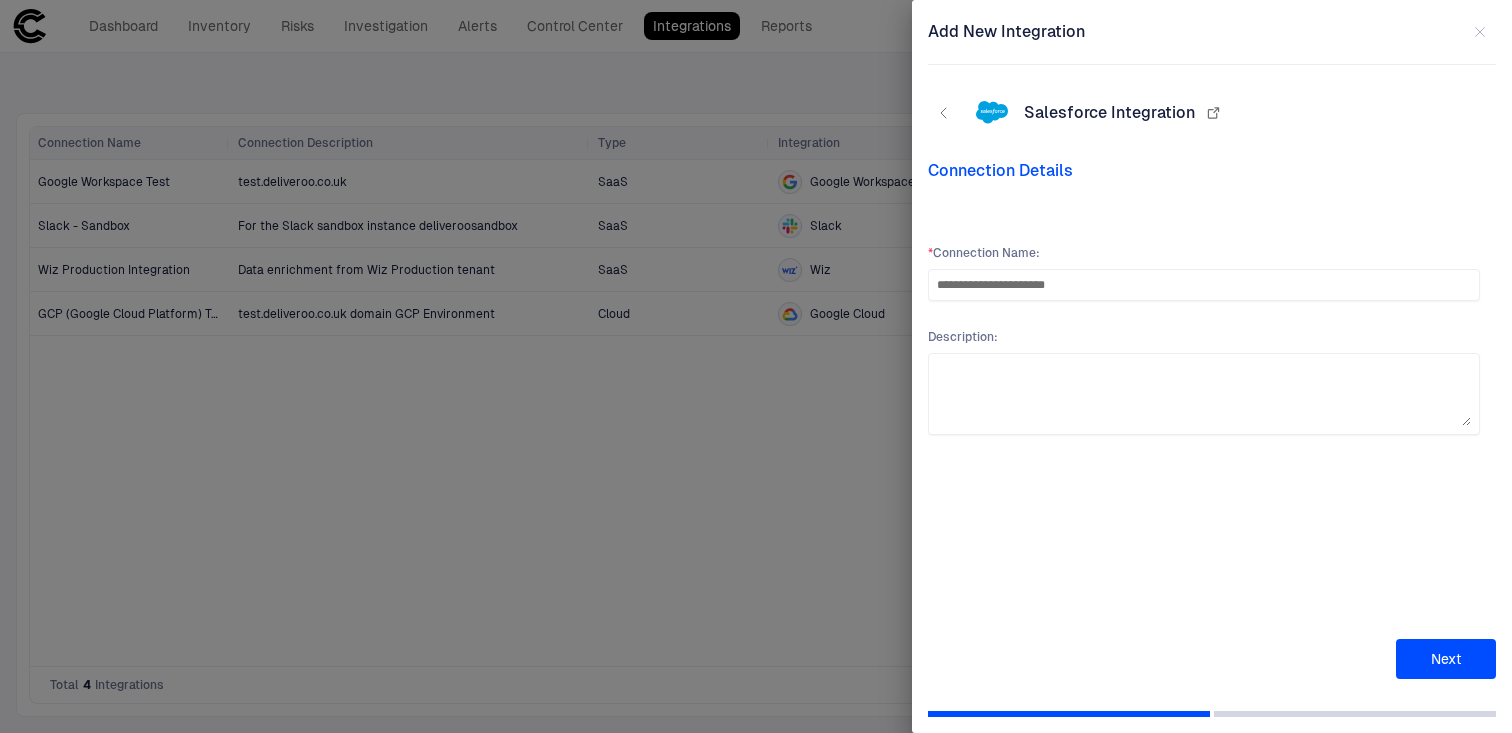 type on "**********" 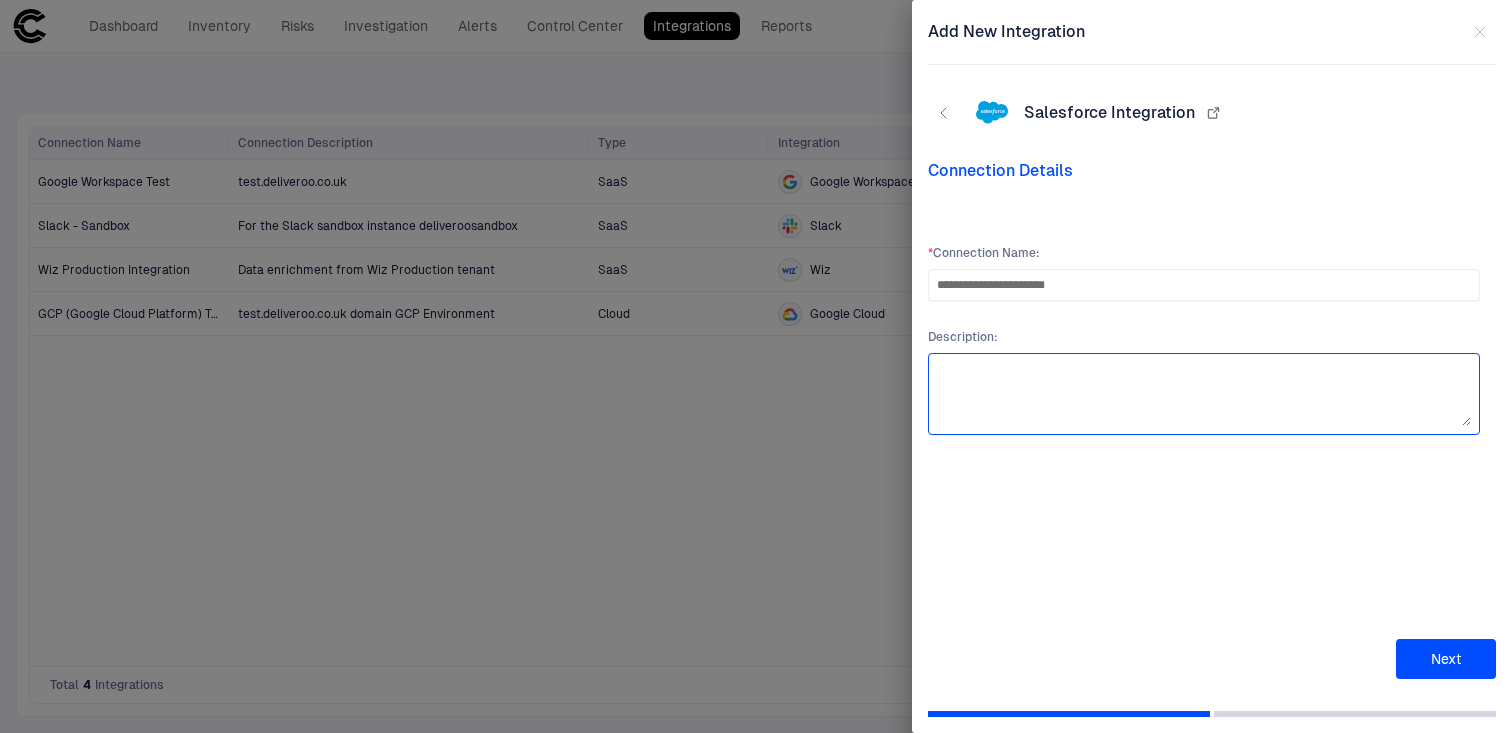 click at bounding box center [1204, 394] 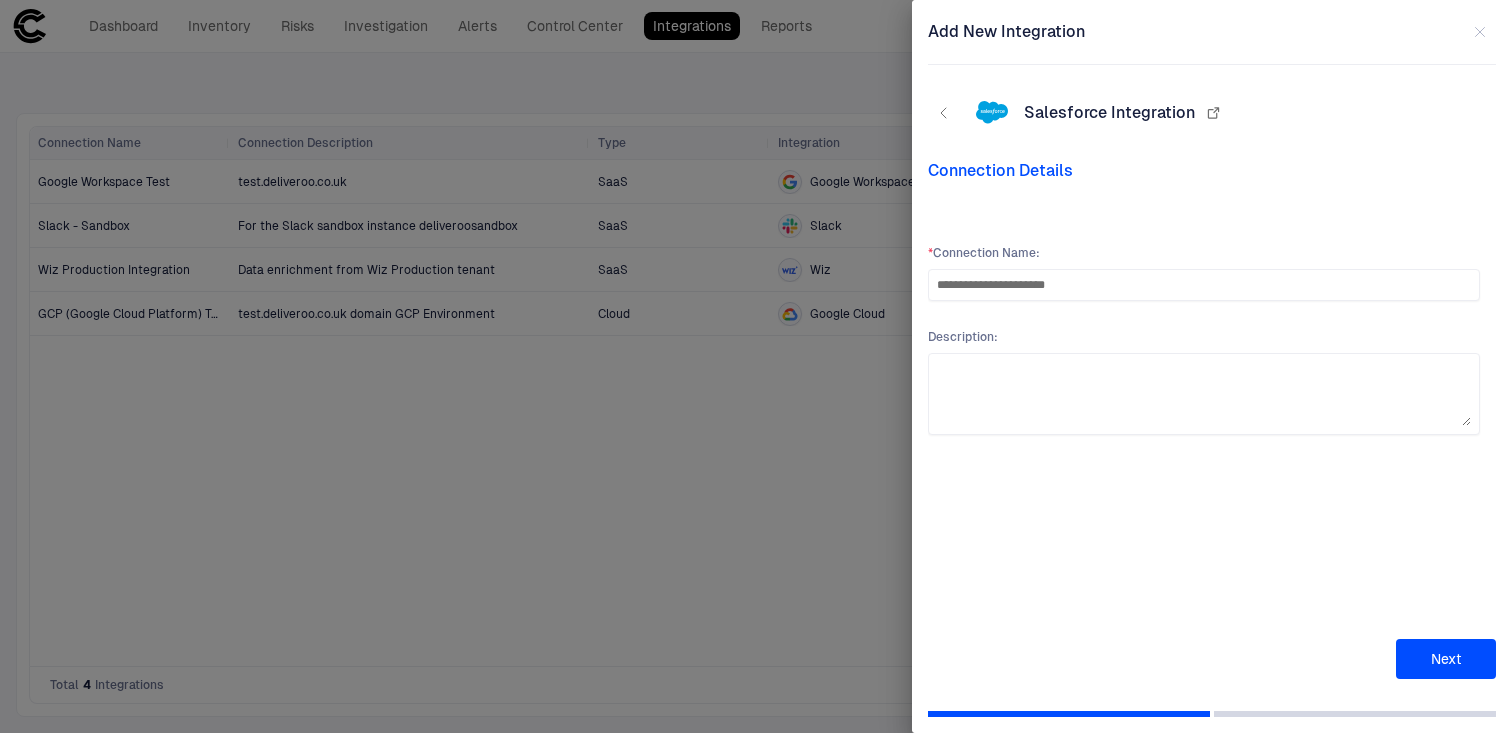 click on "Next" at bounding box center (1446, 659) 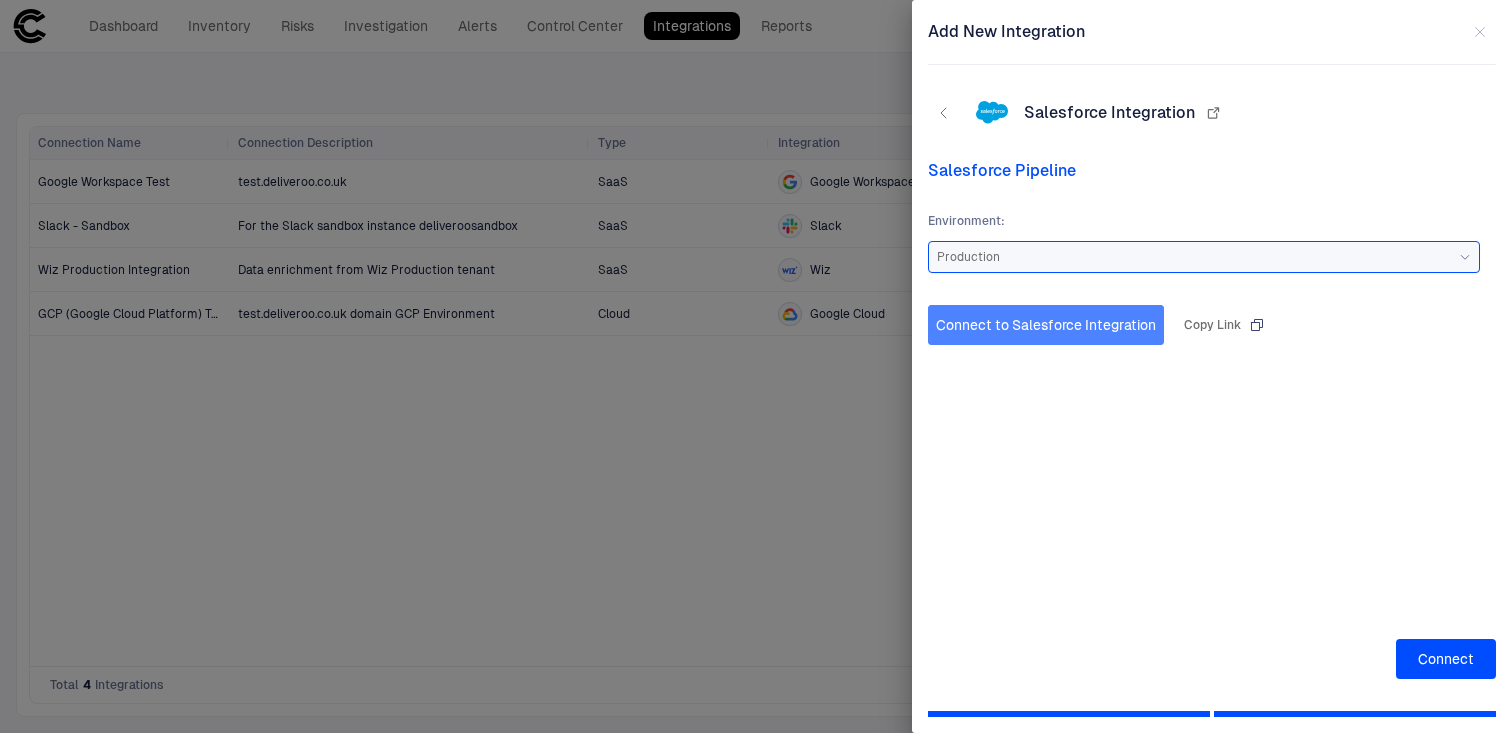 click on "Connect to Salesforce Integration" at bounding box center (1046, 325) 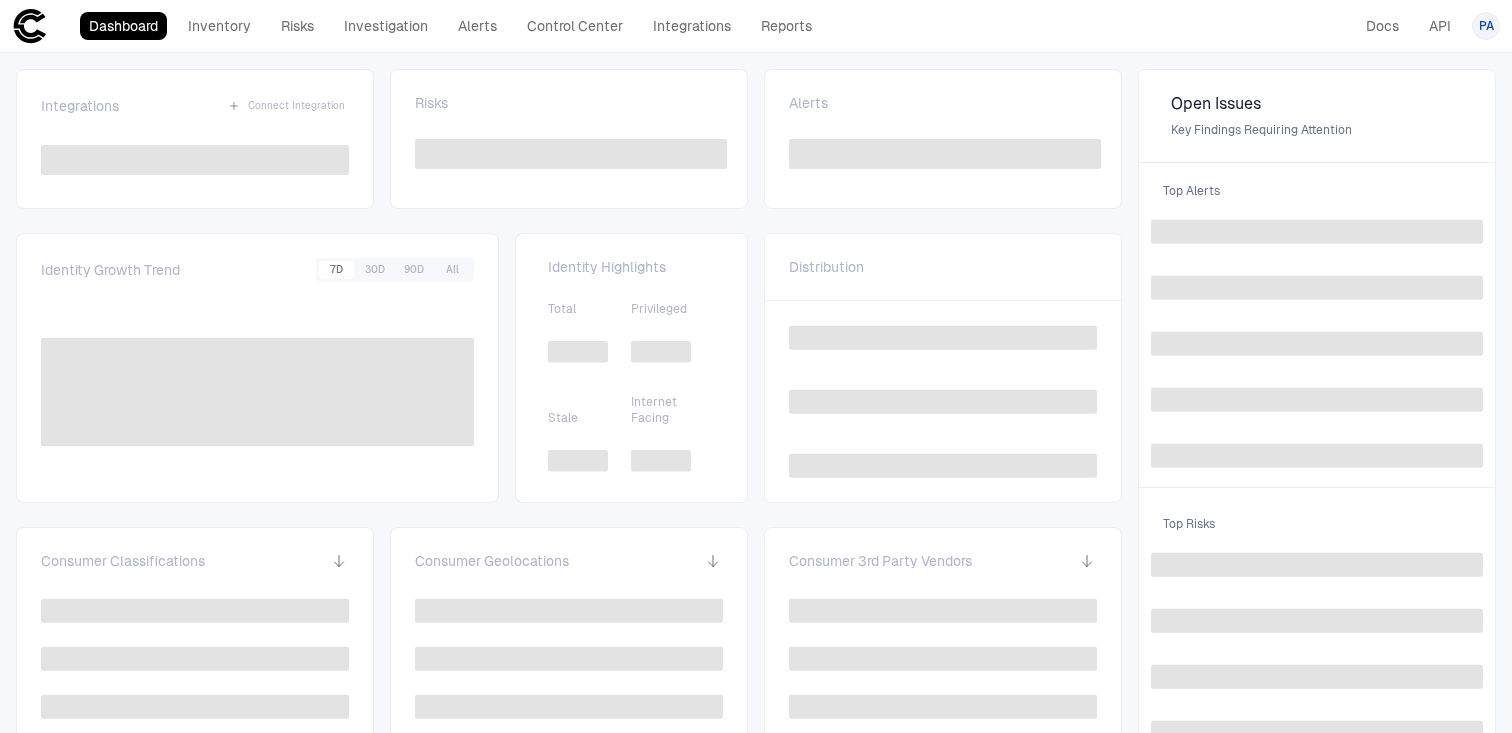 scroll, scrollTop: 0, scrollLeft: 0, axis: both 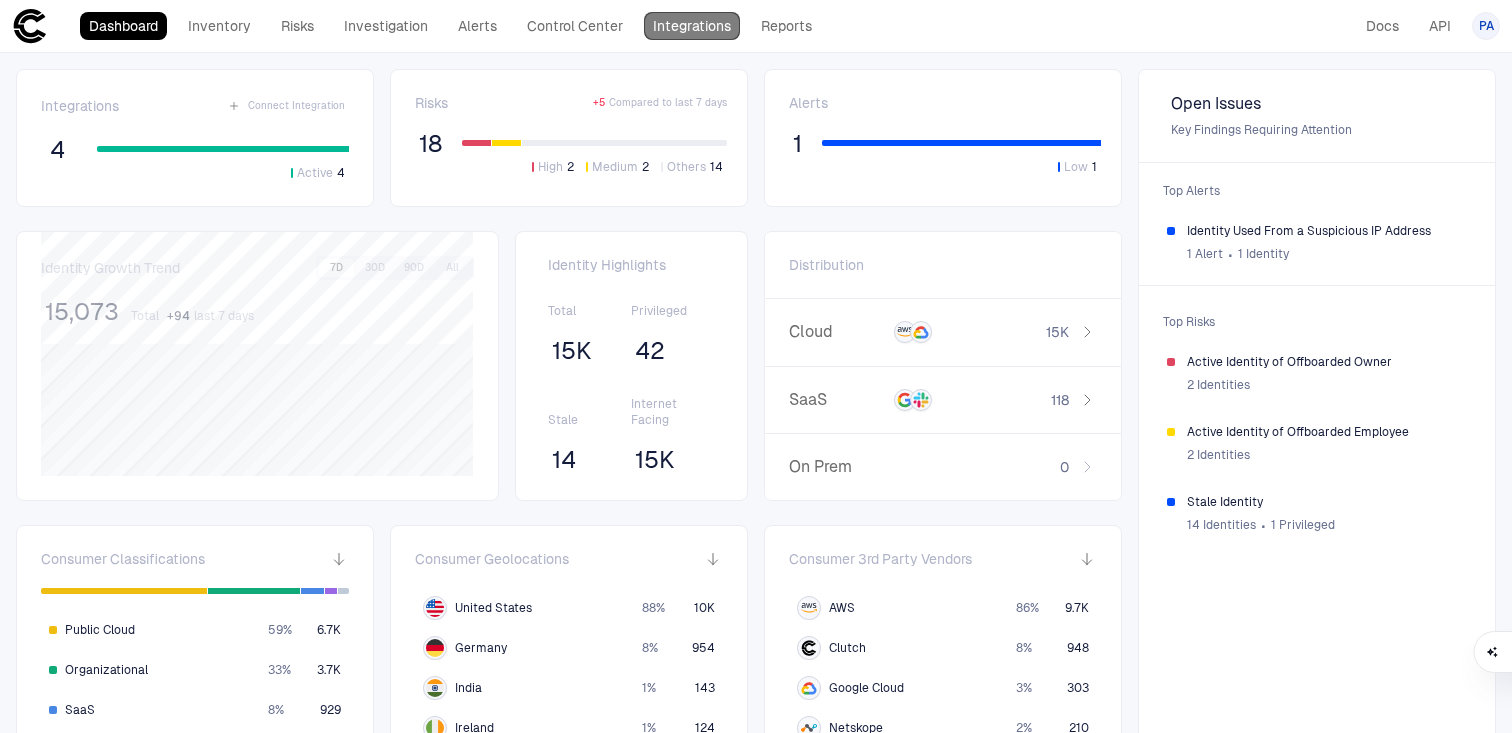 click on "Integrations" at bounding box center (692, 26) 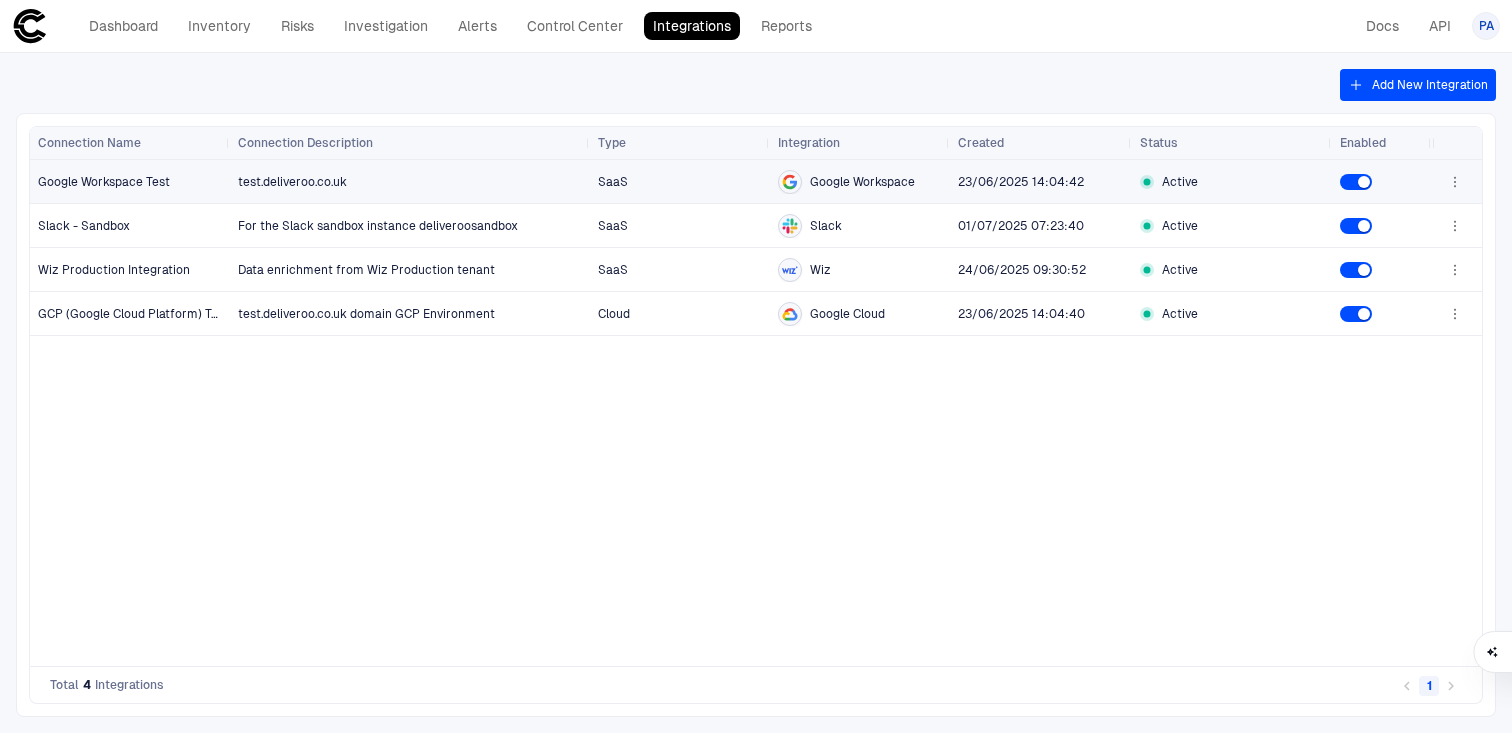 click on "test.deliveroo.co.uk" at bounding box center [410, 182] 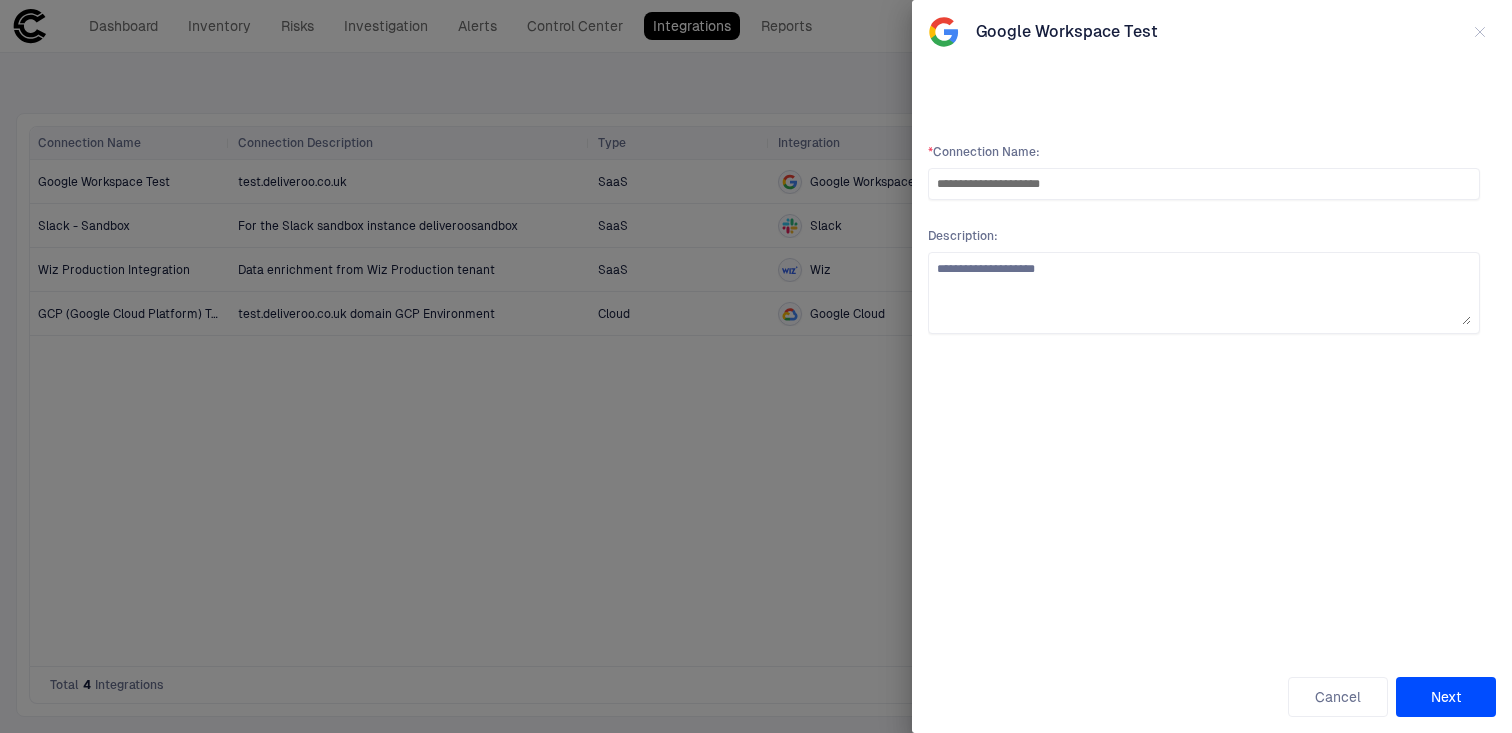 click at bounding box center (756, 366) 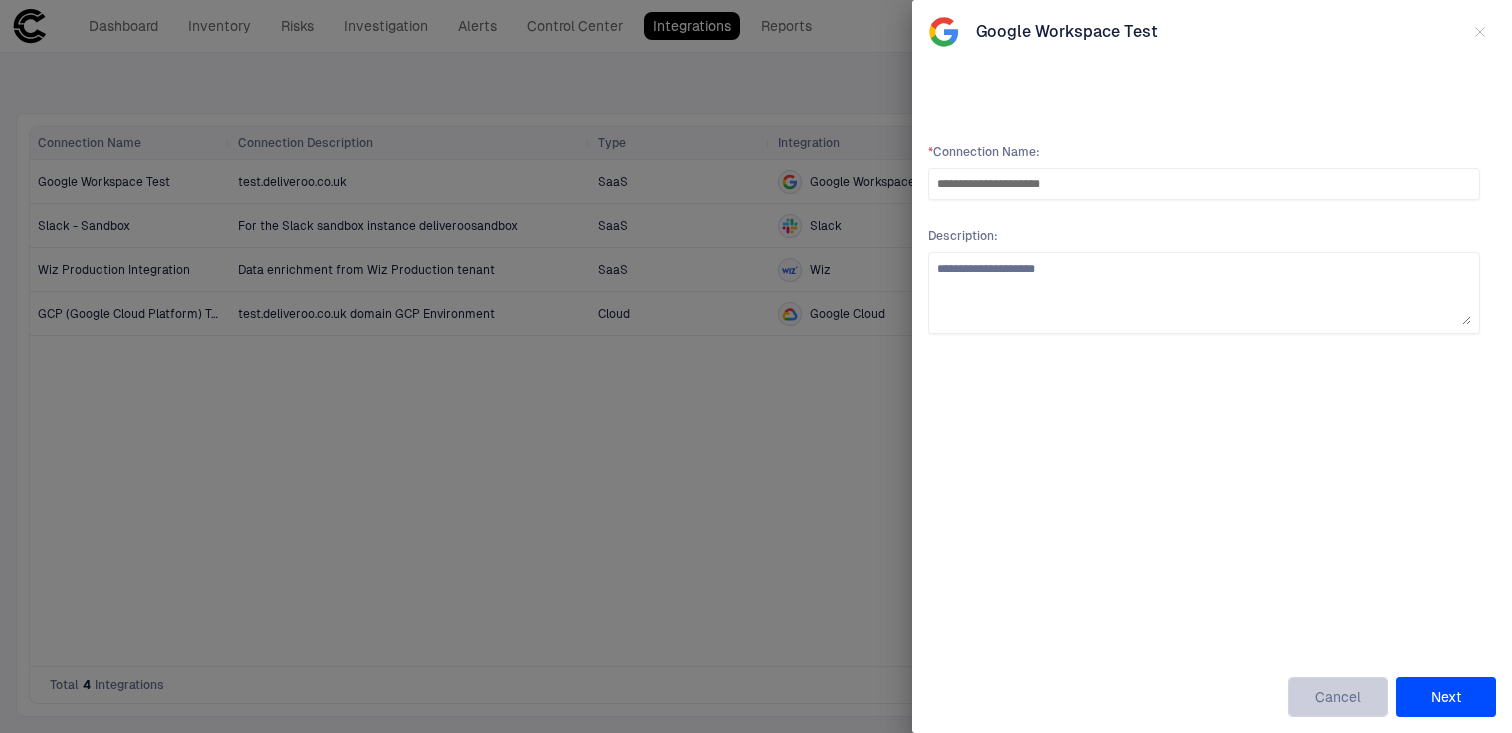 click on "Cancel" at bounding box center [1338, 697] 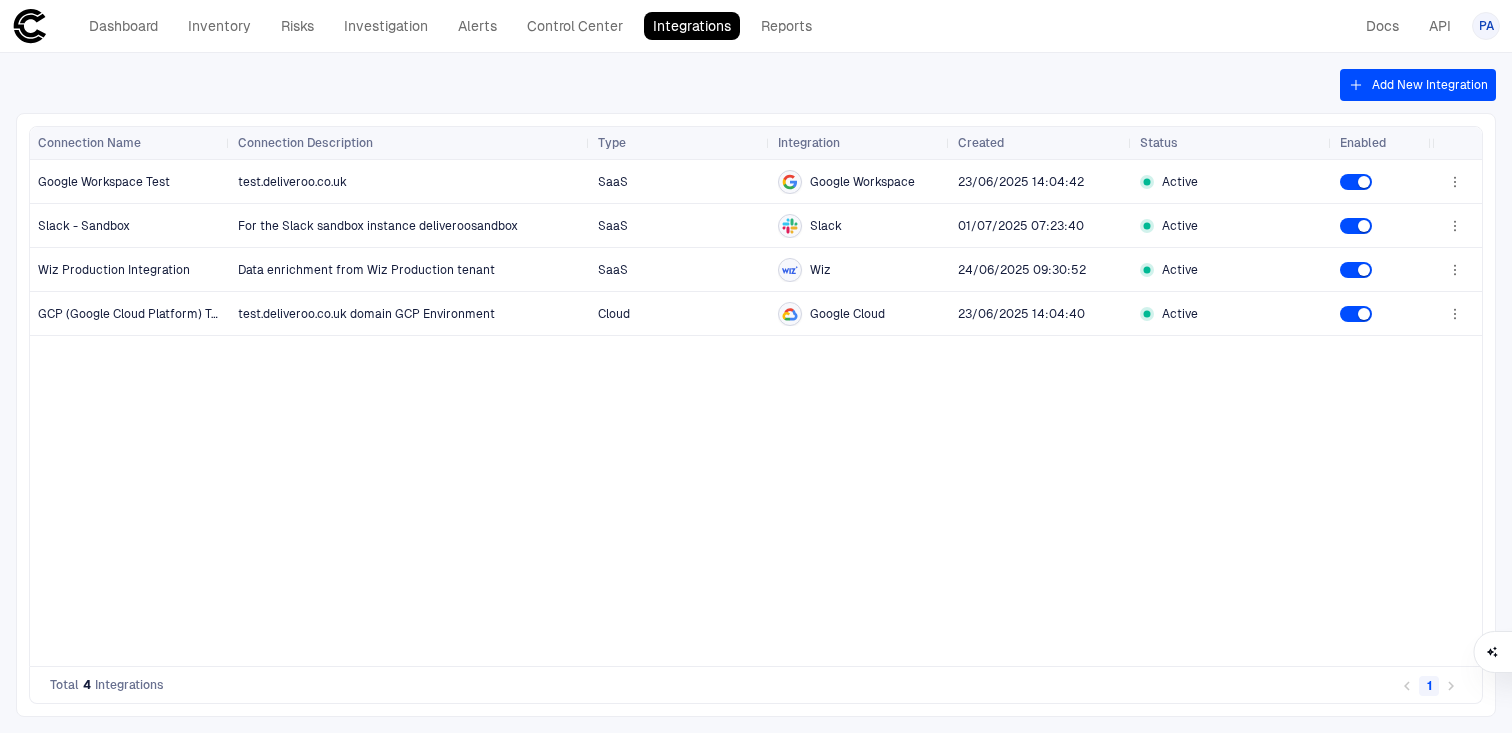 click on "Add New Integration" at bounding box center [1418, 85] 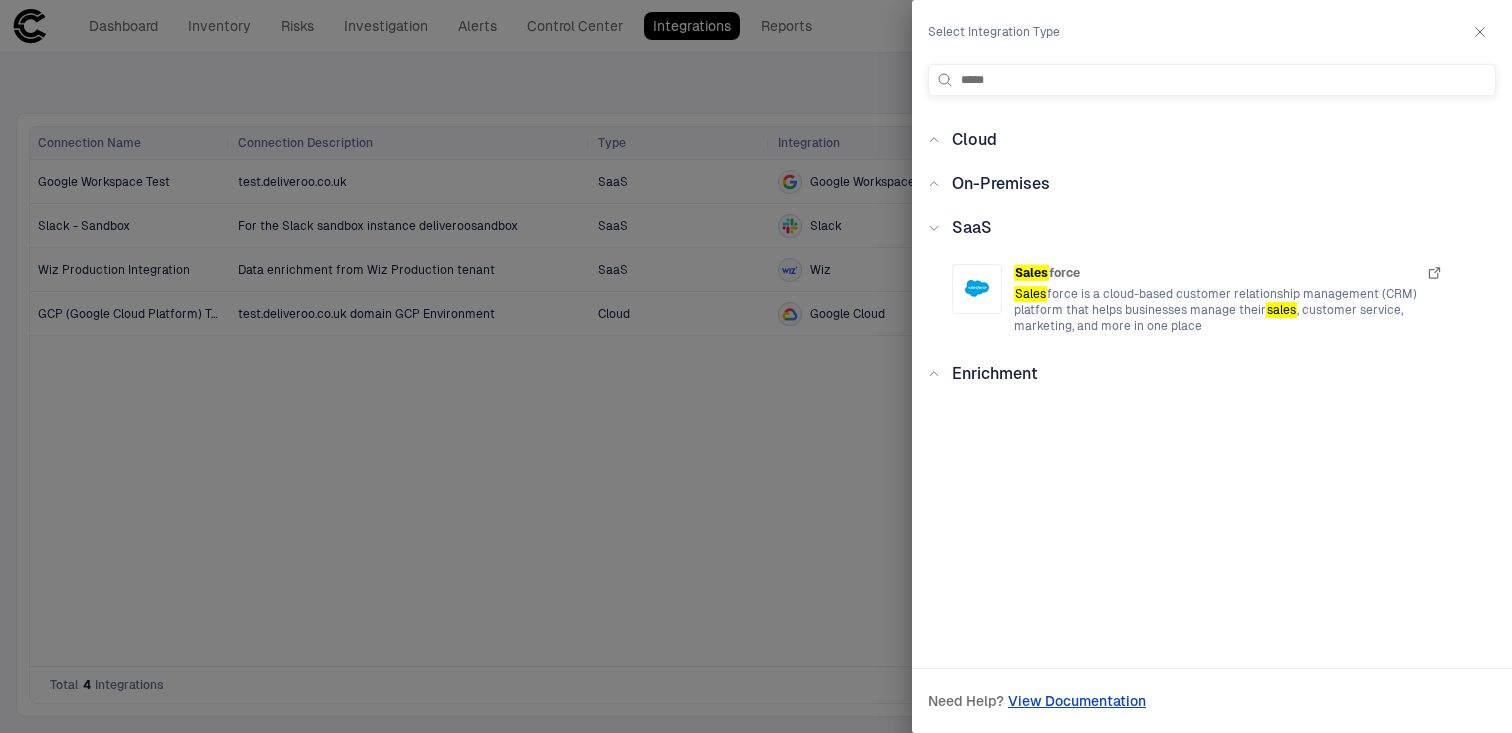 type on "*****" 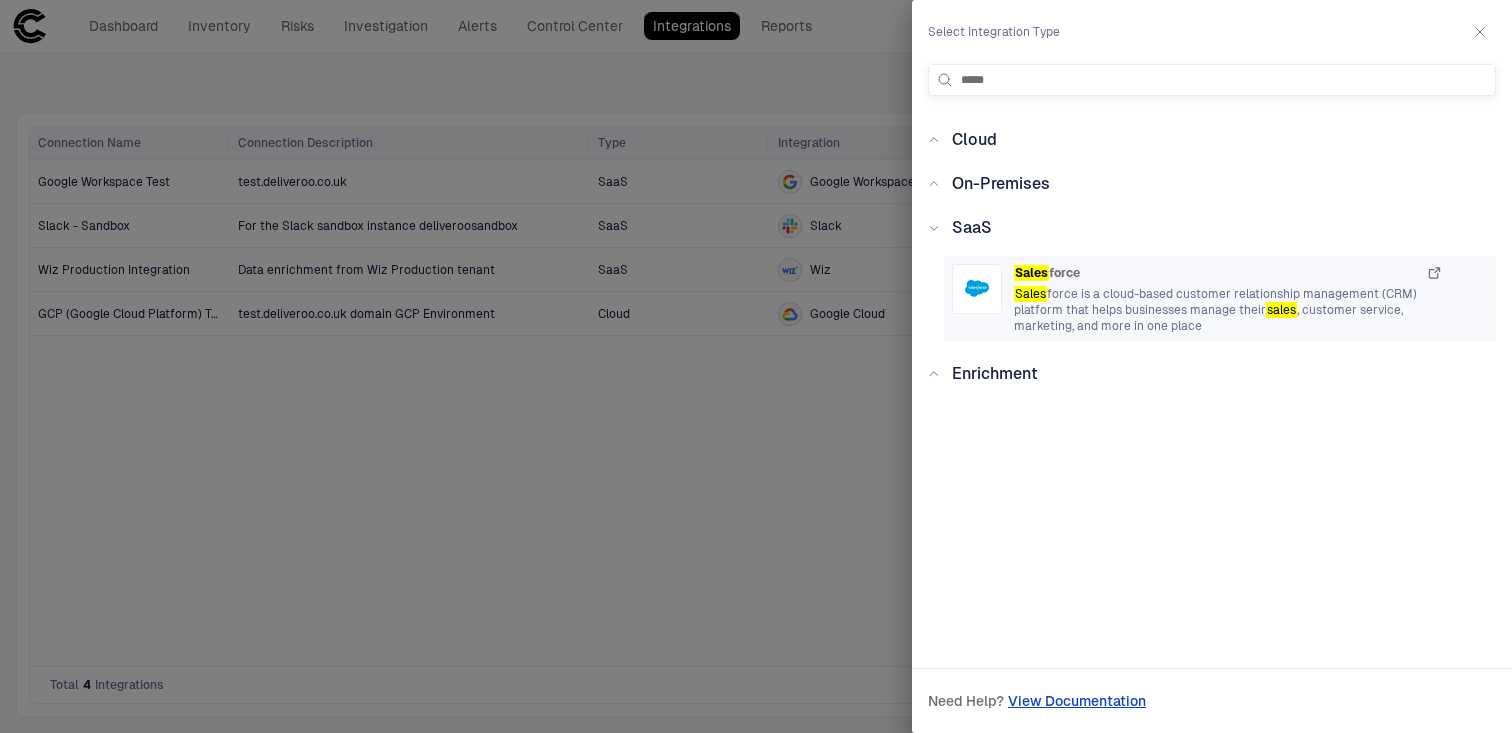 click on "Sales force is a cloud-based customer relationship management (CRM) platform that helps businesses manage their  sales , customer service, marketing, and more in one place" at bounding box center (1228, 310) 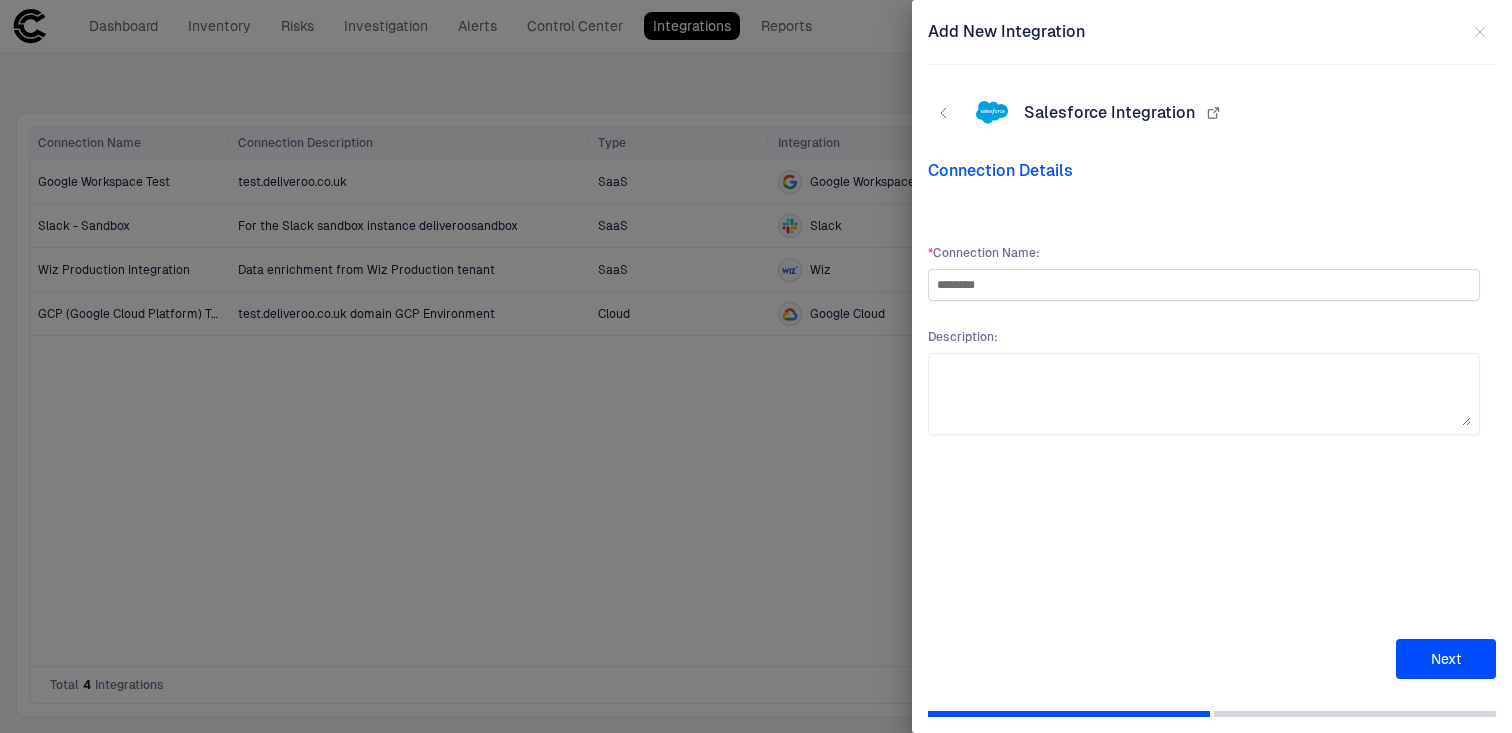 type on "**********" 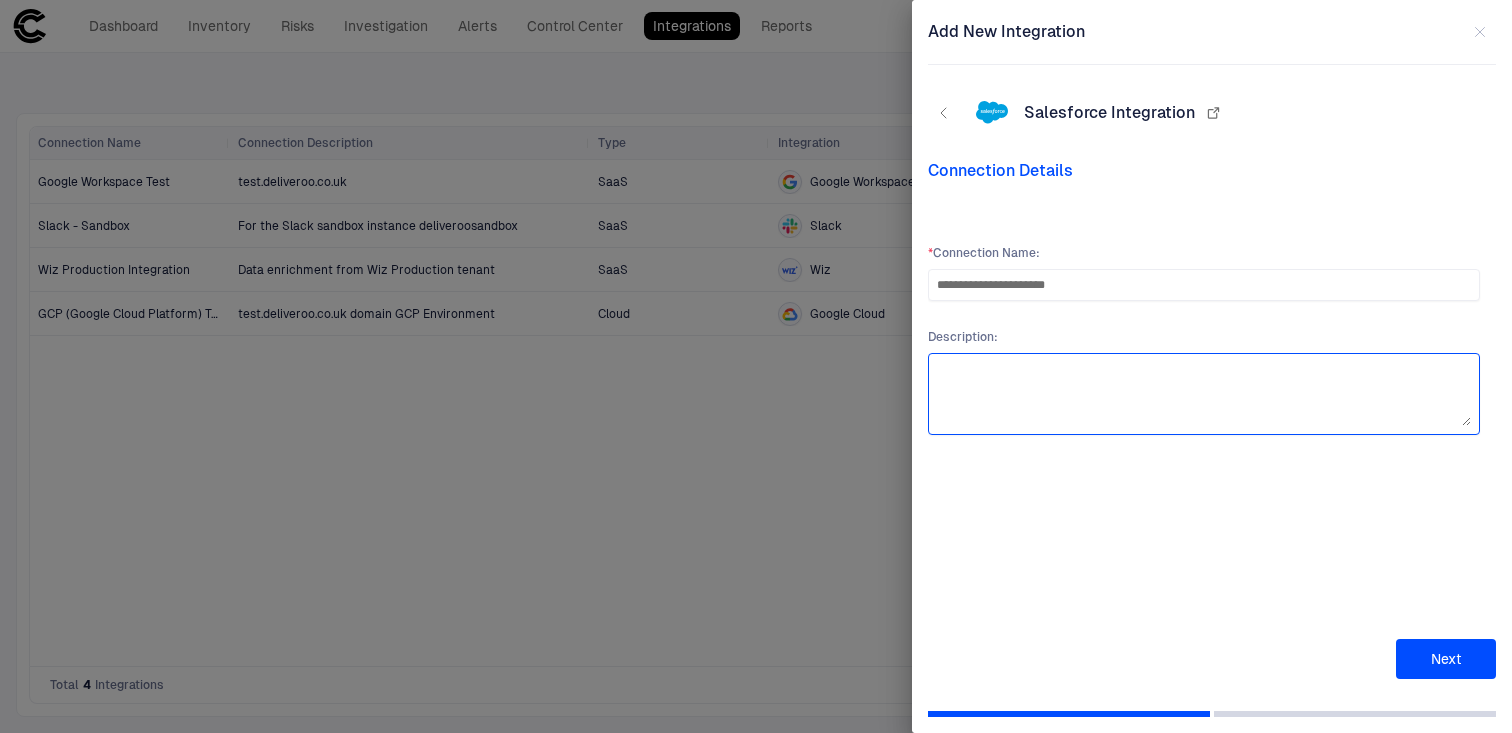 click at bounding box center (1204, 394) 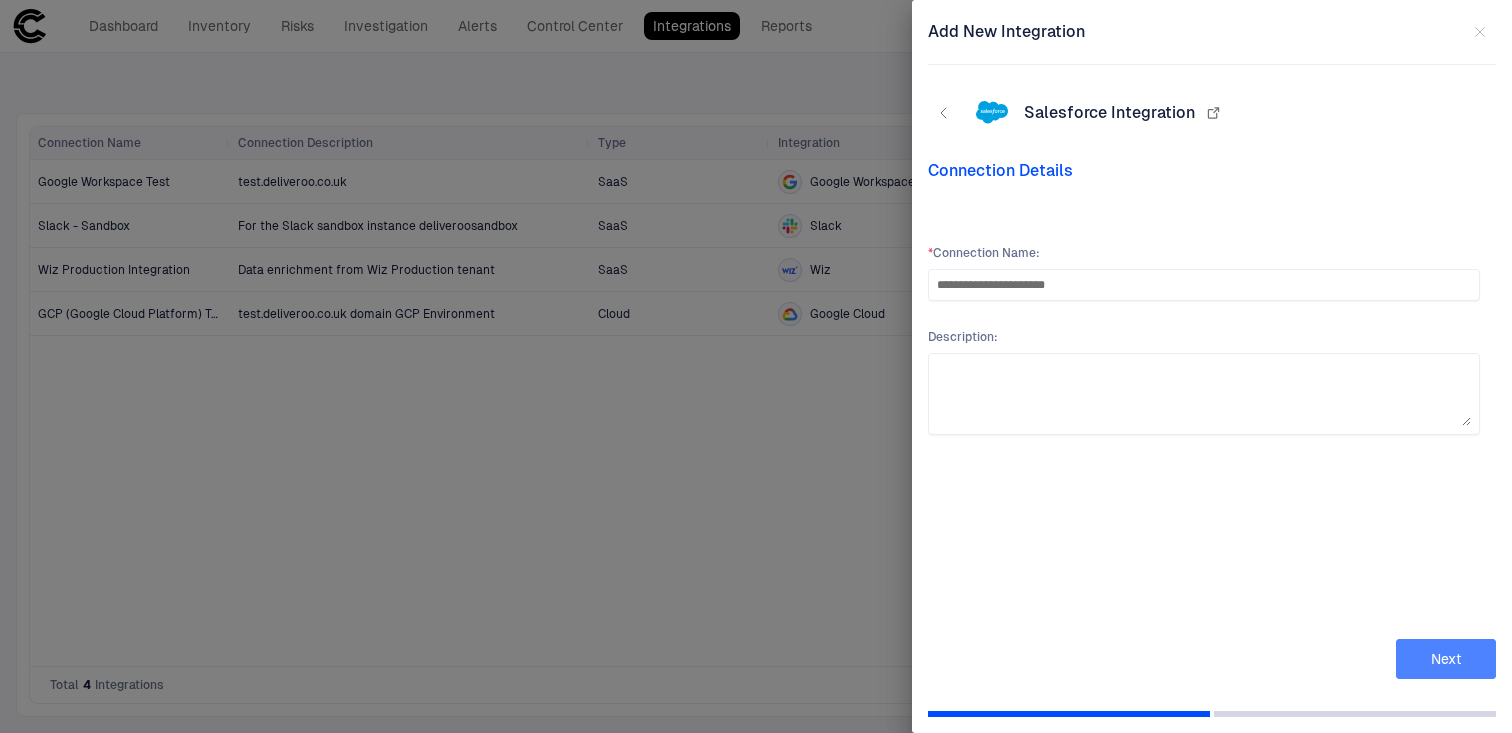 click on "Next" at bounding box center [1446, 659] 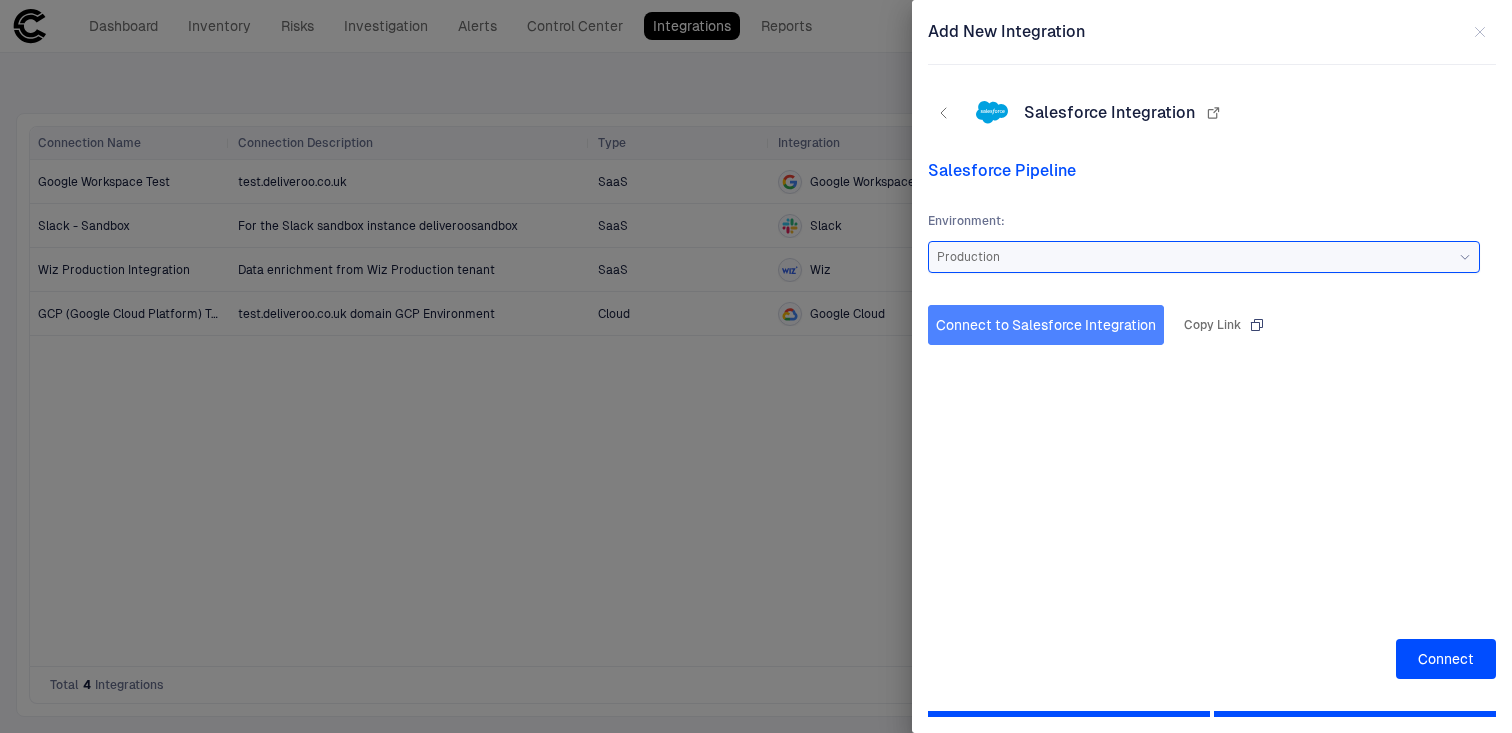 click on "Connect to Salesforce Integration" at bounding box center [1046, 325] 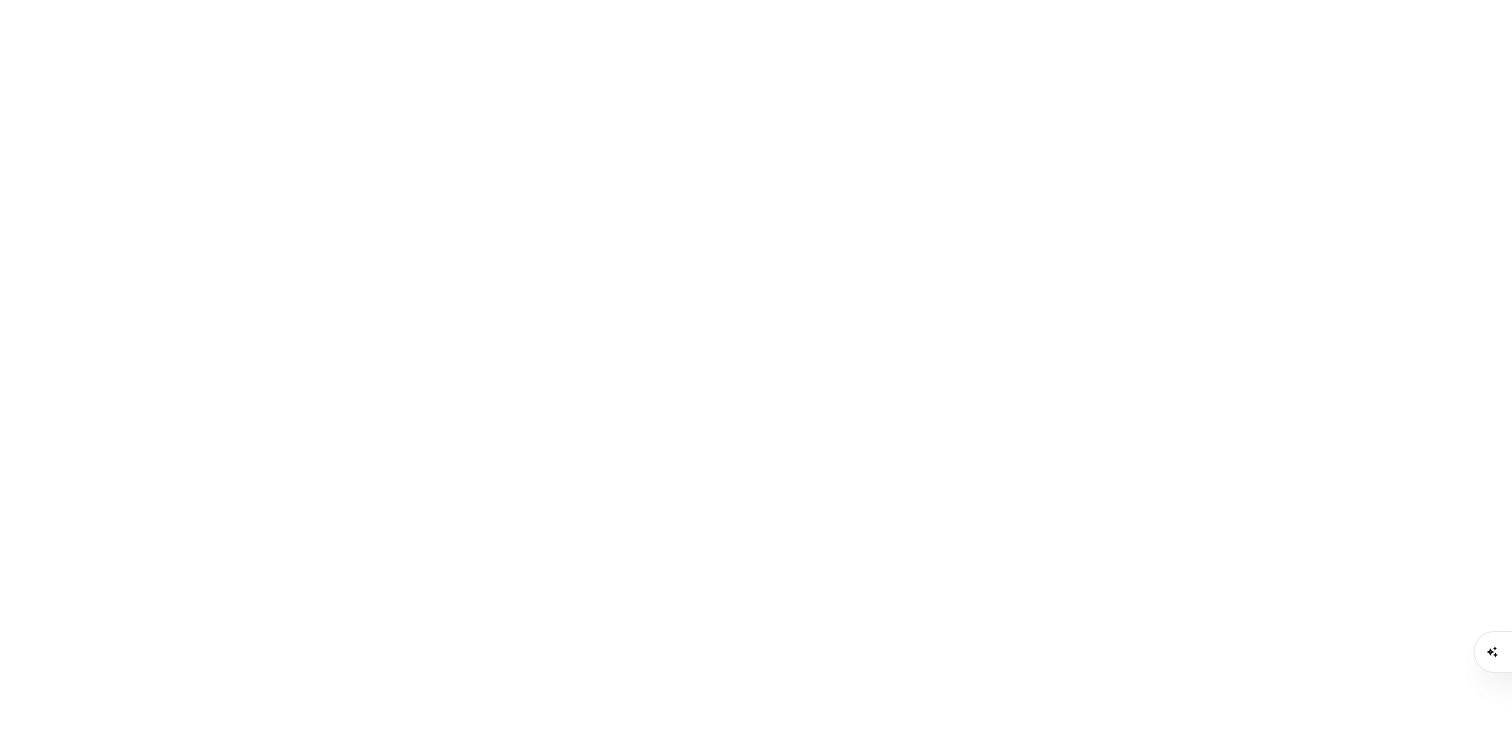 scroll, scrollTop: 0, scrollLeft: 0, axis: both 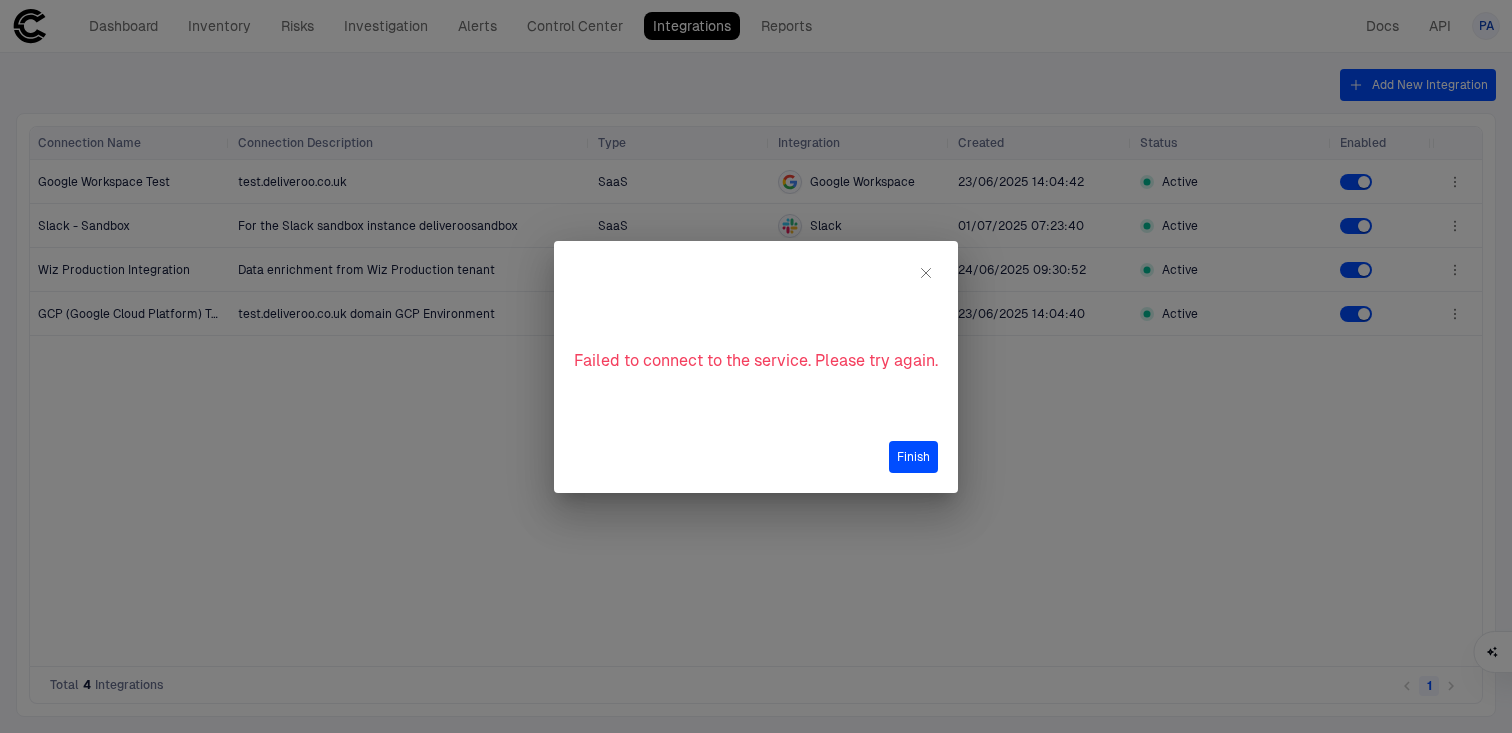 click on "Finish" at bounding box center (913, 457) 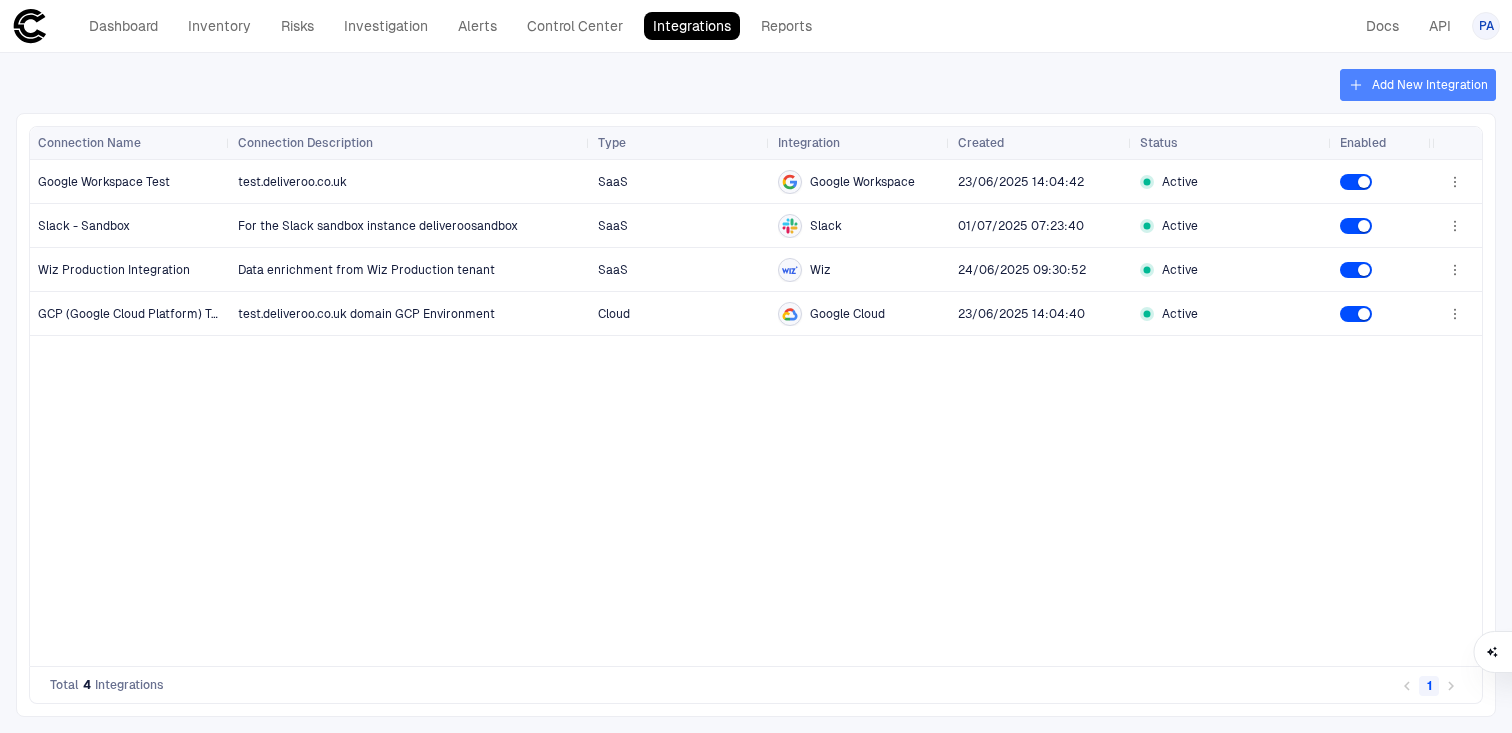 click on "Add New Integration" at bounding box center (1418, 85) 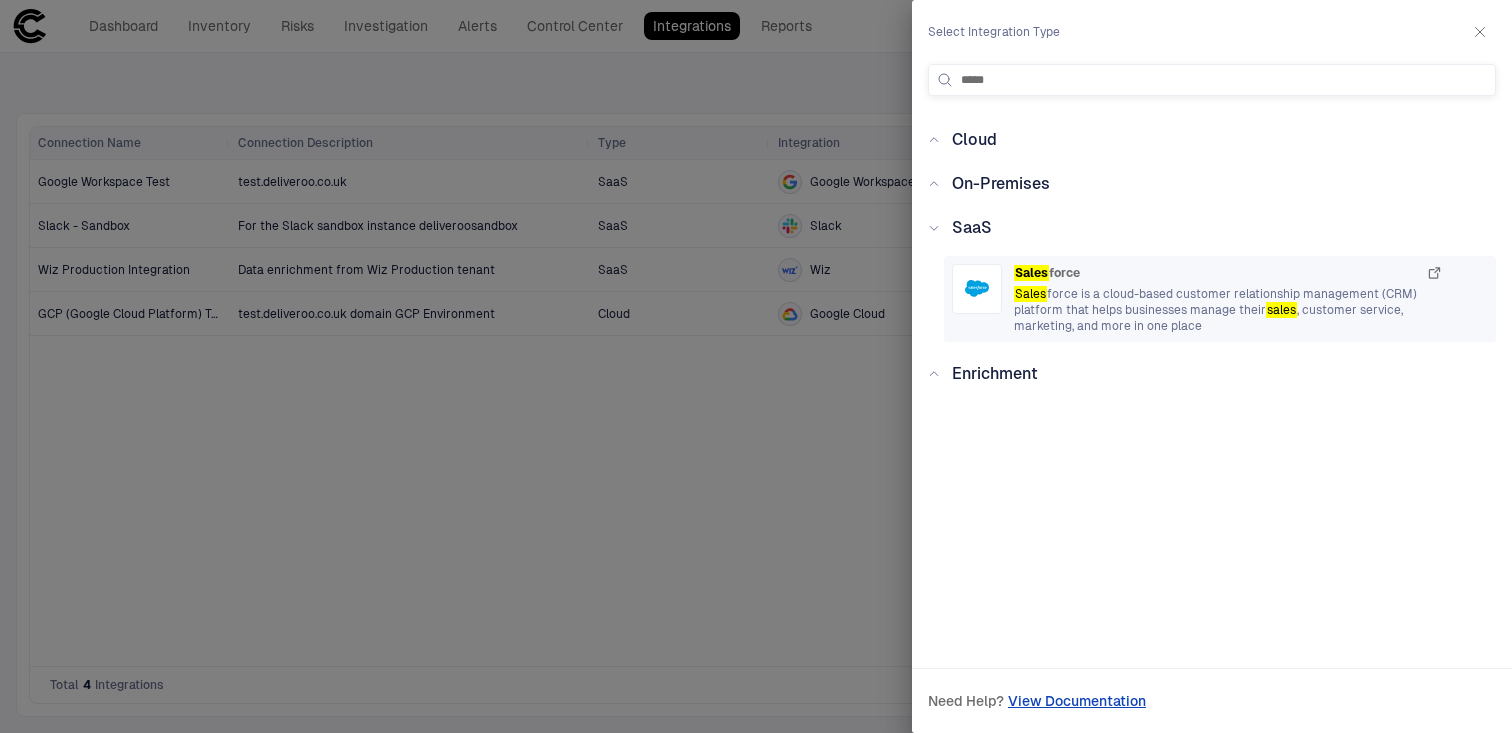 type on "*****" 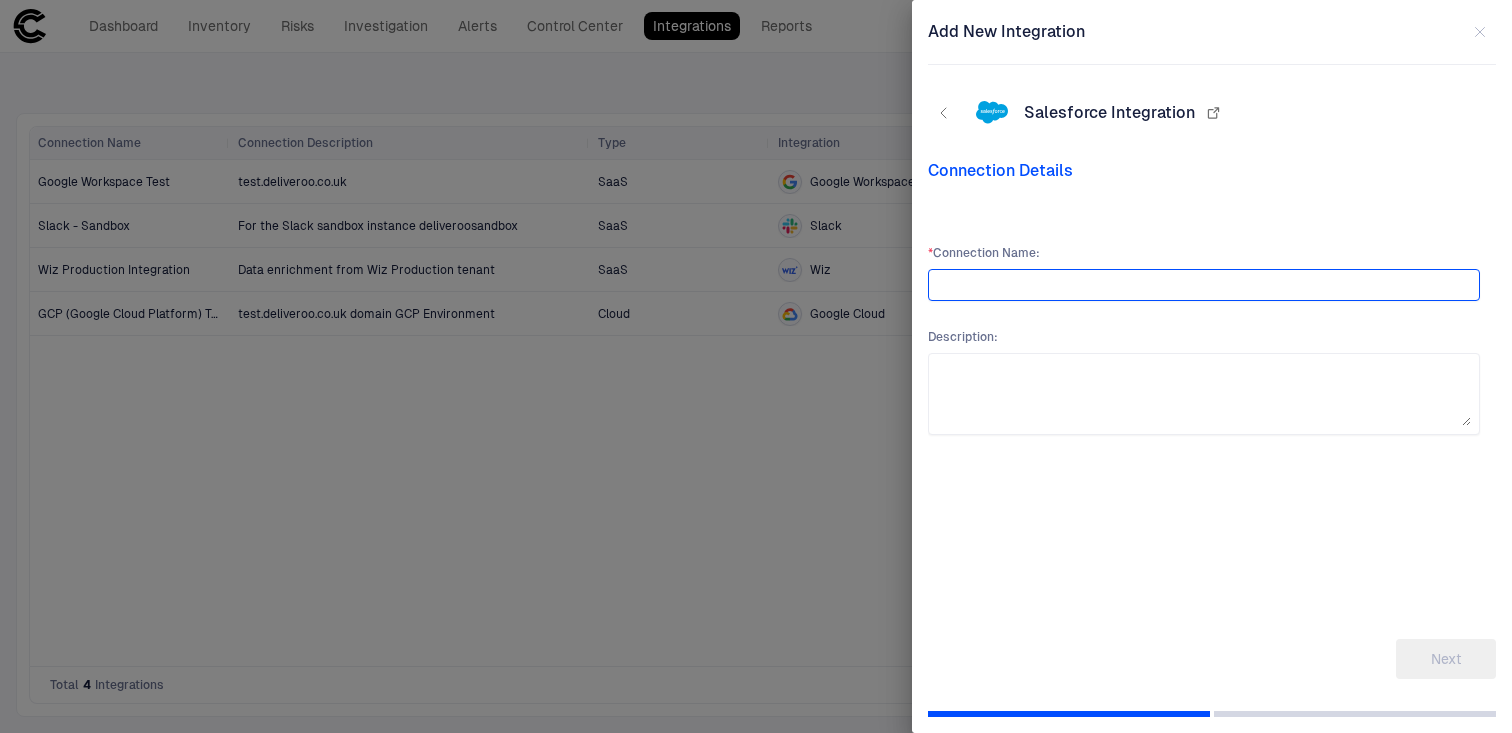click at bounding box center (1204, 285) 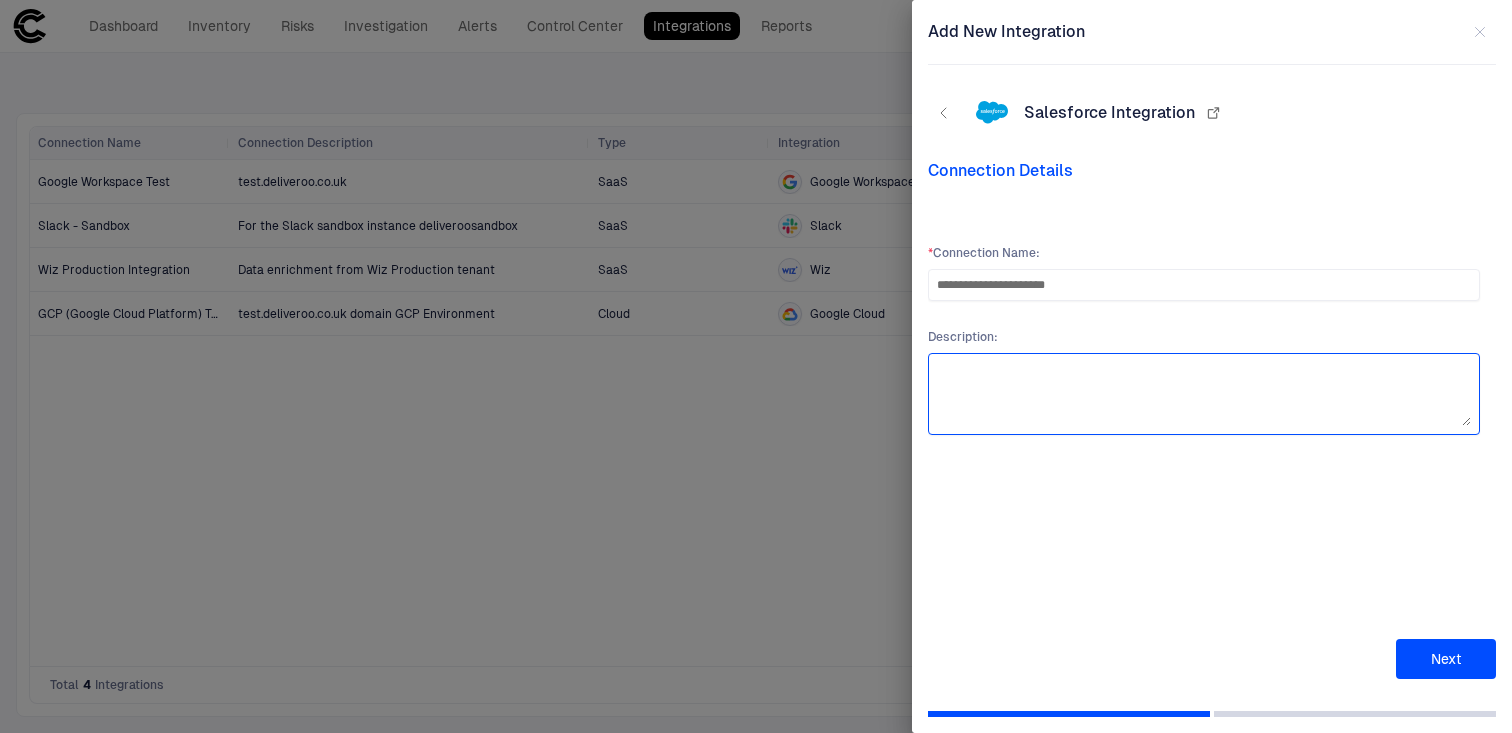 click at bounding box center (1204, 394) 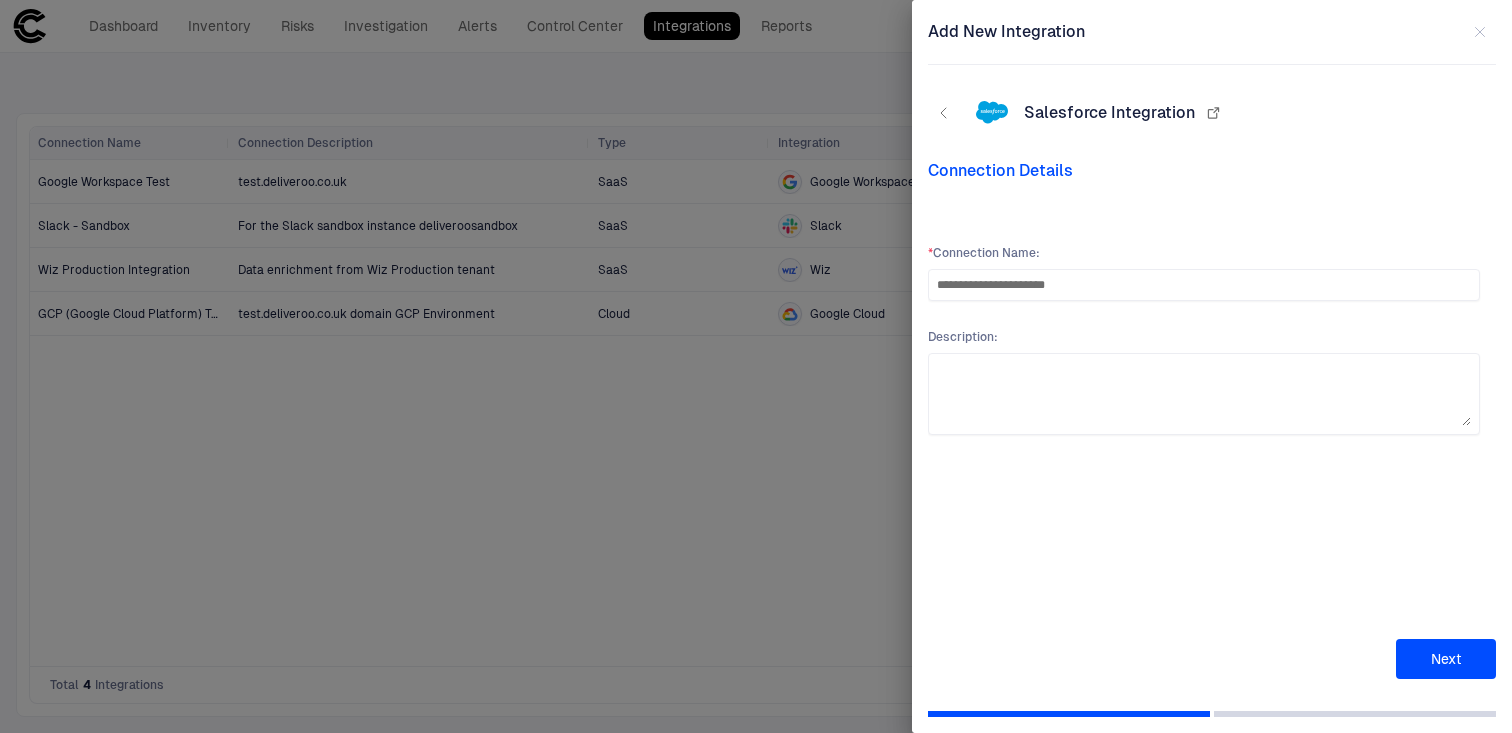 click on "Next" at bounding box center (1446, 659) 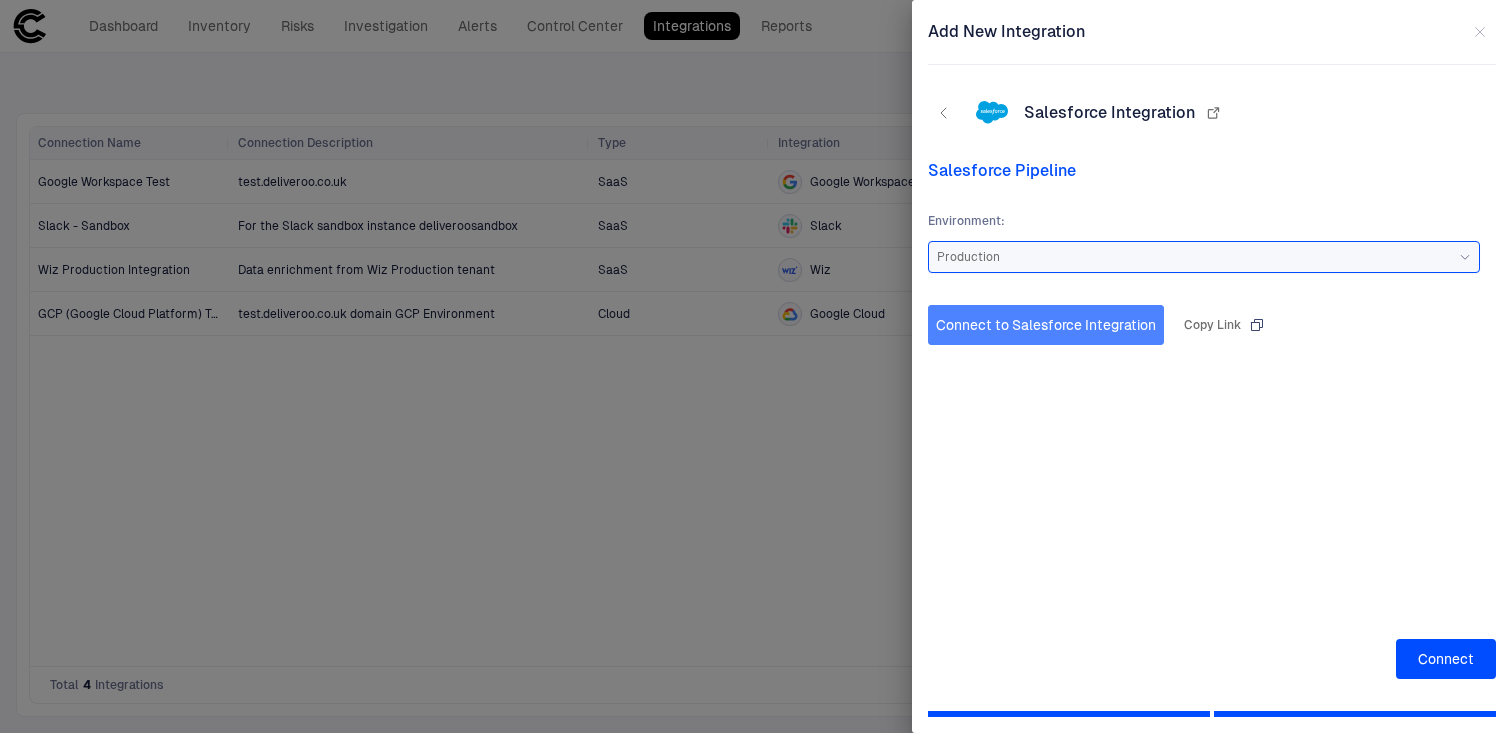 click on "Connect to Salesforce Integration" at bounding box center [1046, 325] 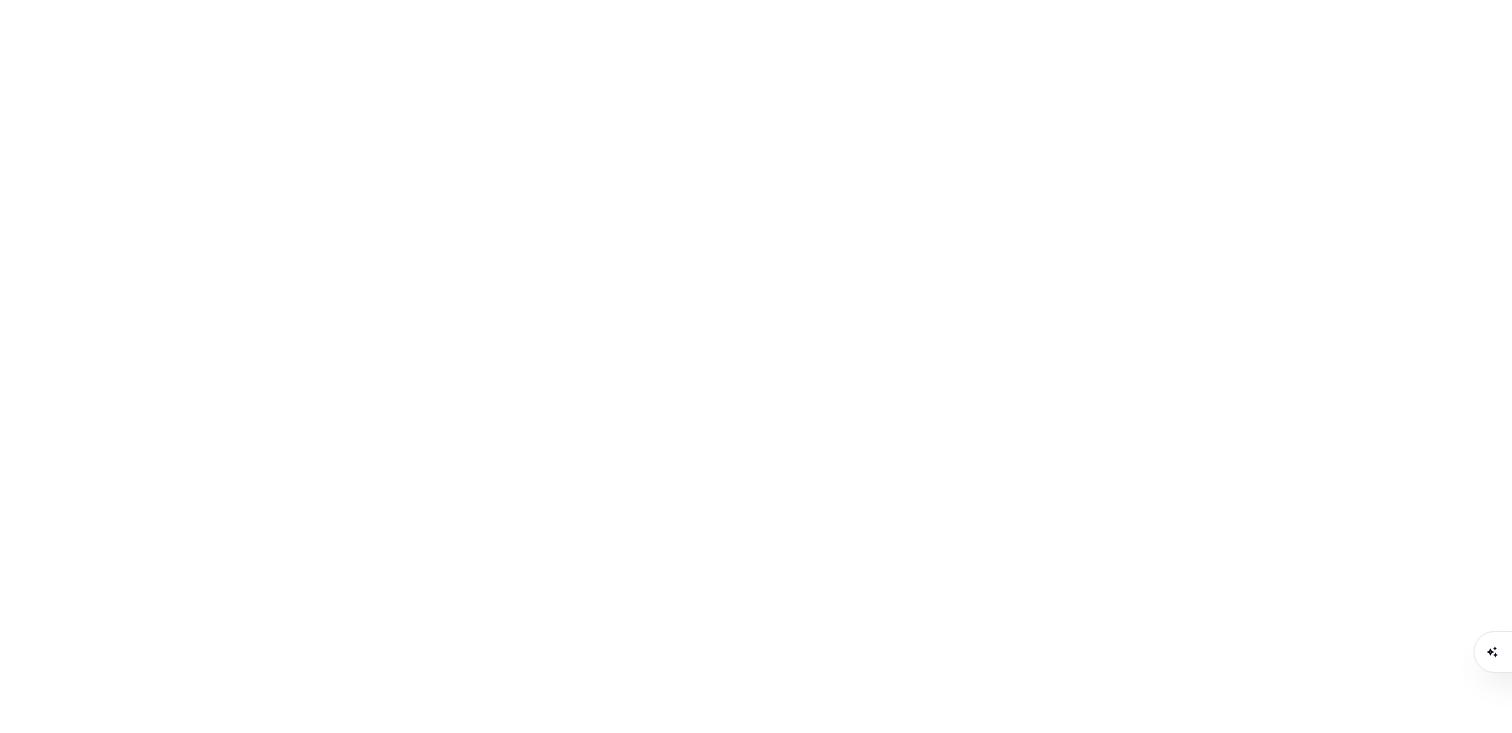 scroll, scrollTop: 0, scrollLeft: 0, axis: both 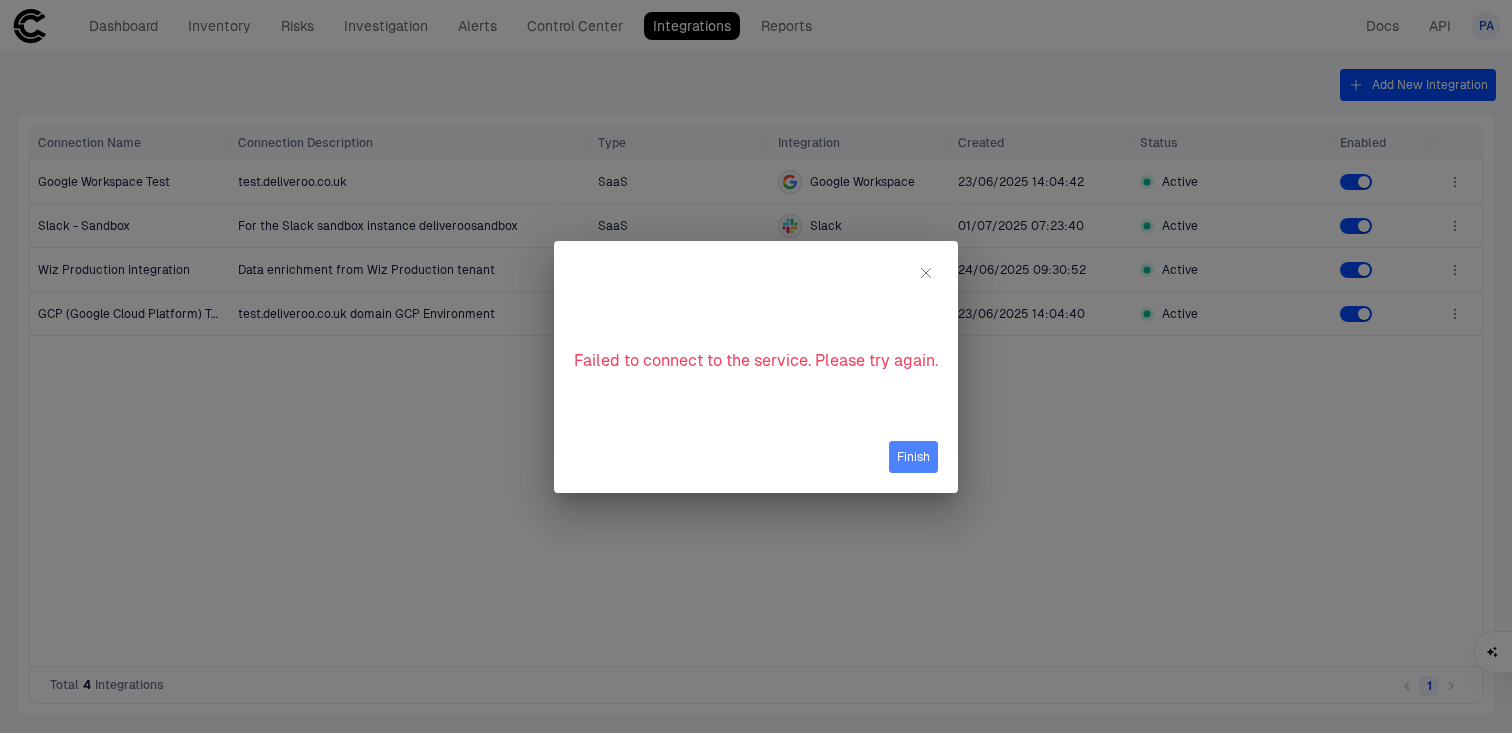 click on "Finish" at bounding box center [913, 457] 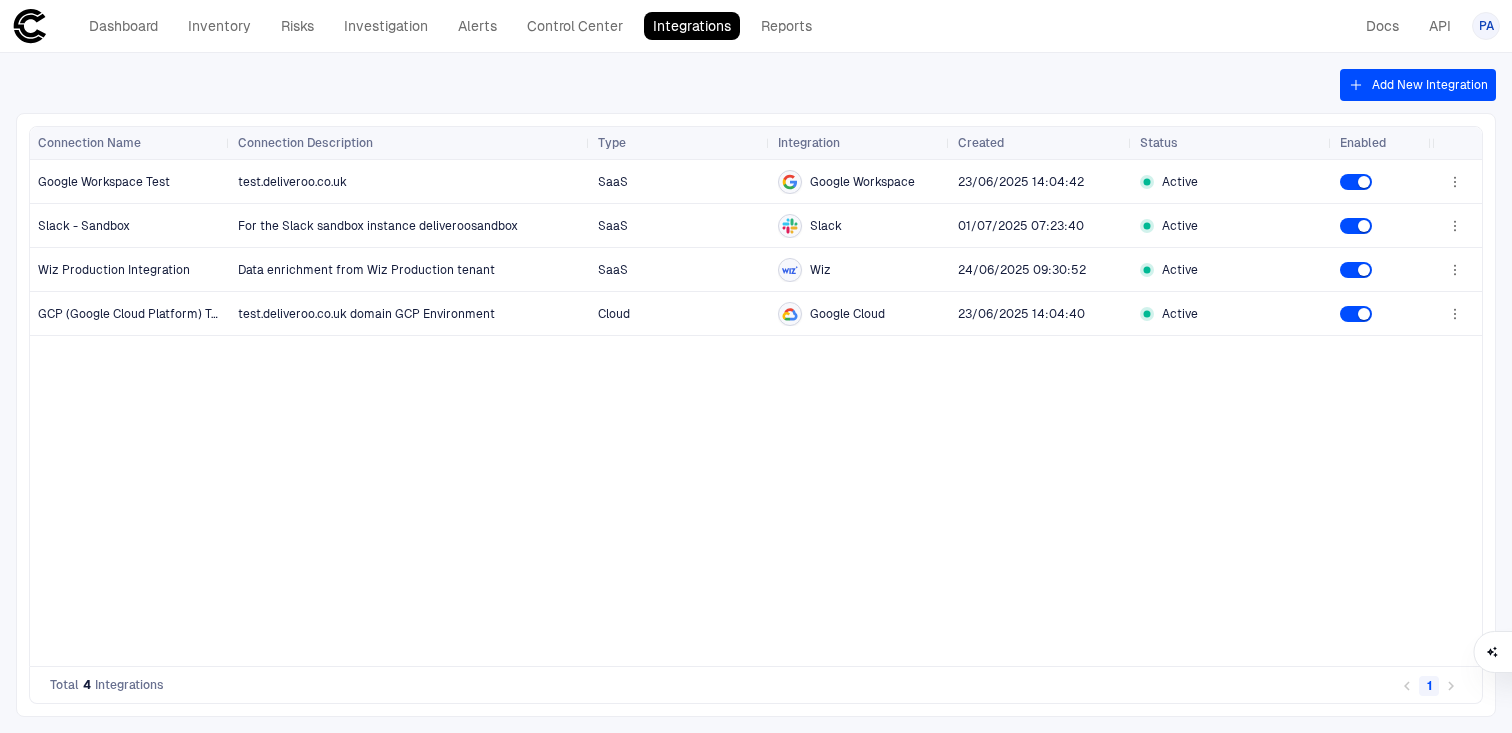 click on "Add New Integration" at bounding box center [1418, 85] 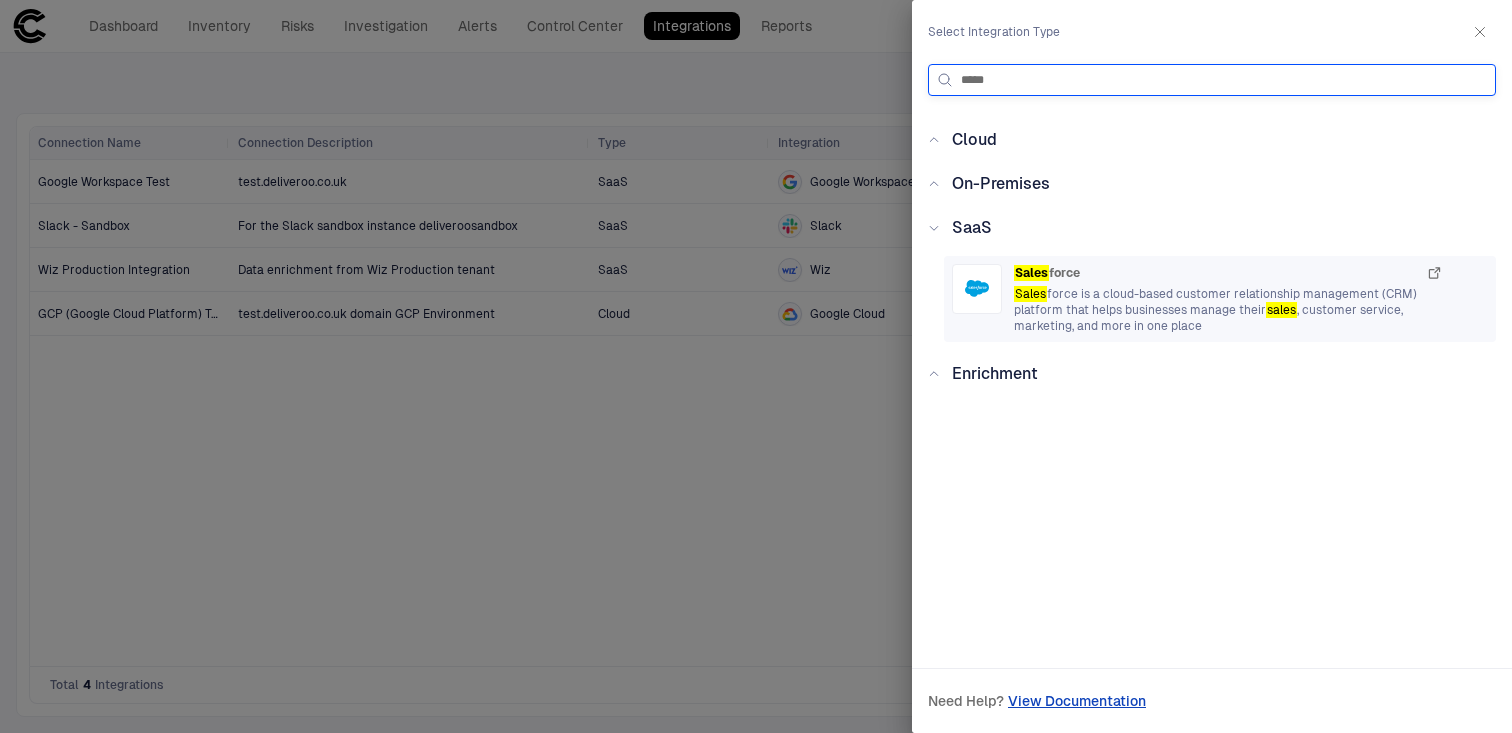 type on "*****" 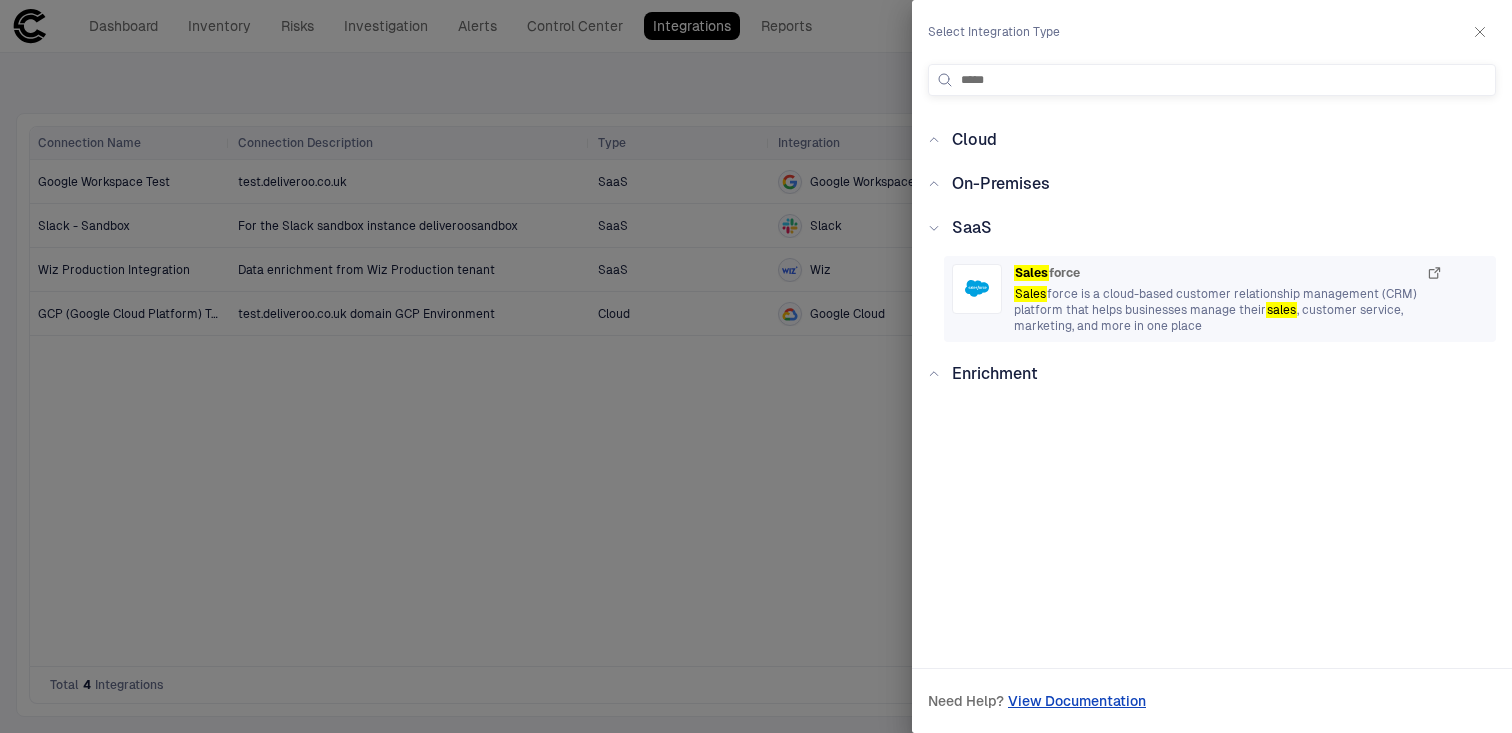 click on "Sales force Sales force is a cloud-based customer relationship management (CRM) platform that helps businesses manage their  sales , customer service, marketing, and more in one place" at bounding box center [1228, 299] 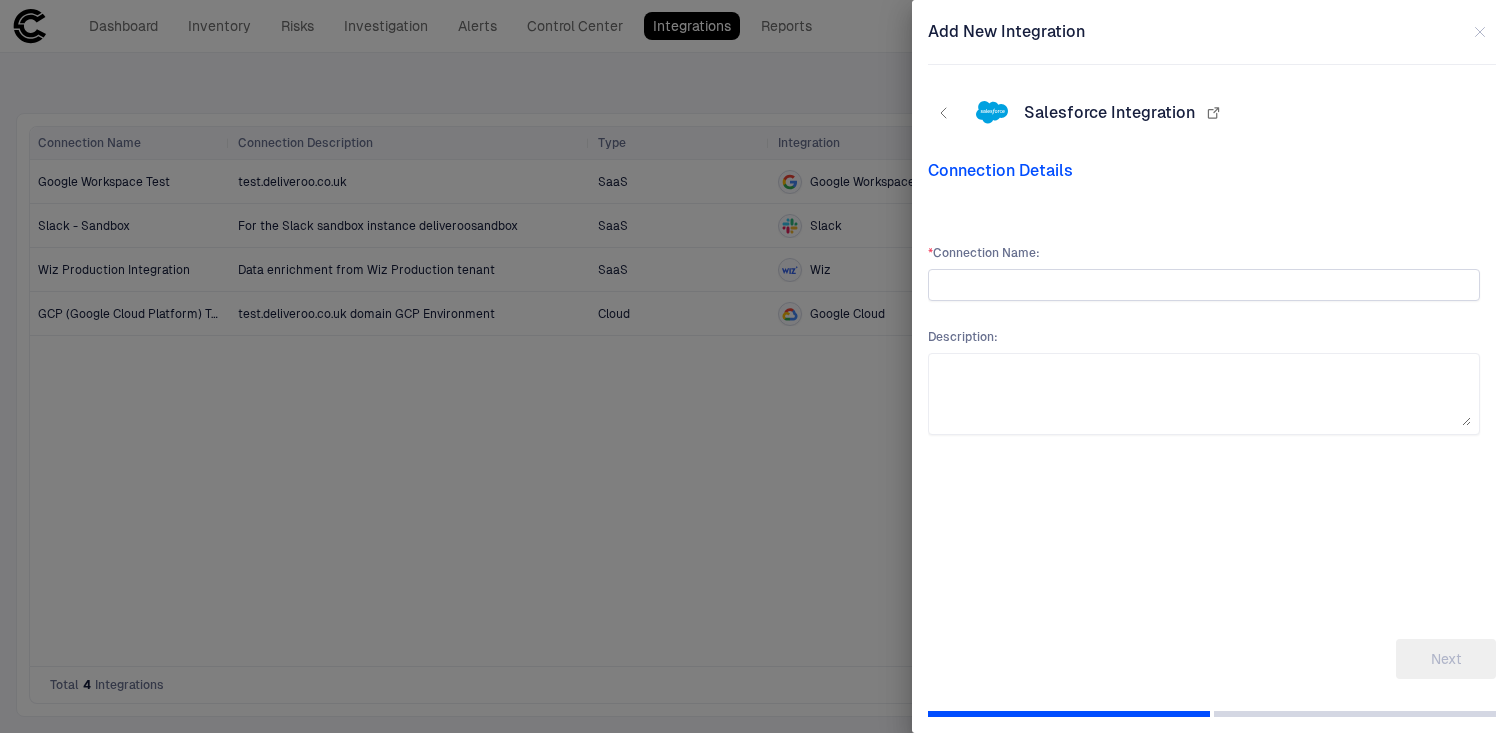 click at bounding box center [1204, 285] 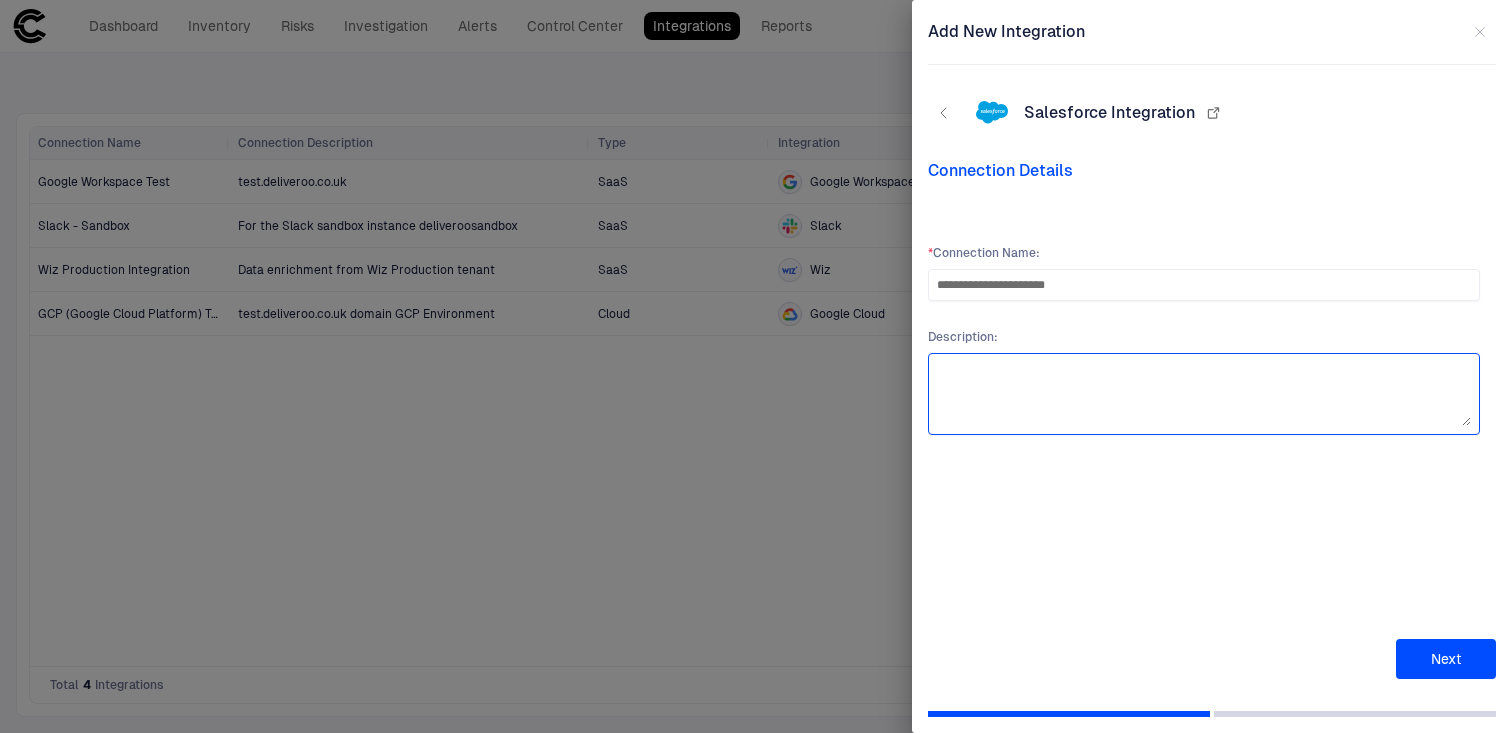 click at bounding box center (1204, 394) 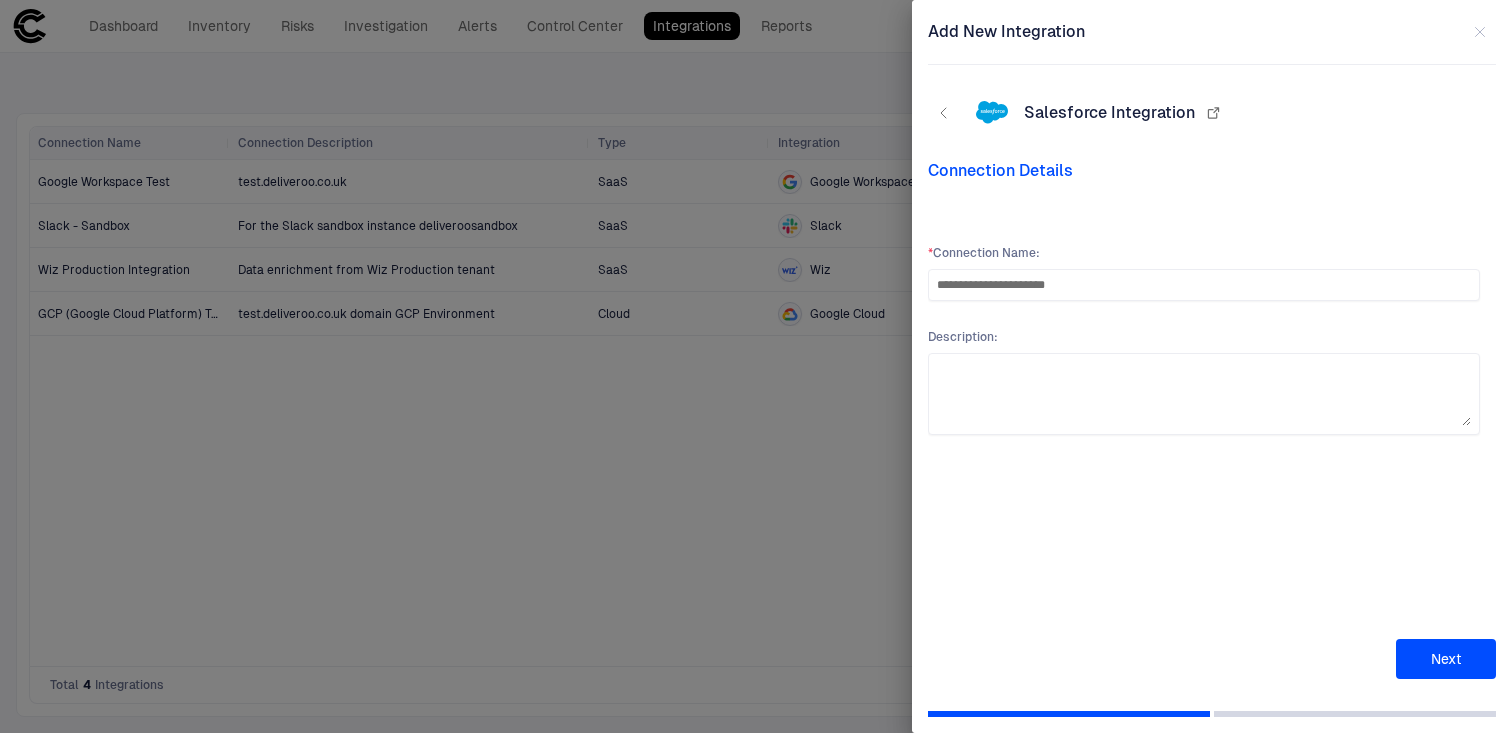 click on "Next" at bounding box center (1446, 659) 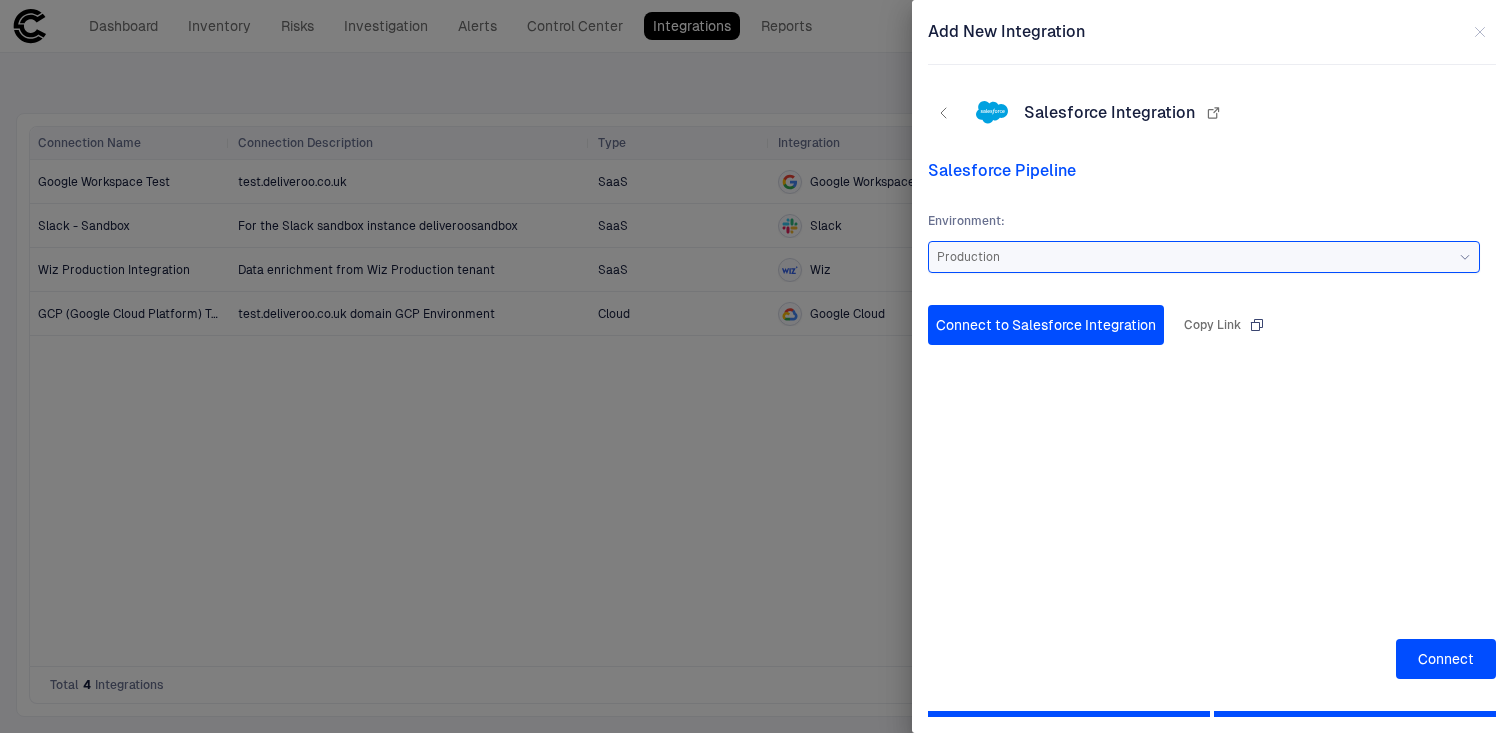 click on "Copy Link" at bounding box center [1224, 325] 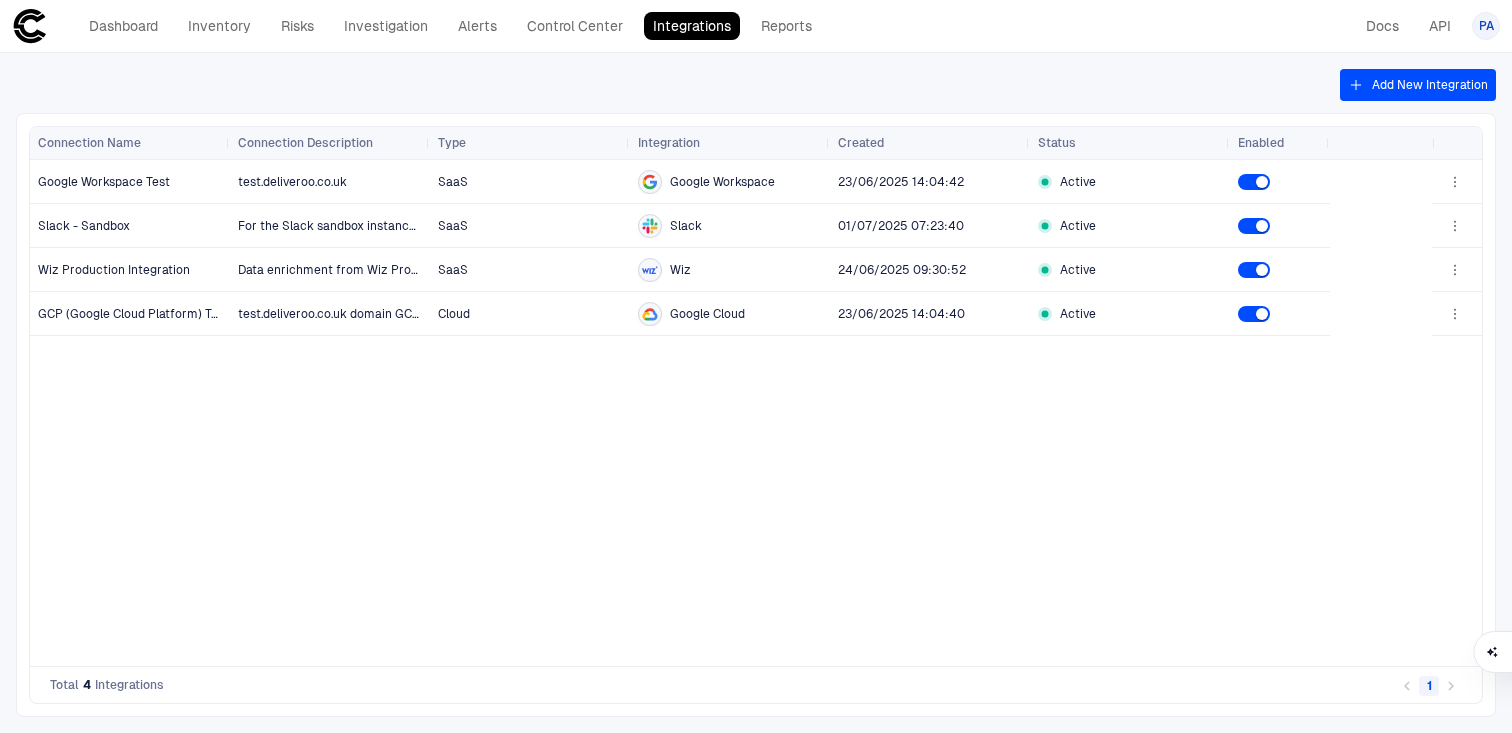 scroll, scrollTop: 0, scrollLeft: 0, axis: both 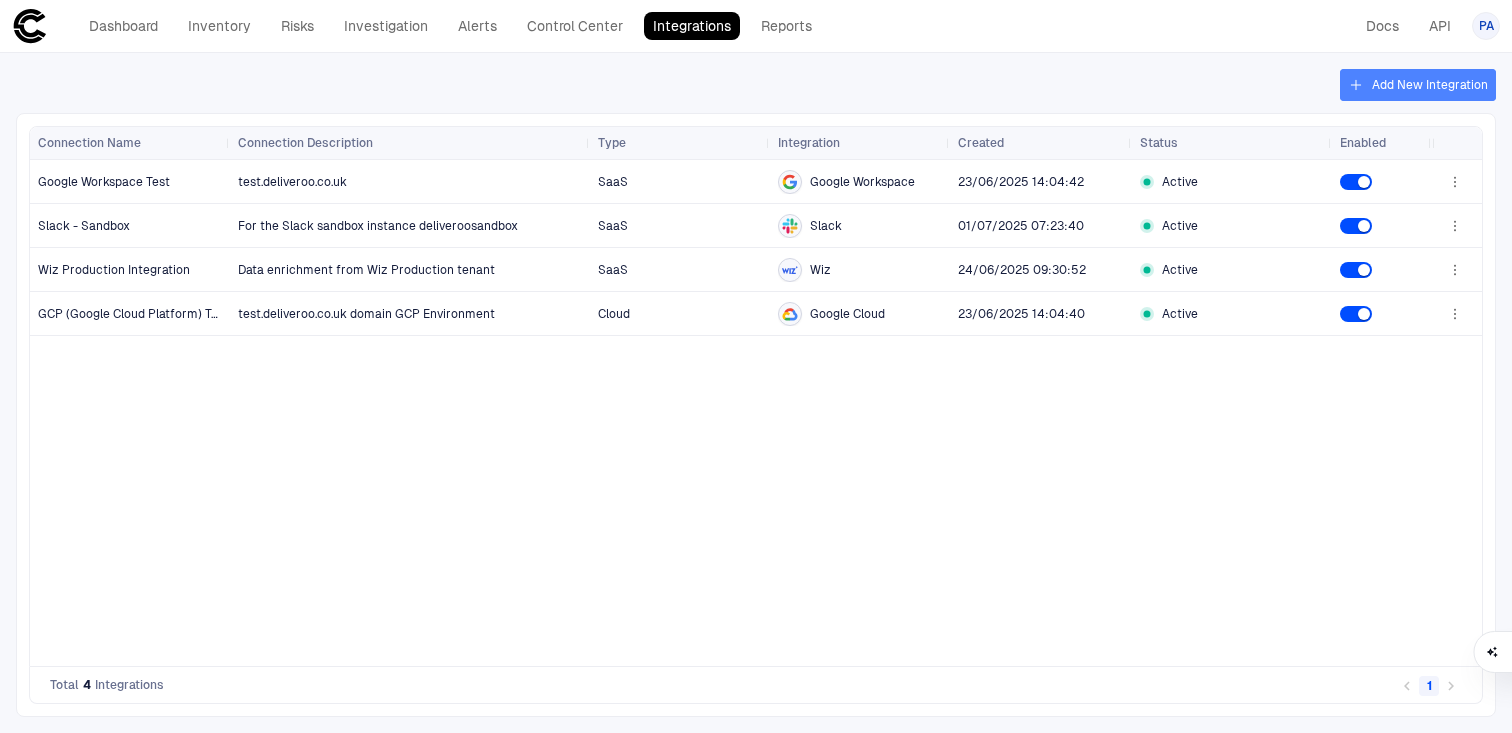 click on "Add New Integration" at bounding box center (1418, 85) 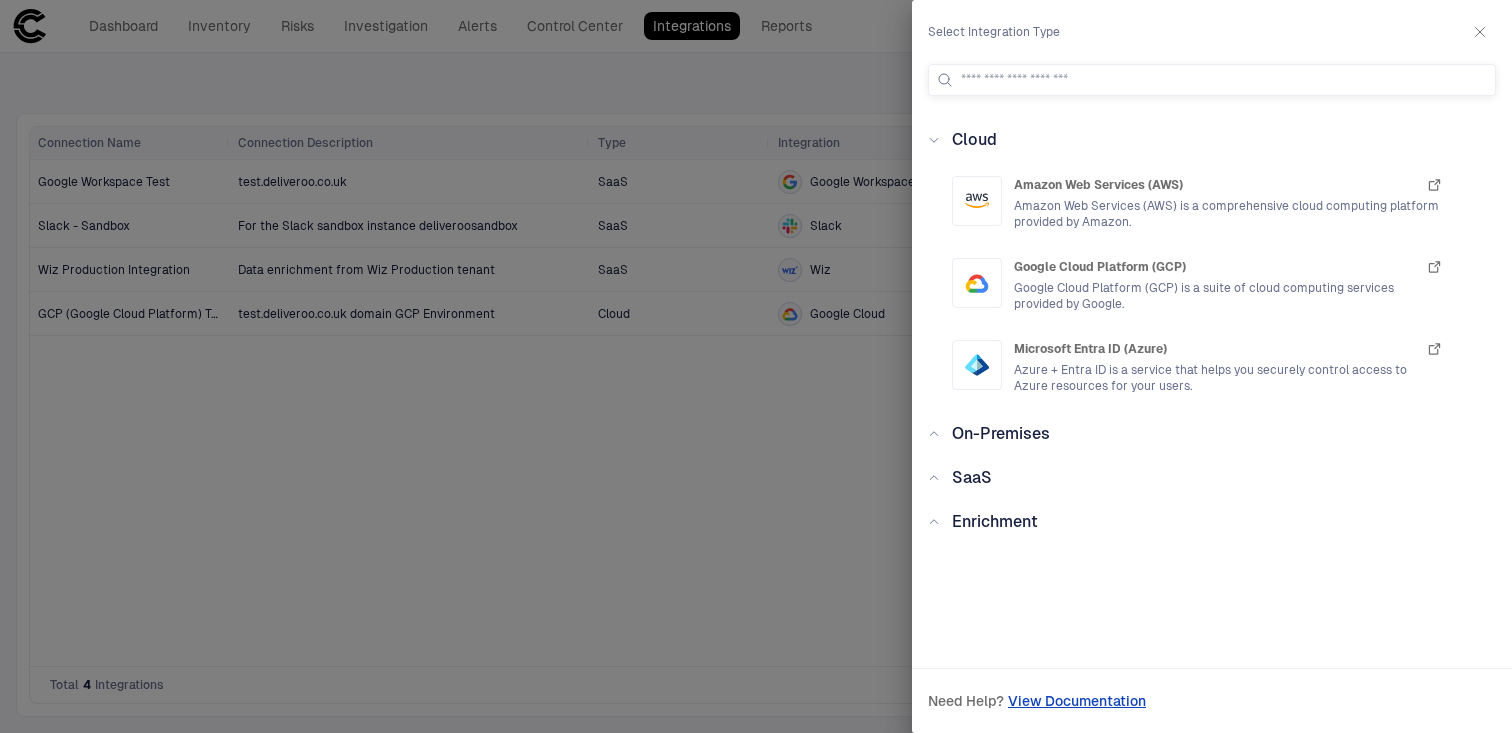 click 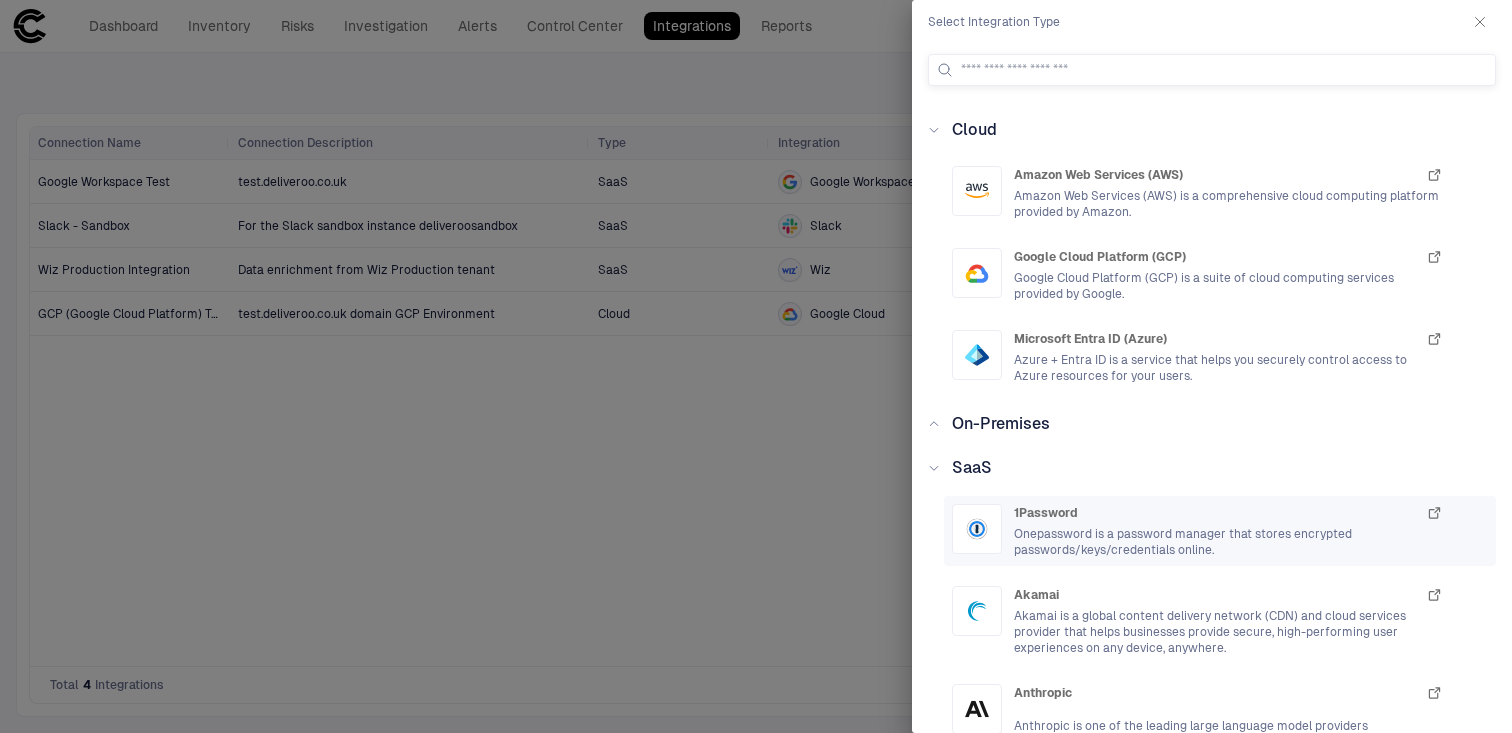 scroll, scrollTop: 0, scrollLeft: 0, axis: both 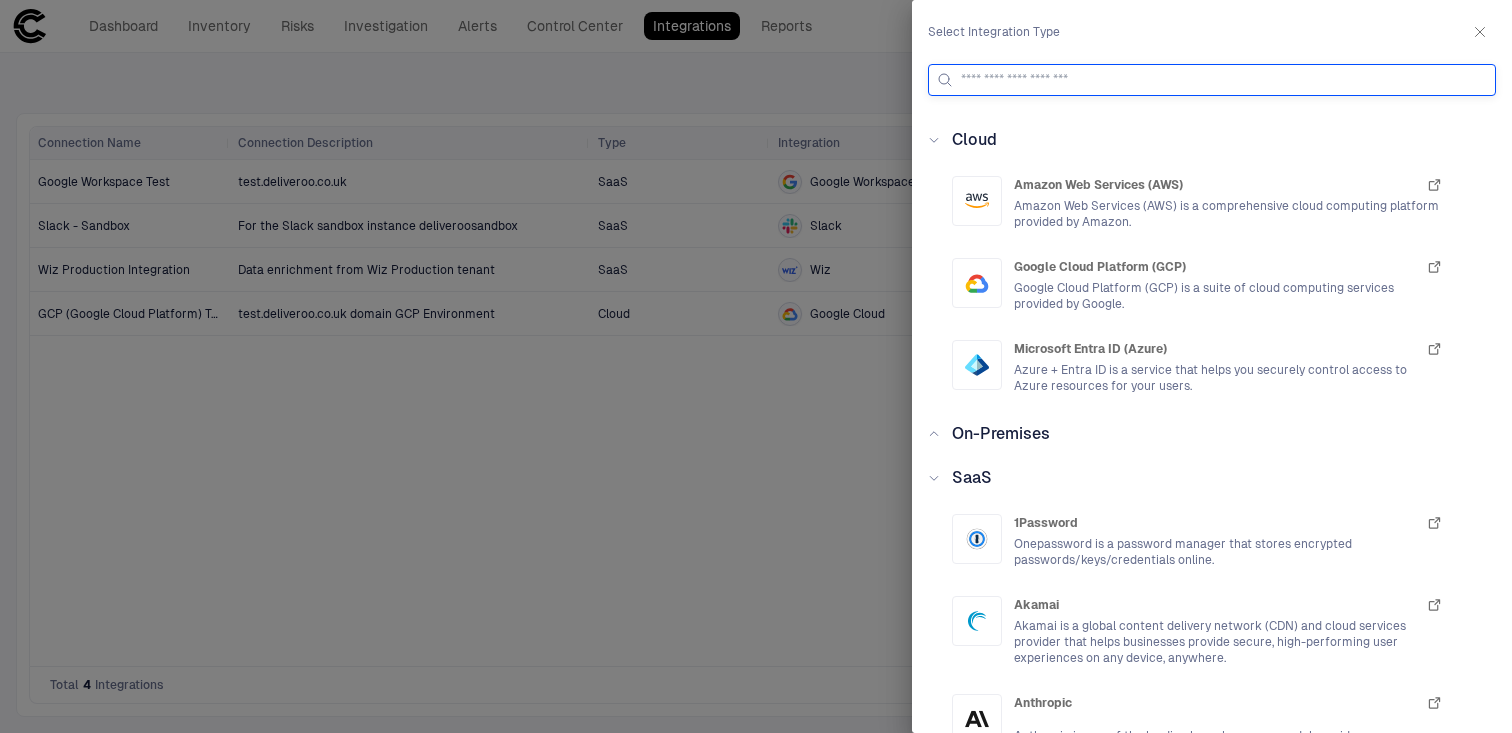 click at bounding box center (1224, 80) 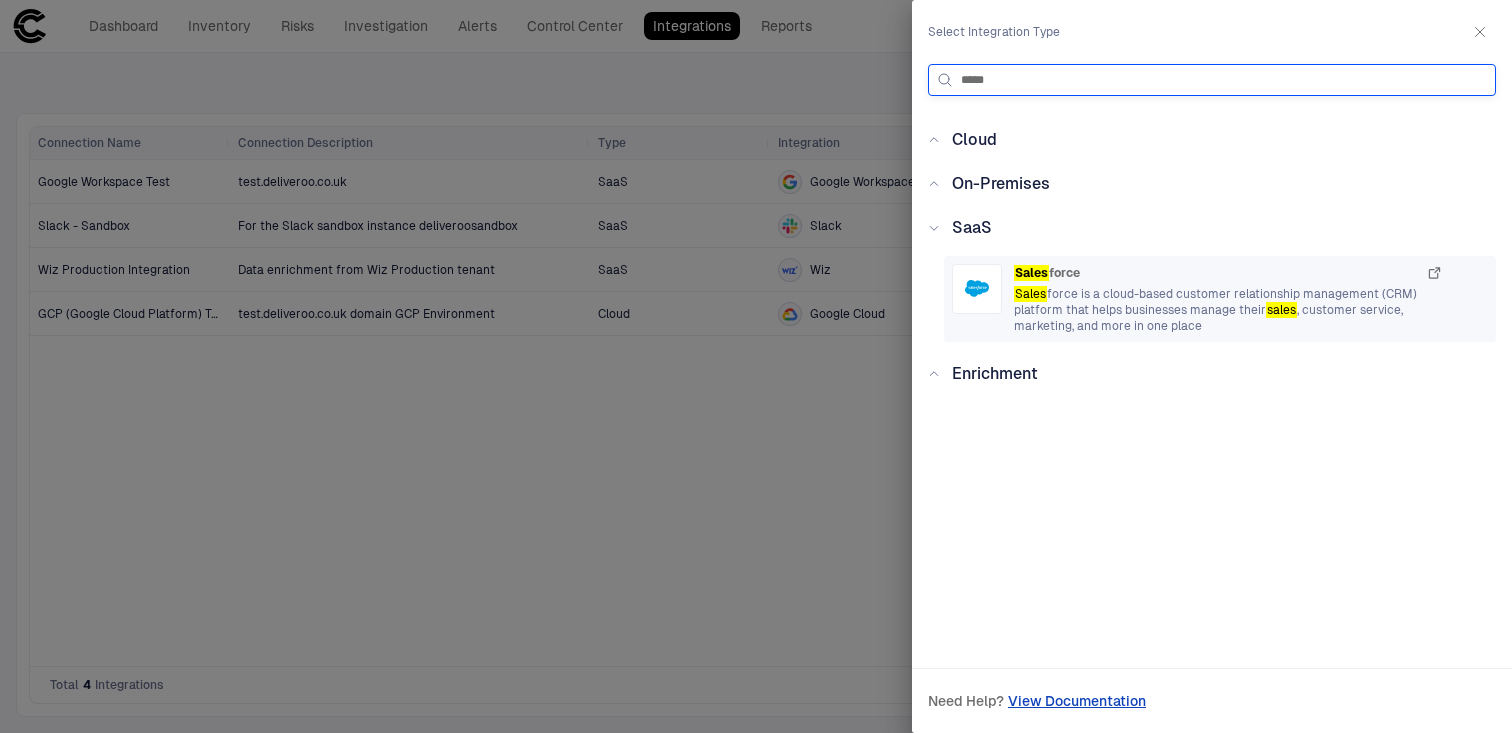 type on "*****" 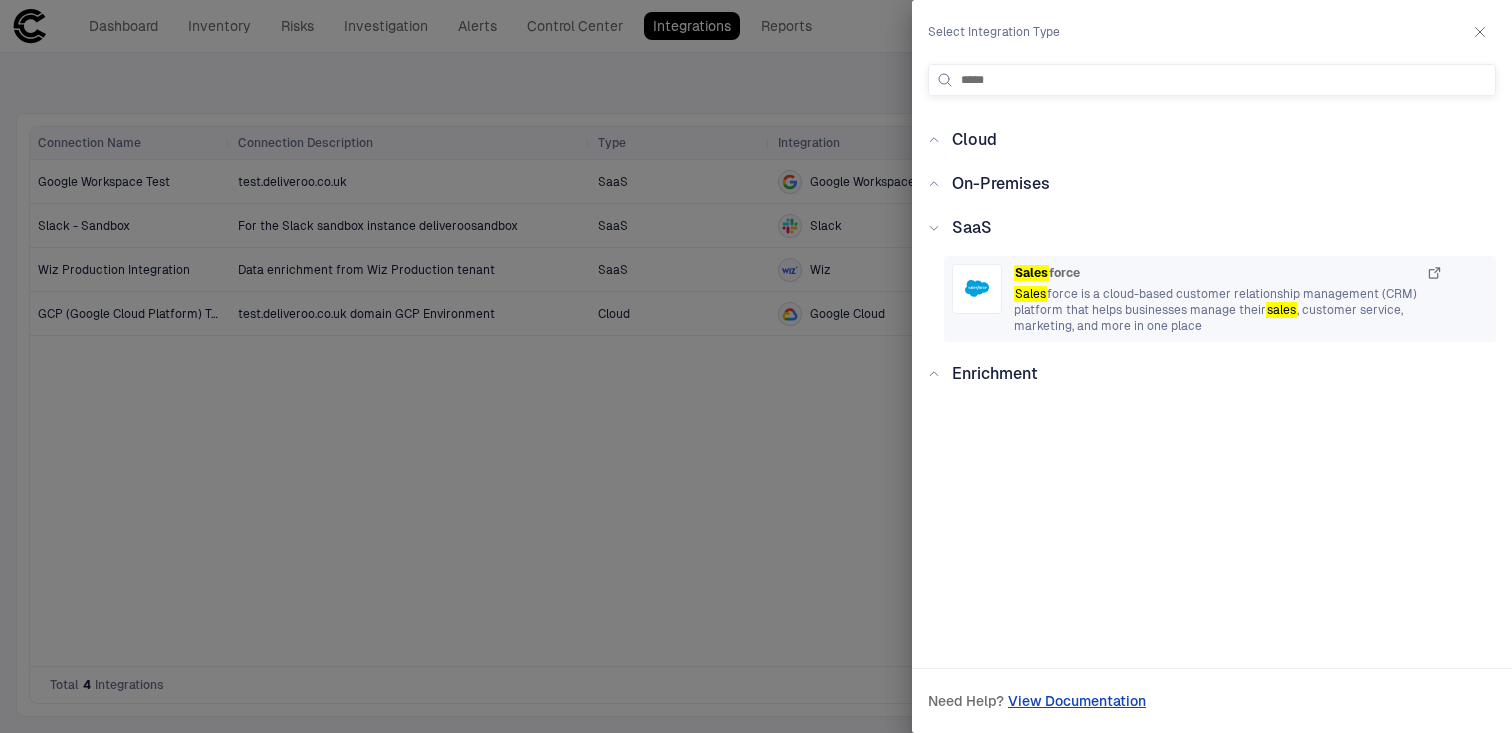 click on "Sales force is a cloud-based customer relationship management (CRM) platform that helps businesses manage their  sales , customer service, marketing, and more in one place" at bounding box center [1228, 310] 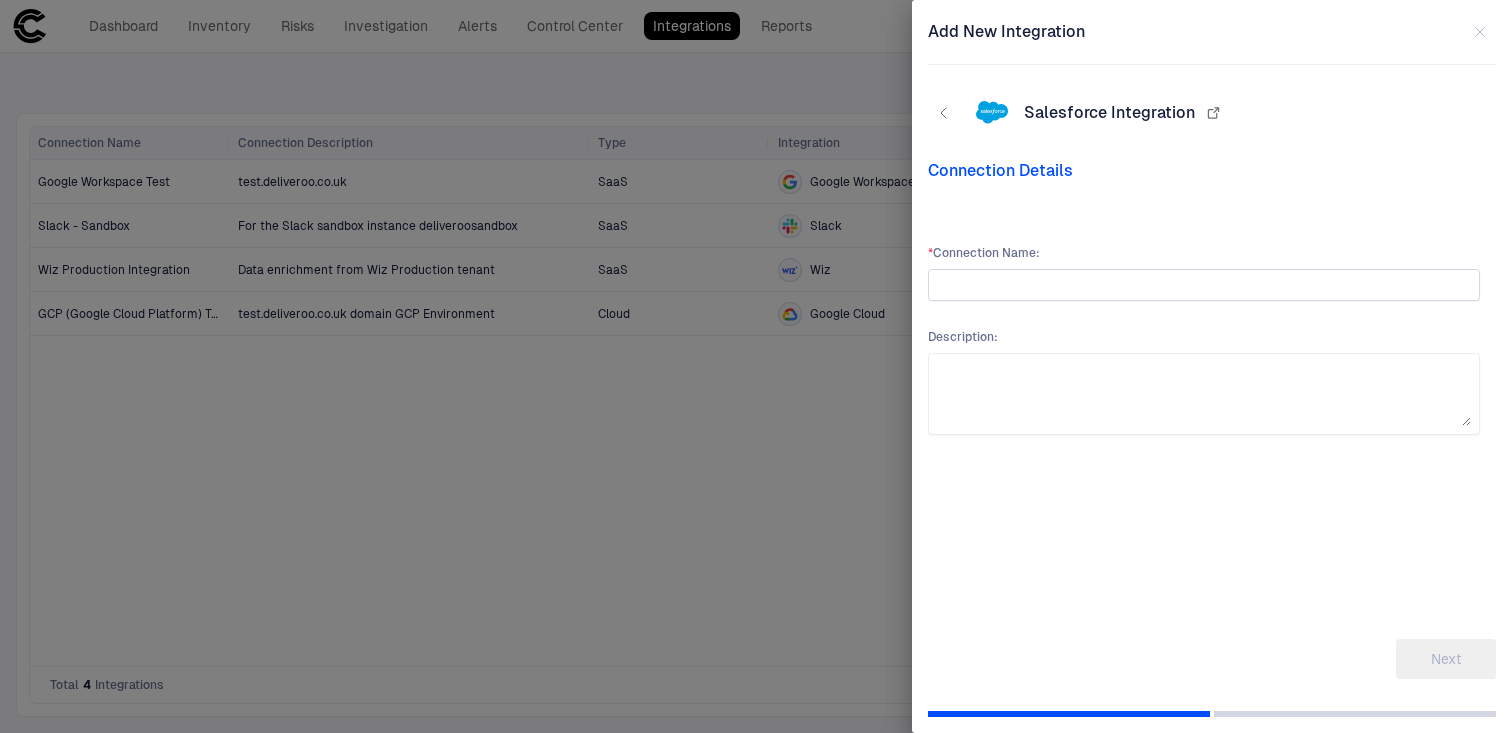 click at bounding box center [1204, 285] 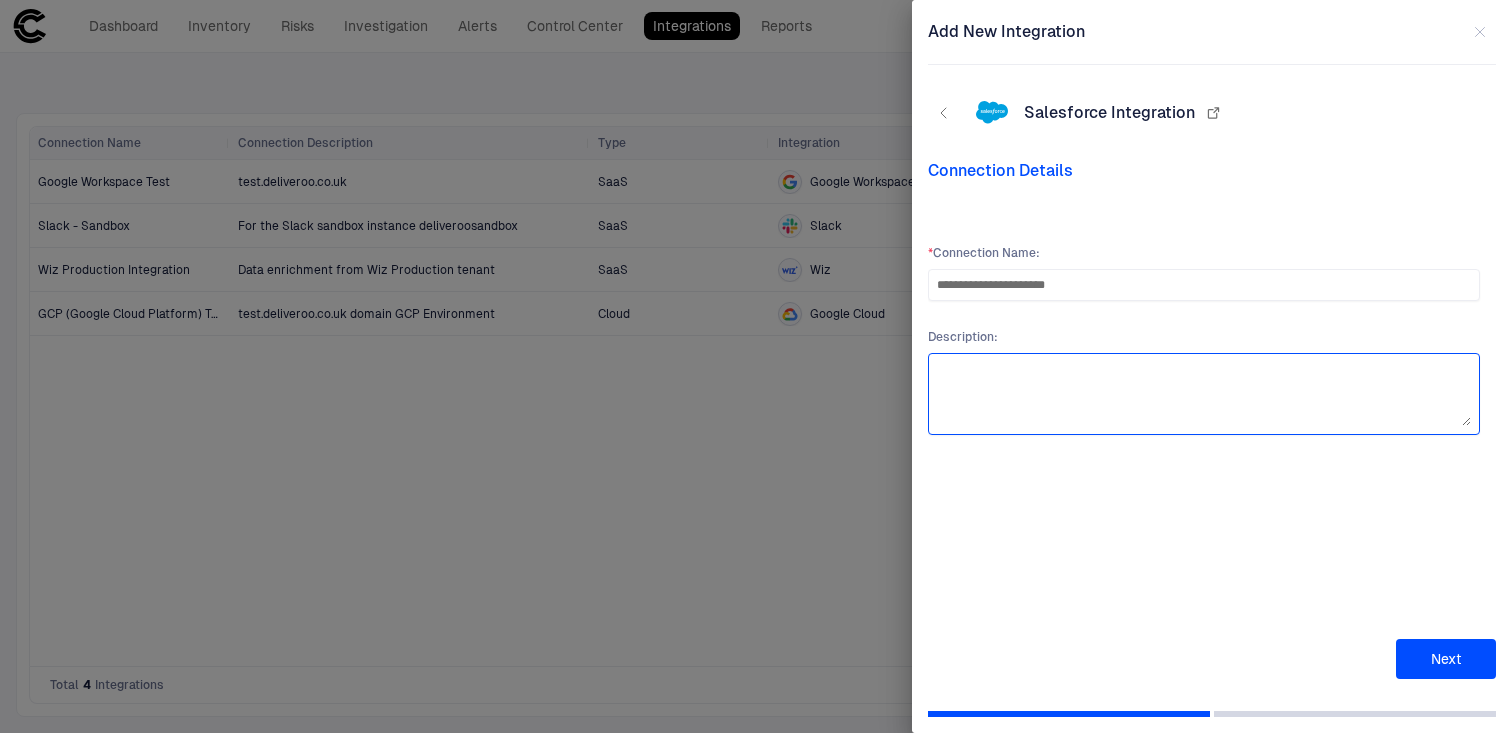 click at bounding box center (1204, 394) 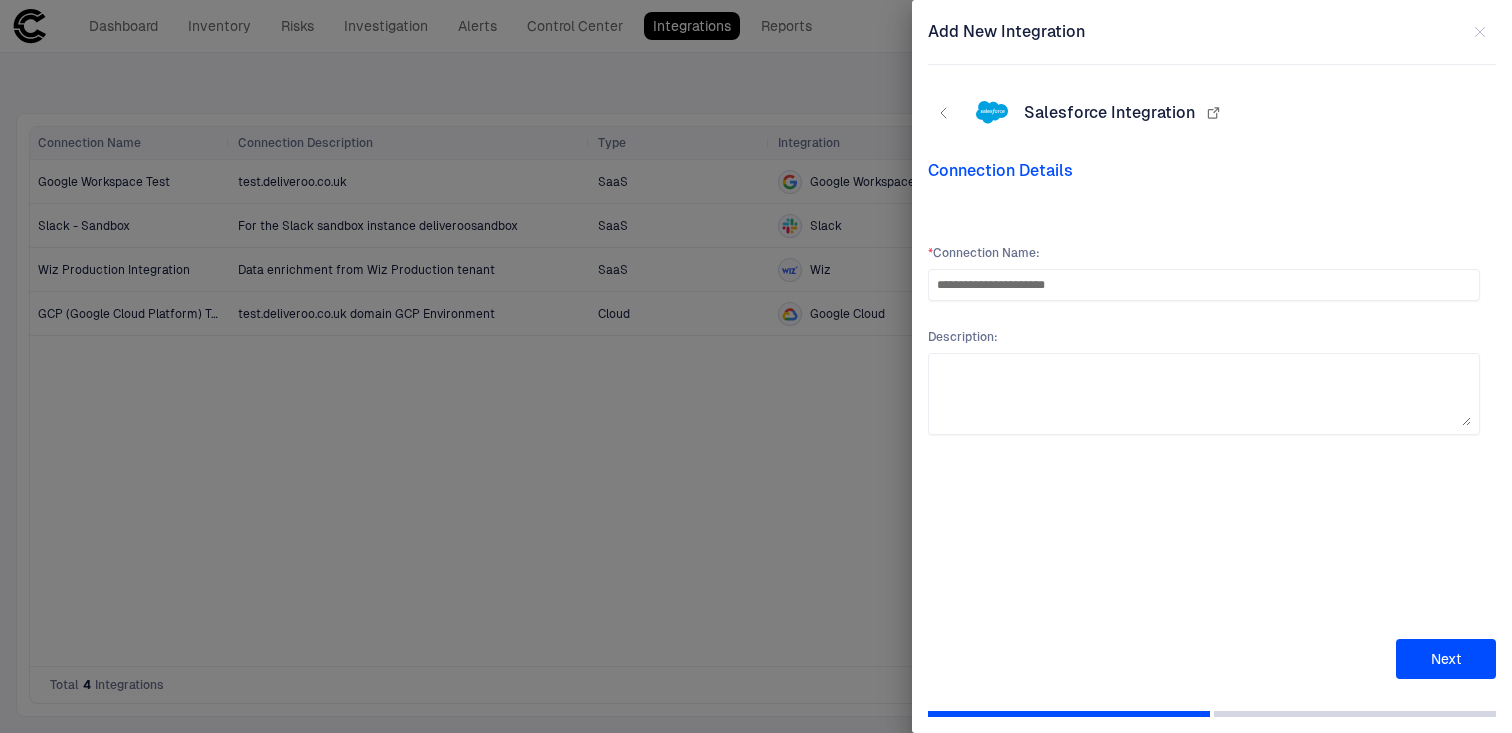 click on "Next" at bounding box center (1446, 659) 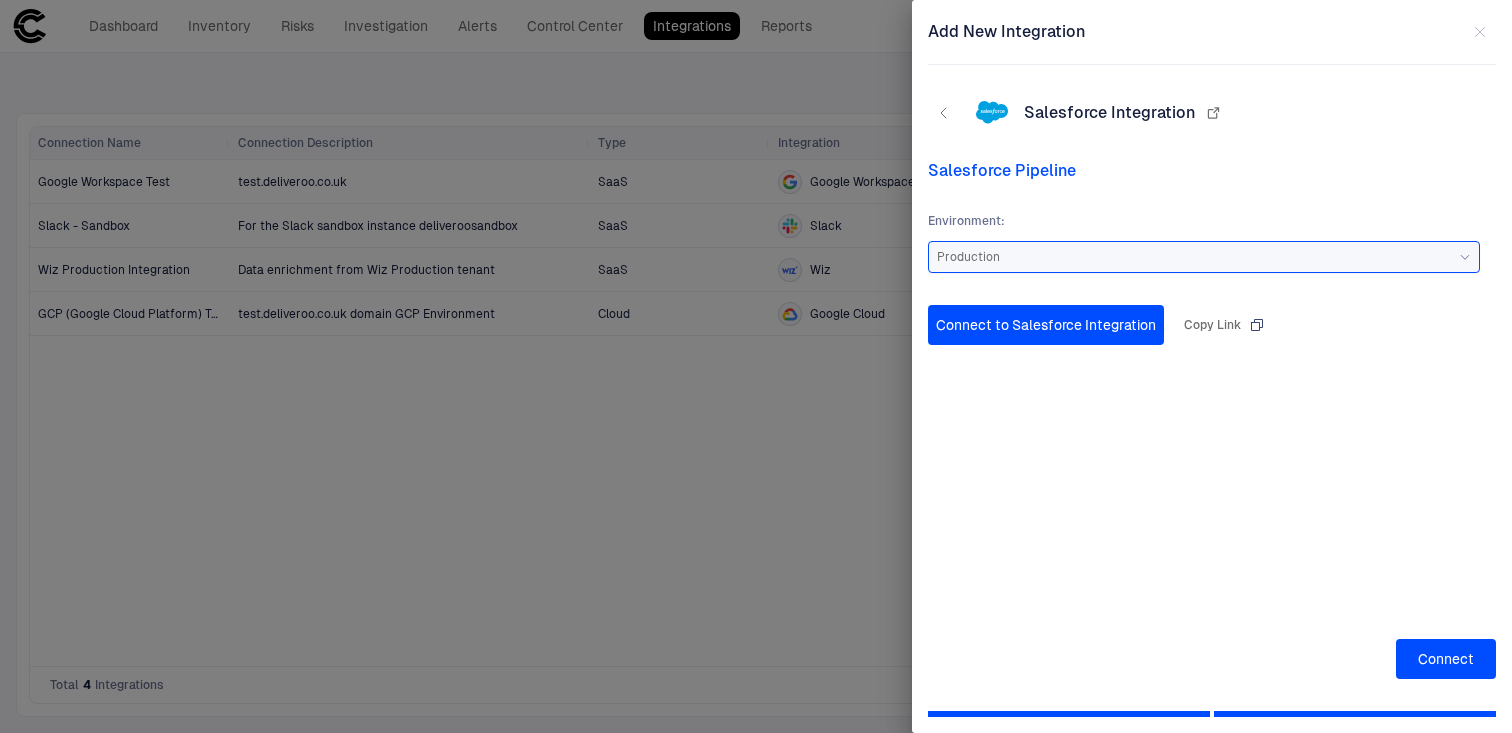 click on "Production" at bounding box center [1204, 257] 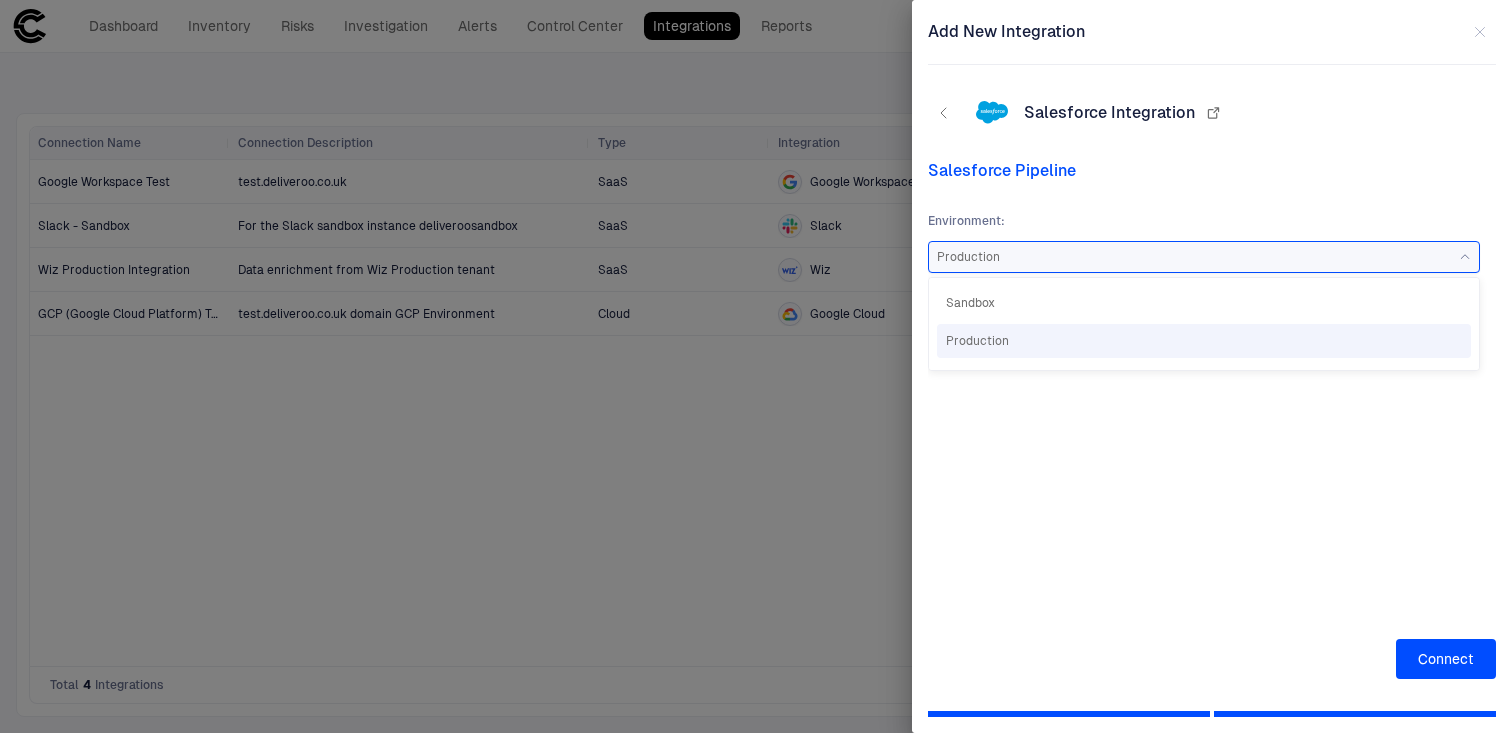 click on "Production" at bounding box center (1204, 341) 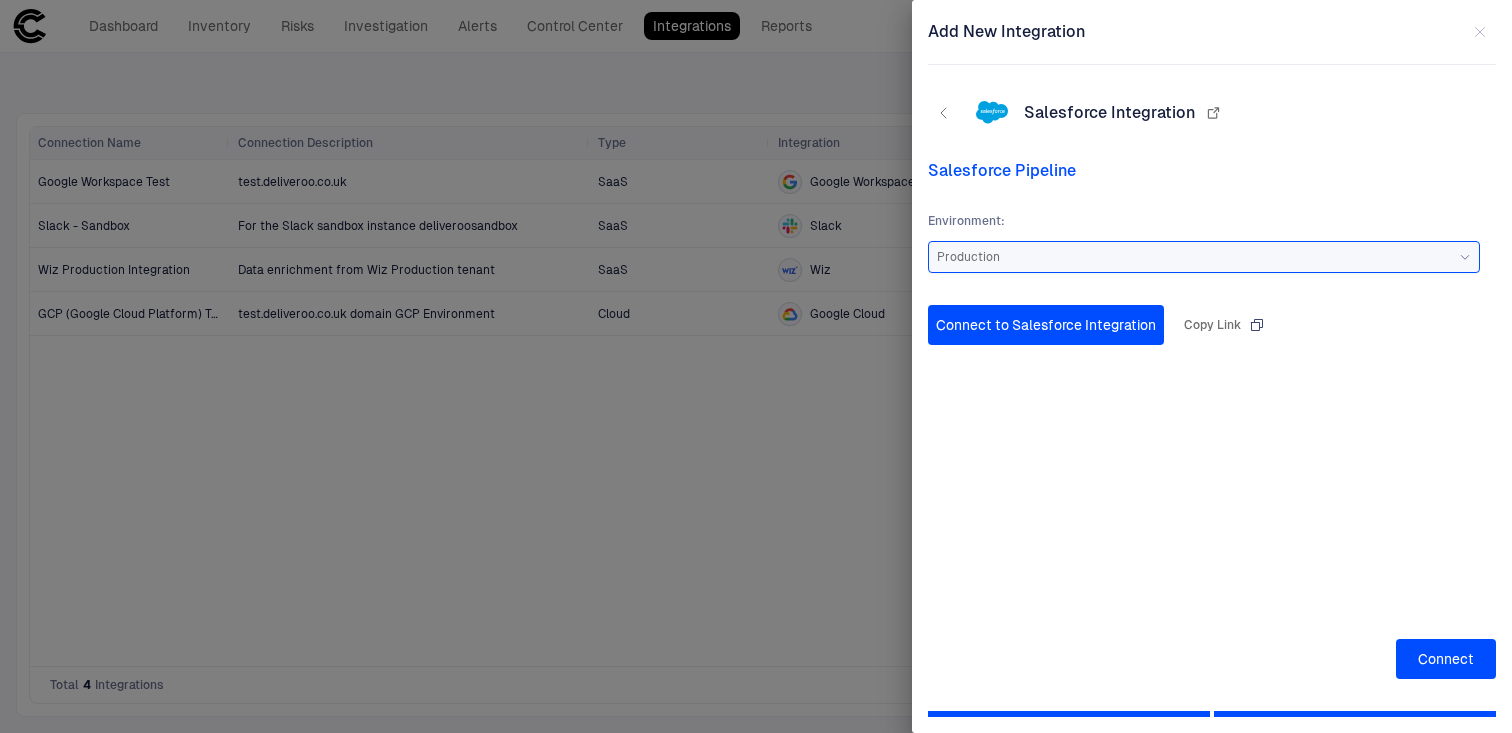 click 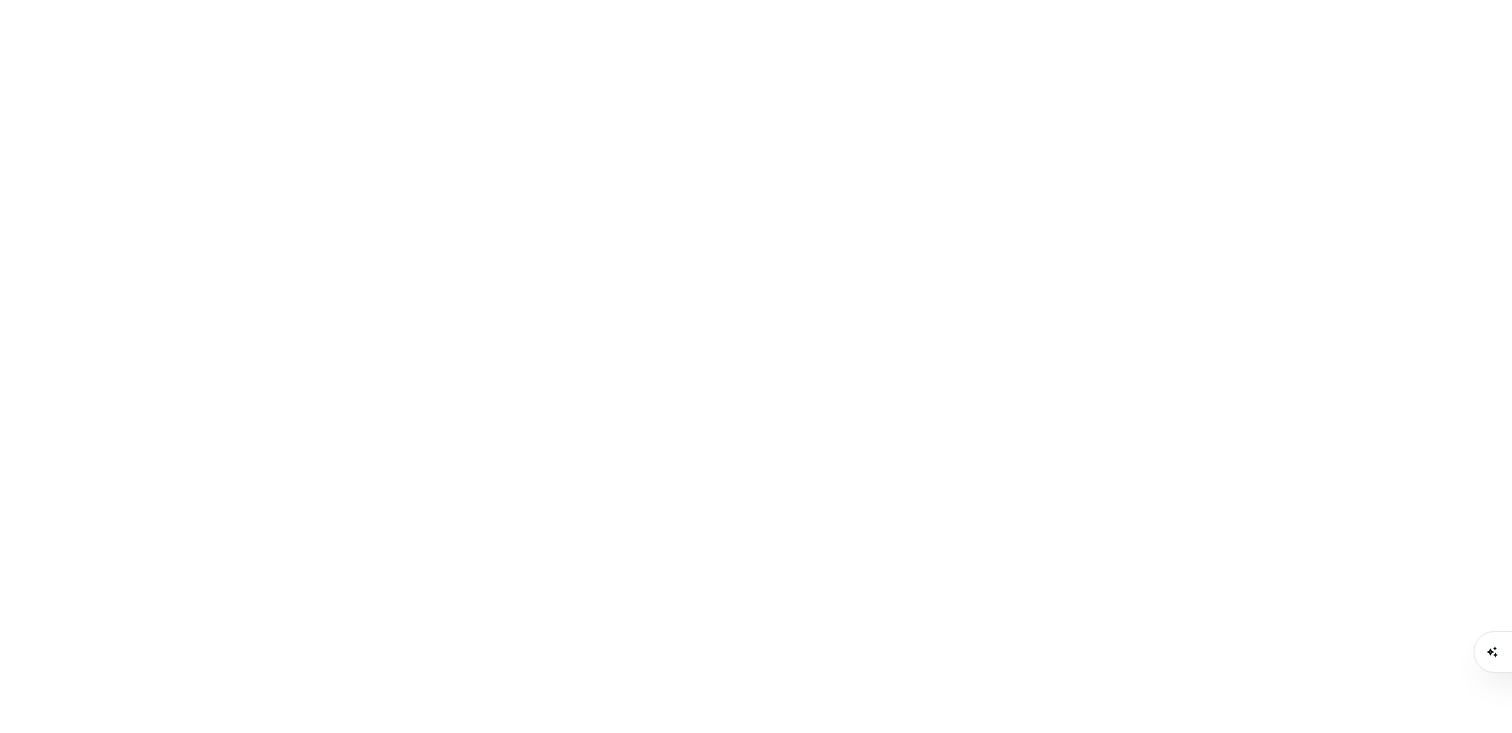 scroll, scrollTop: 0, scrollLeft: 0, axis: both 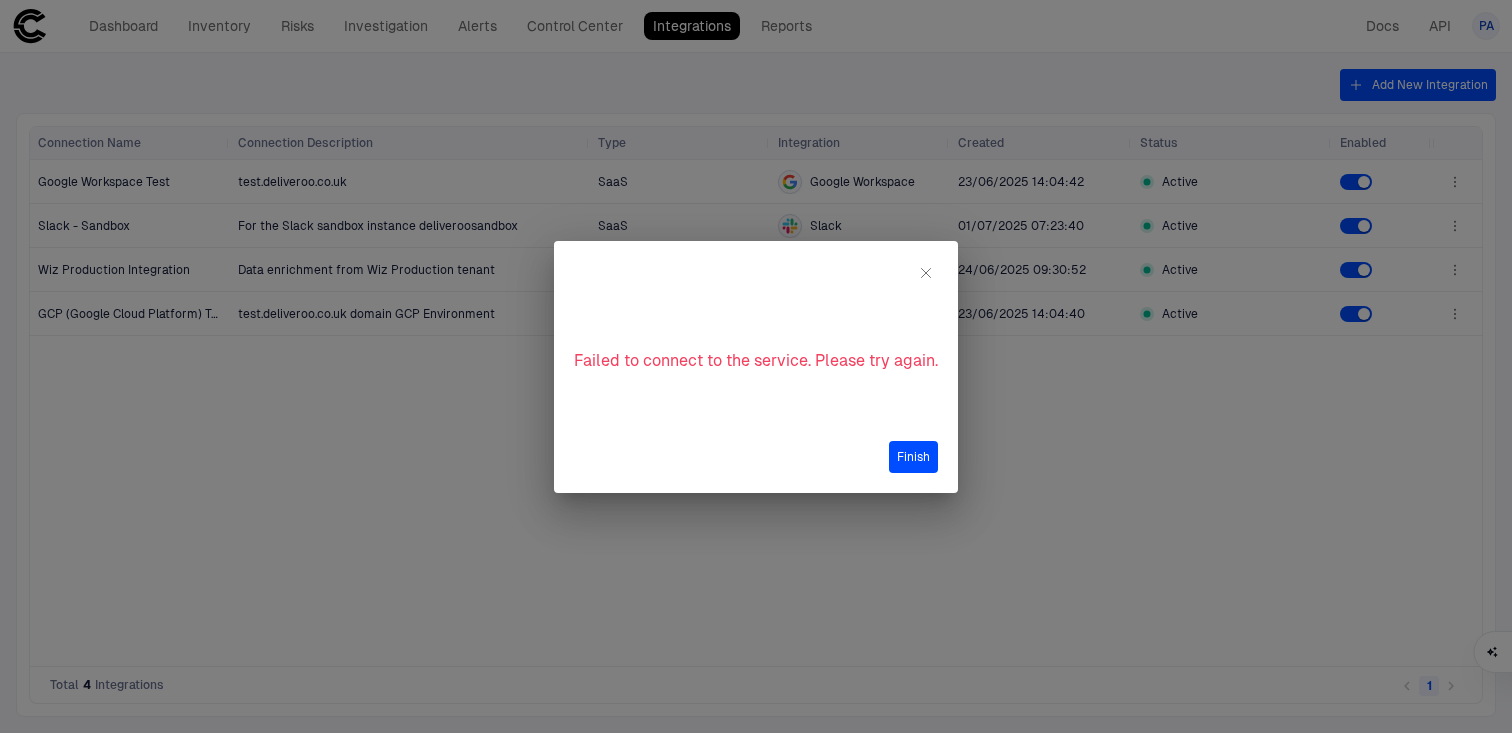 click on "Failed to connect to the service. Please try again." at bounding box center (756, 361) 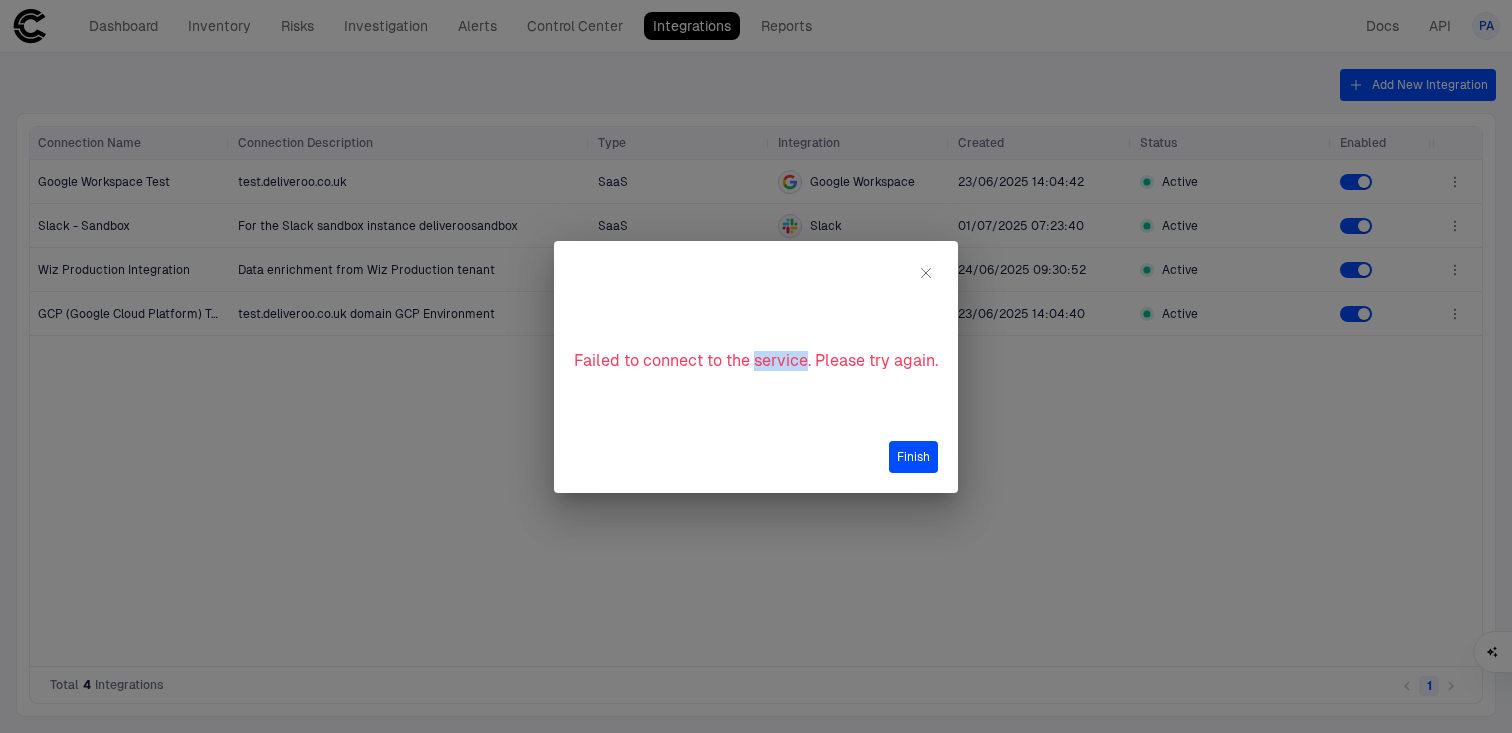 click on "Failed to connect to the service. Please try again." at bounding box center [756, 361] 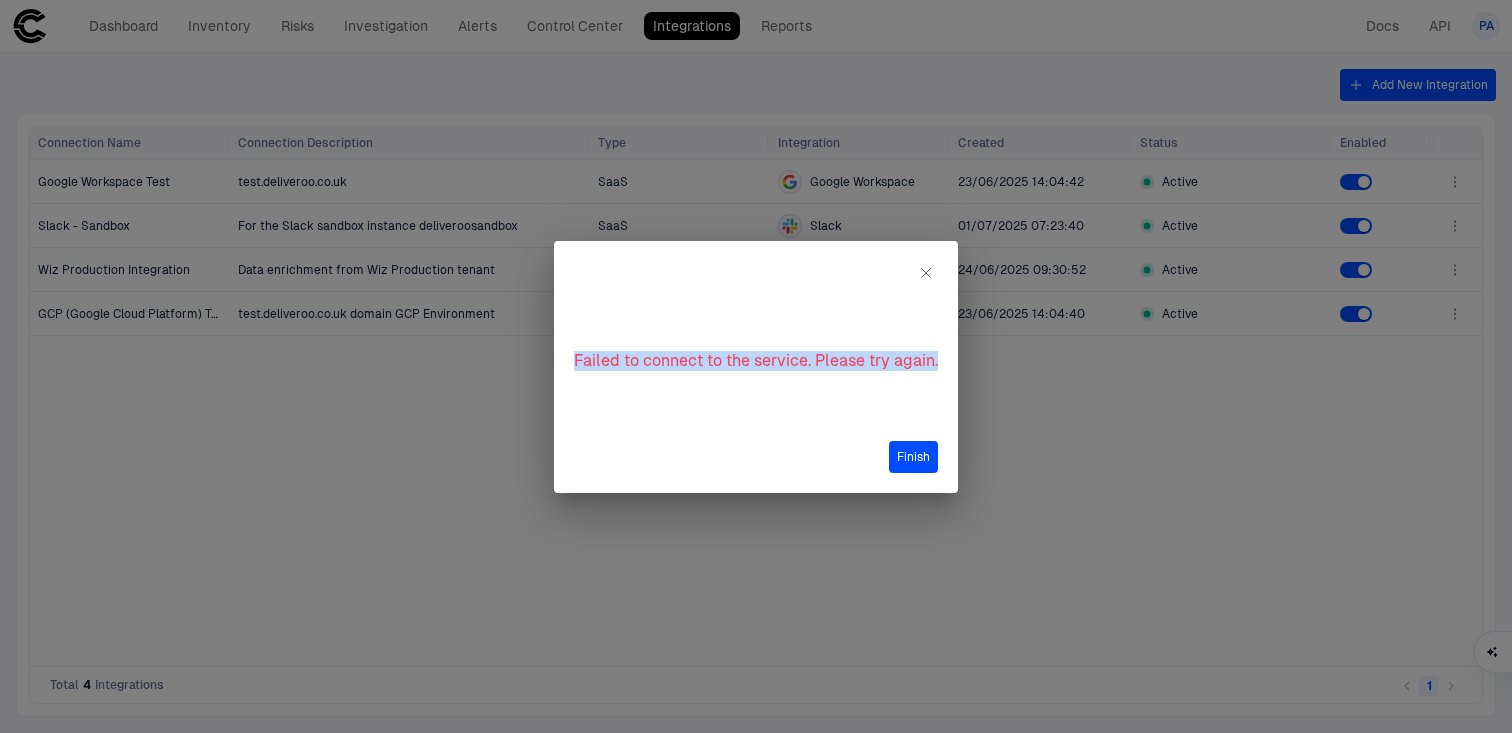 click on "Failed to connect to the service. Please try again." at bounding box center (756, 361) 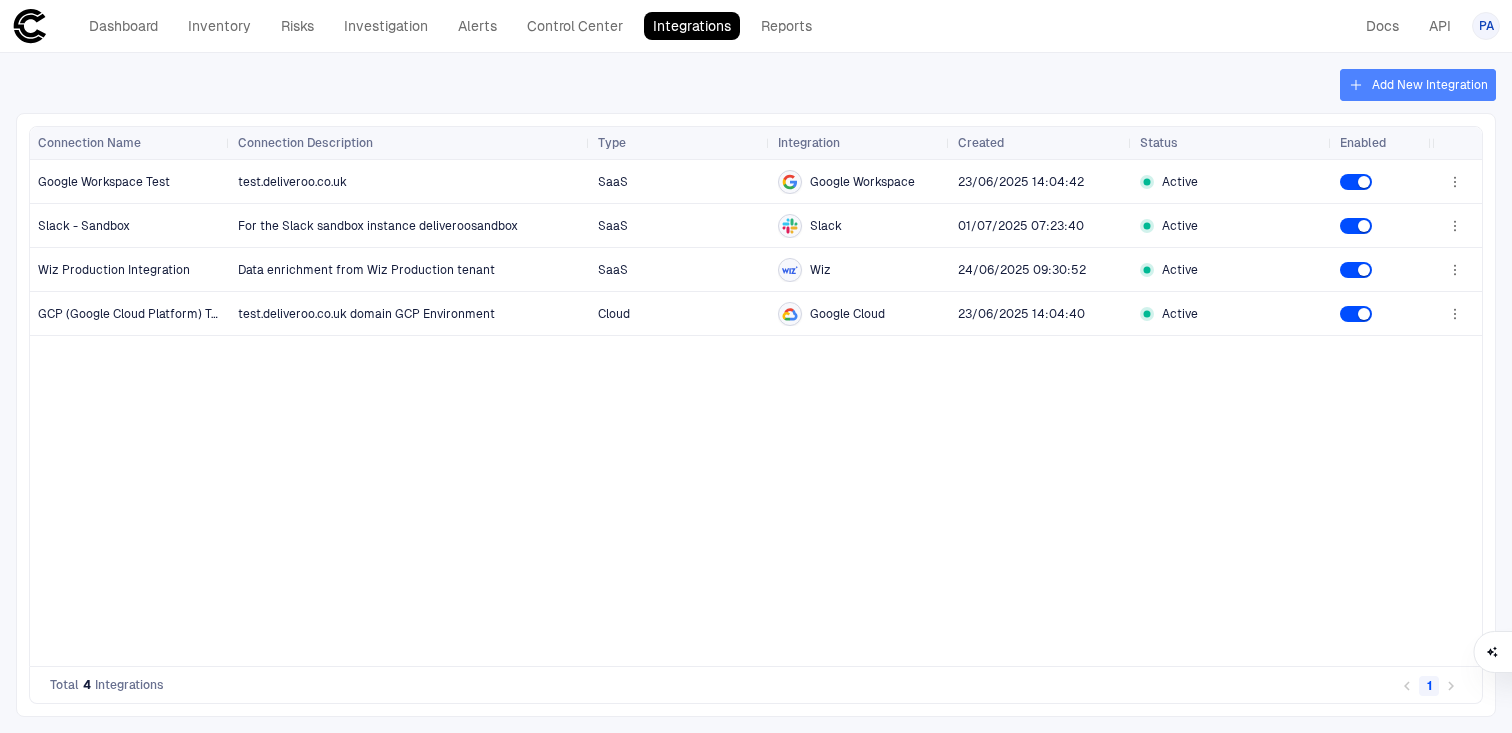 click on "Add New Integration" at bounding box center (1418, 85) 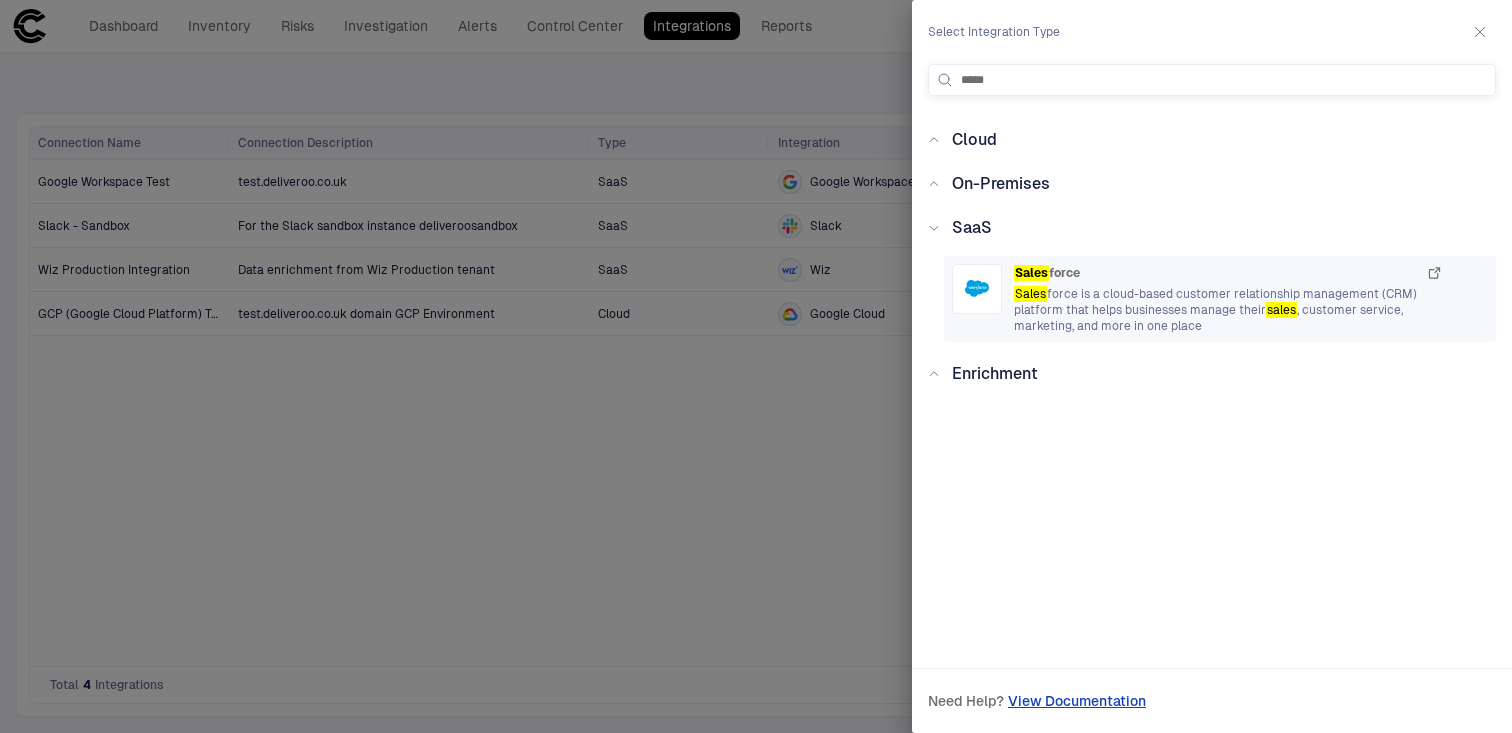 type on "*****" 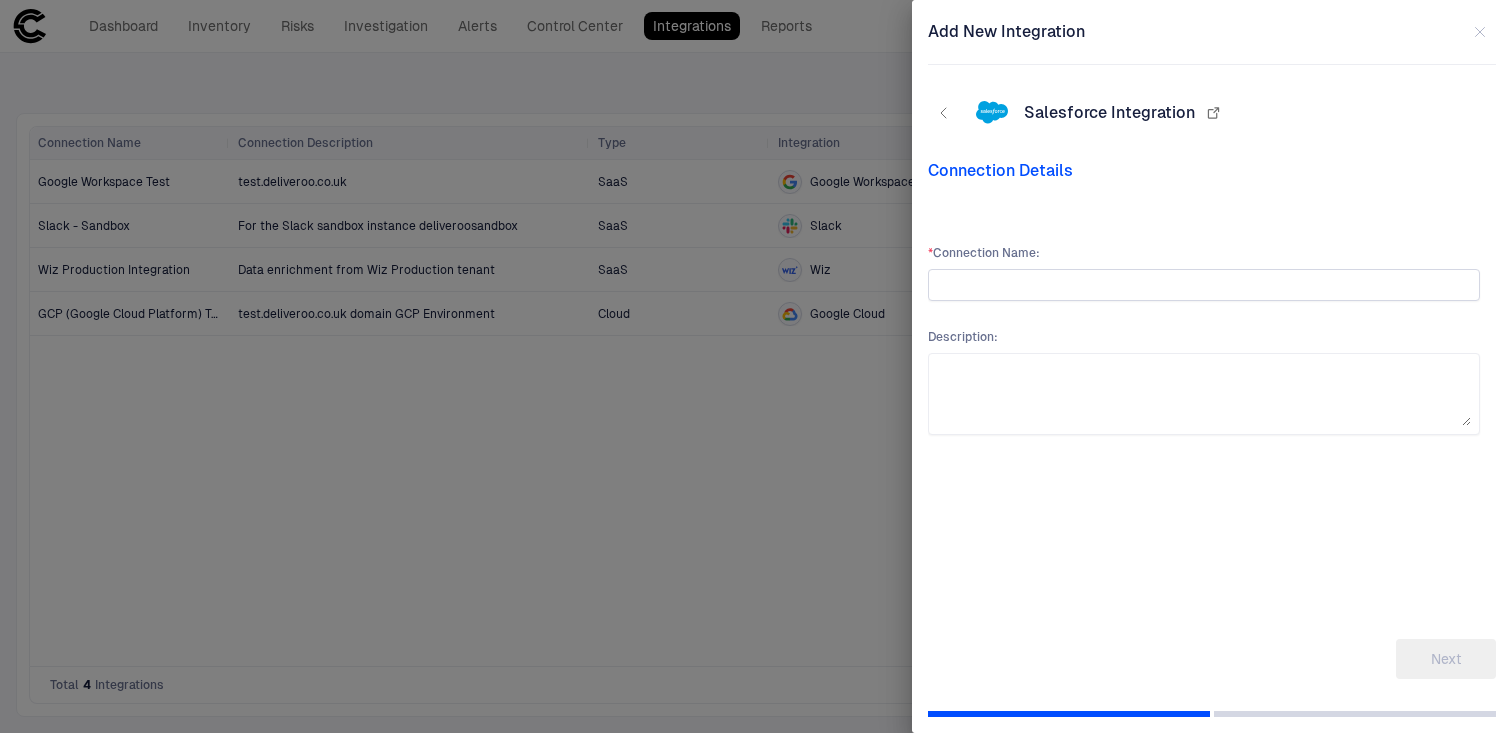click at bounding box center (1204, 285) 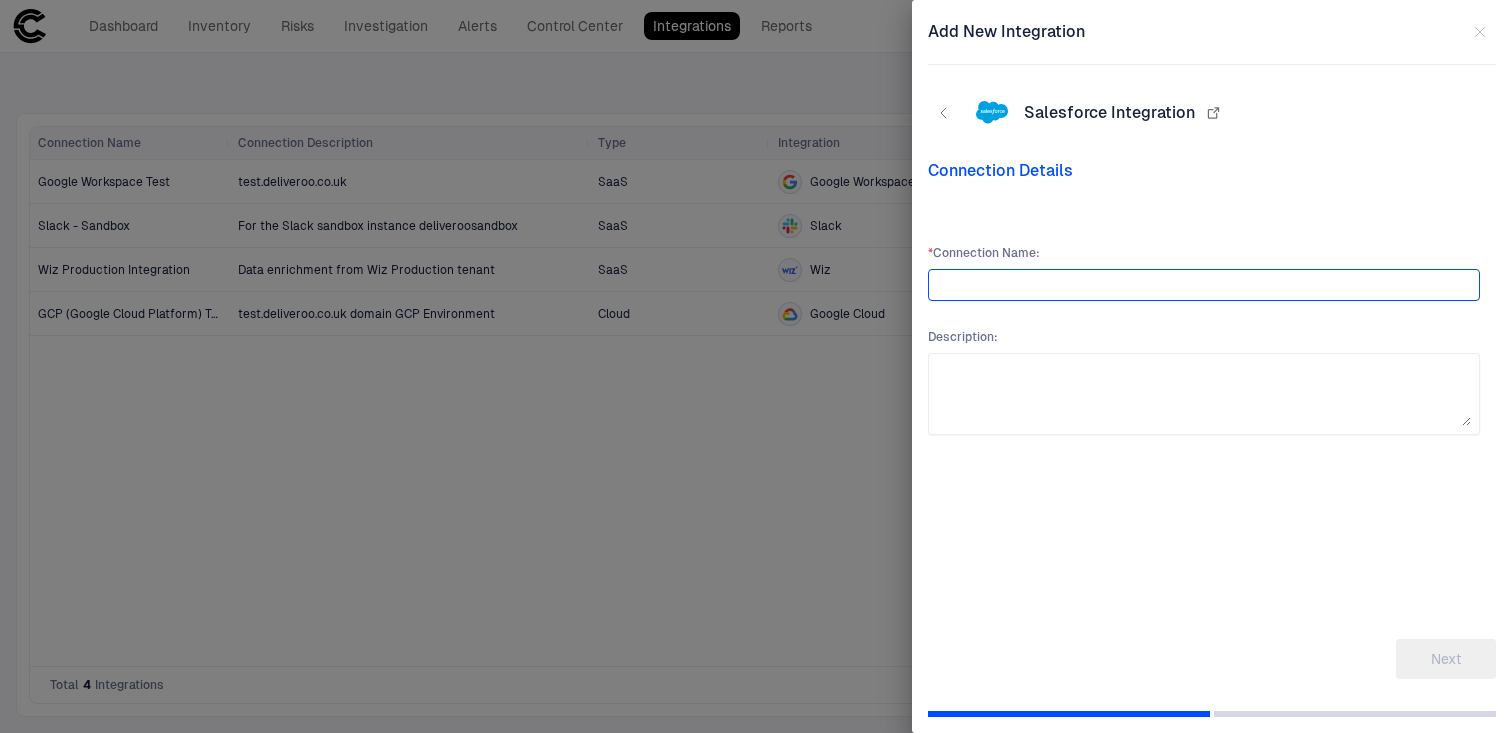 click at bounding box center [1204, 285] 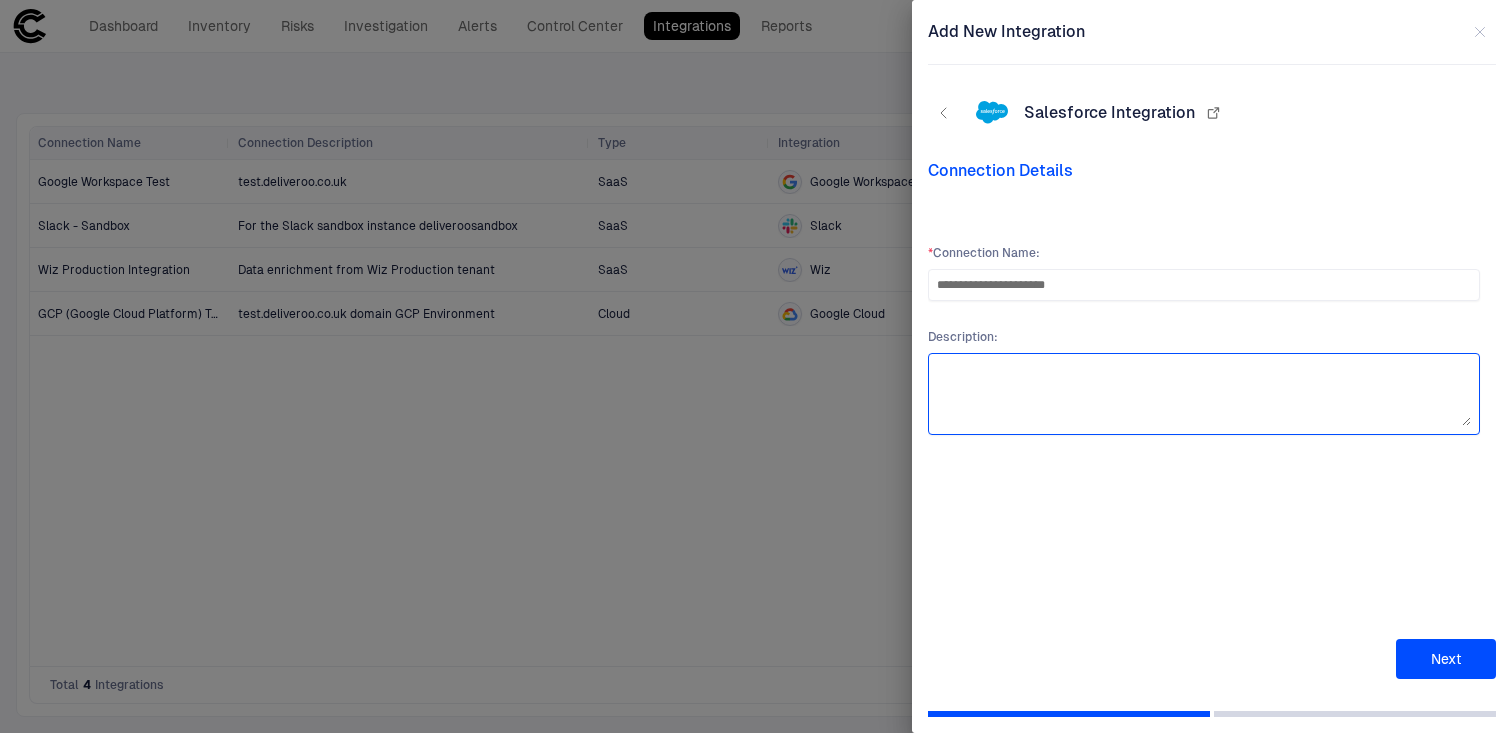 click at bounding box center (1204, 394) 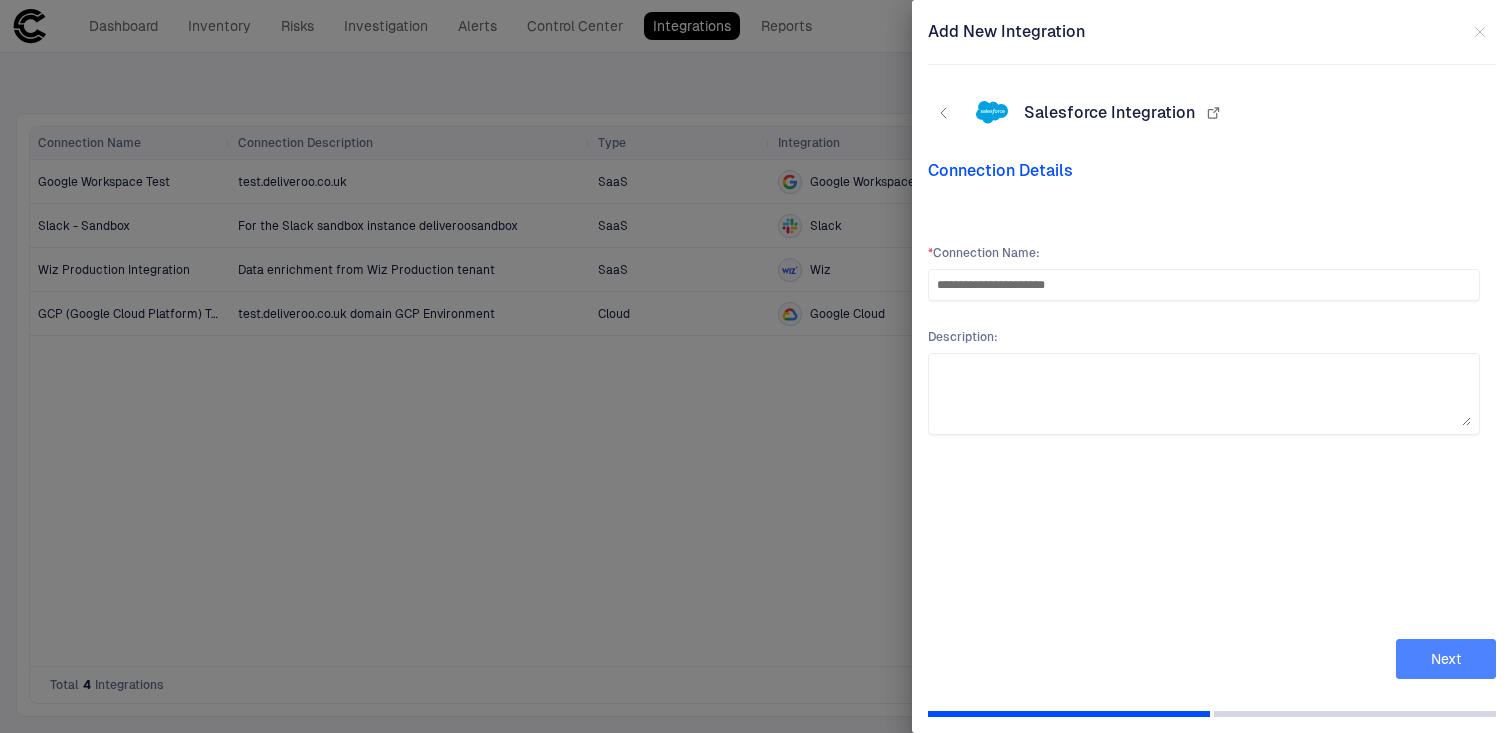 click on "Next" at bounding box center [1446, 659] 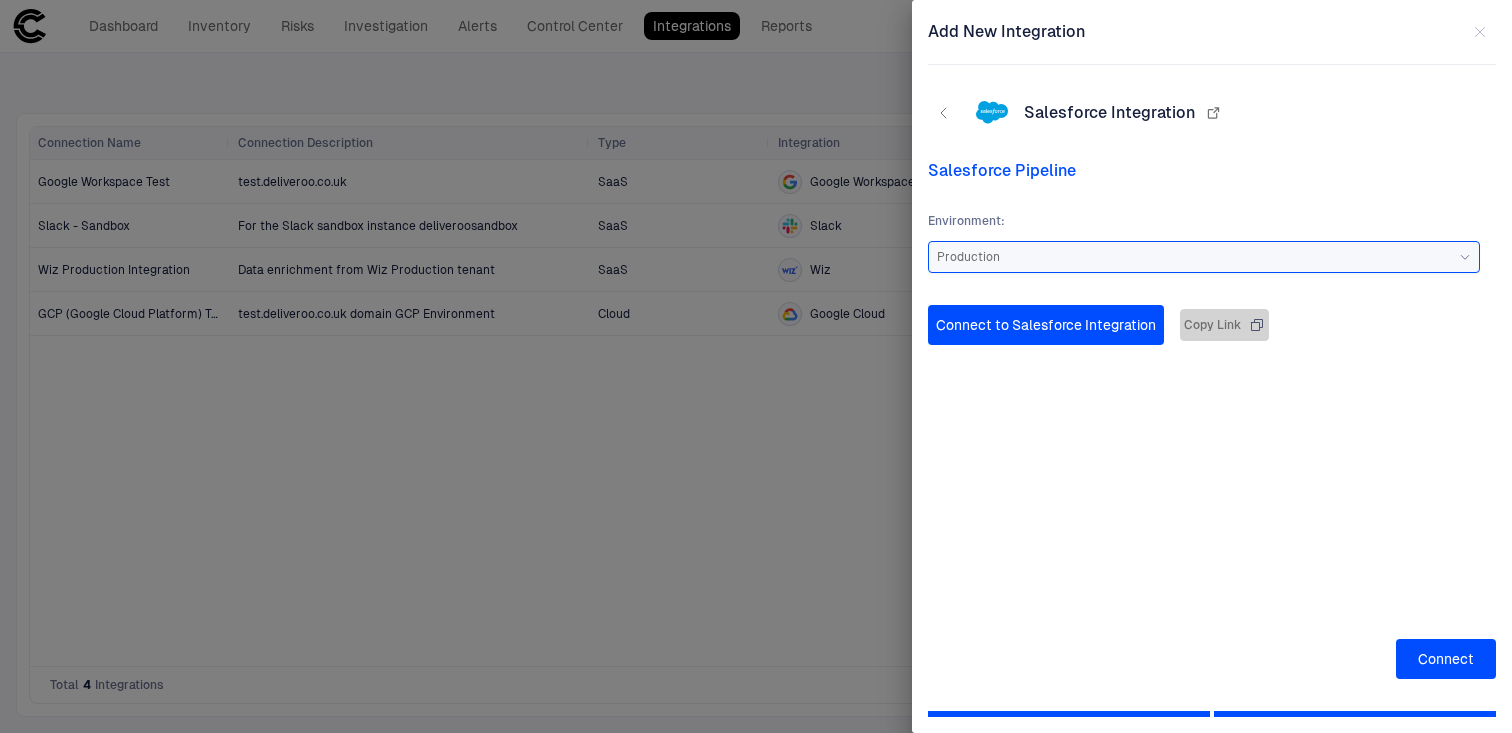 click on "Copy Link" at bounding box center (1224, 325) 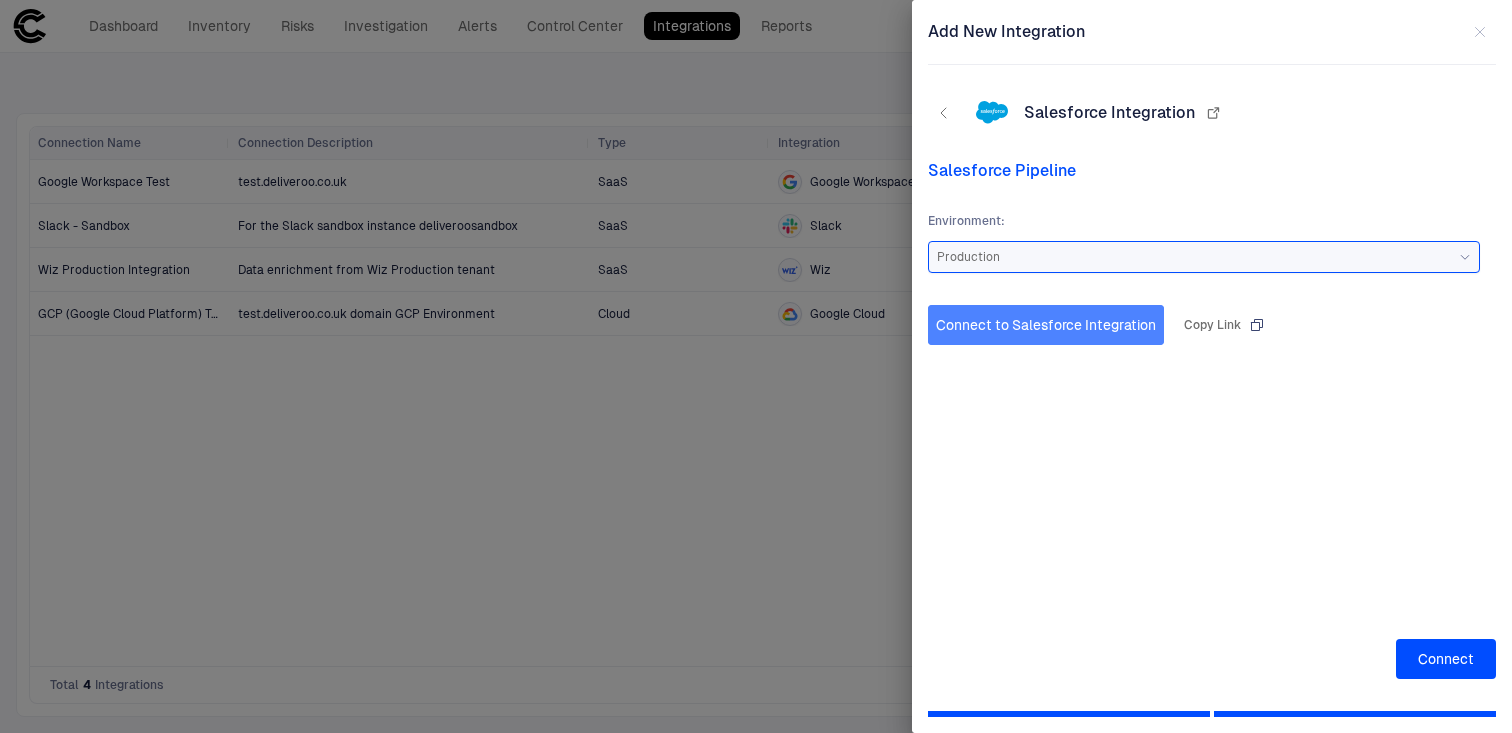 click on "Connect to Salesforce Integration" at bounding box center (1046, 325) 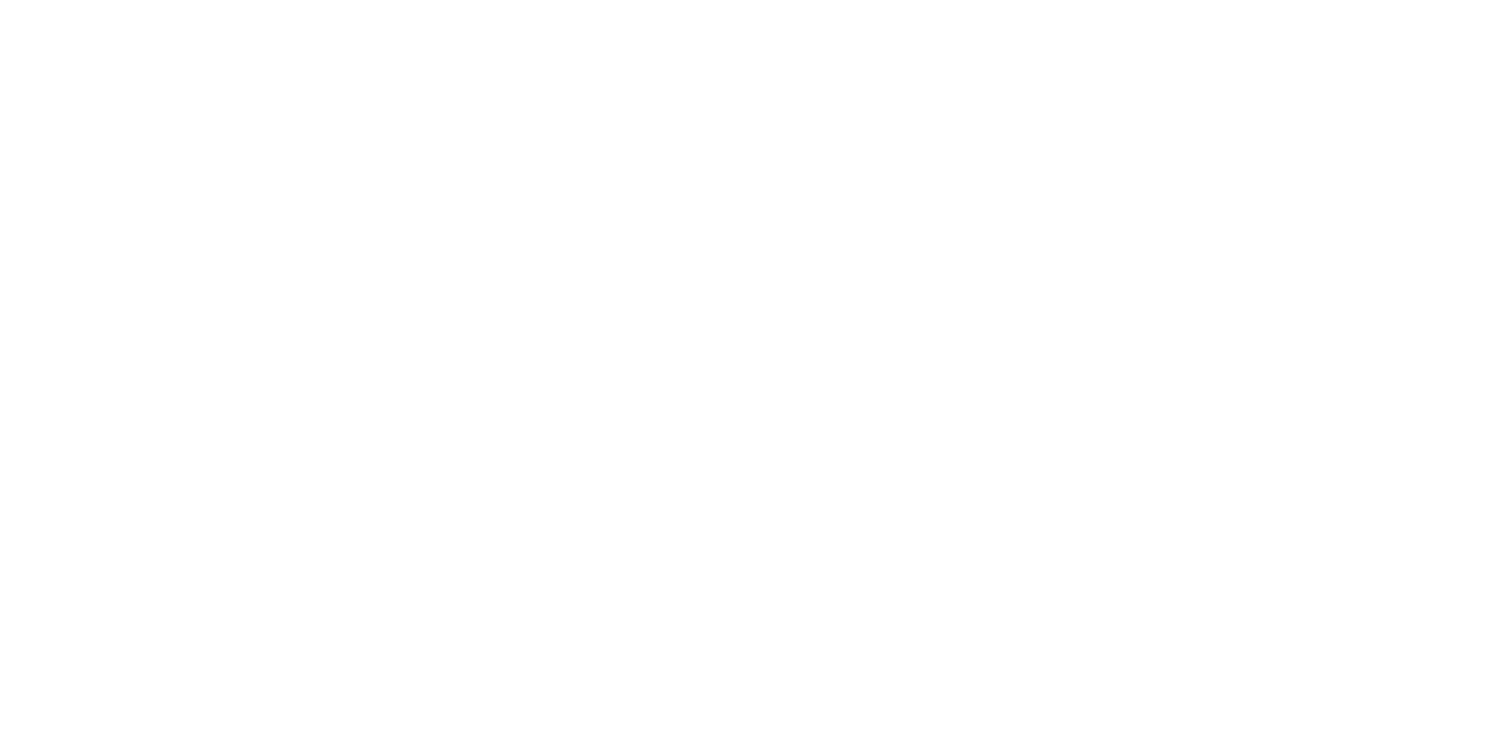 scroll, scrollTop: 0, scrollLeft: 0, axis: both 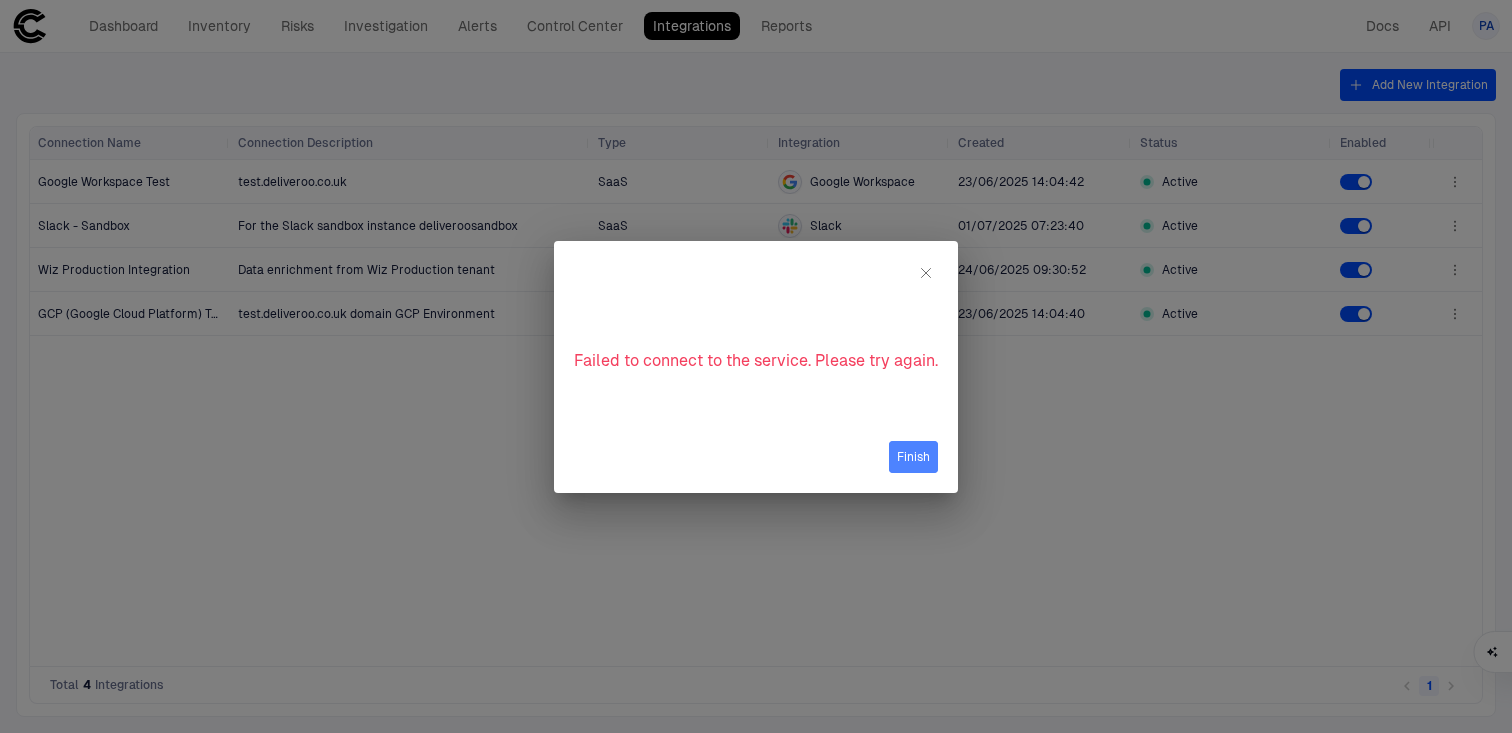 click on "Finish" at bounding box center [913, 457] 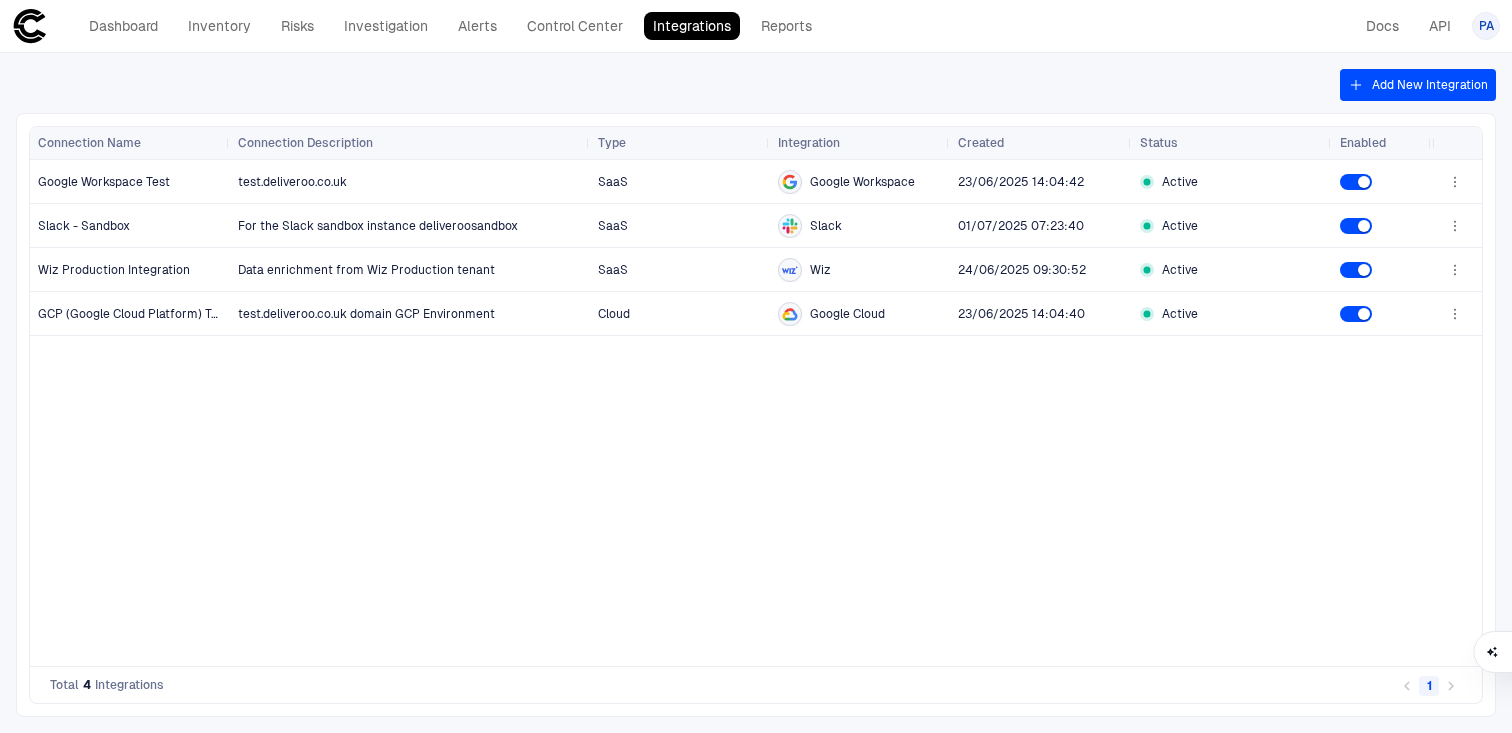 click on "Add New Integration" at bounding box center [1418, 85] 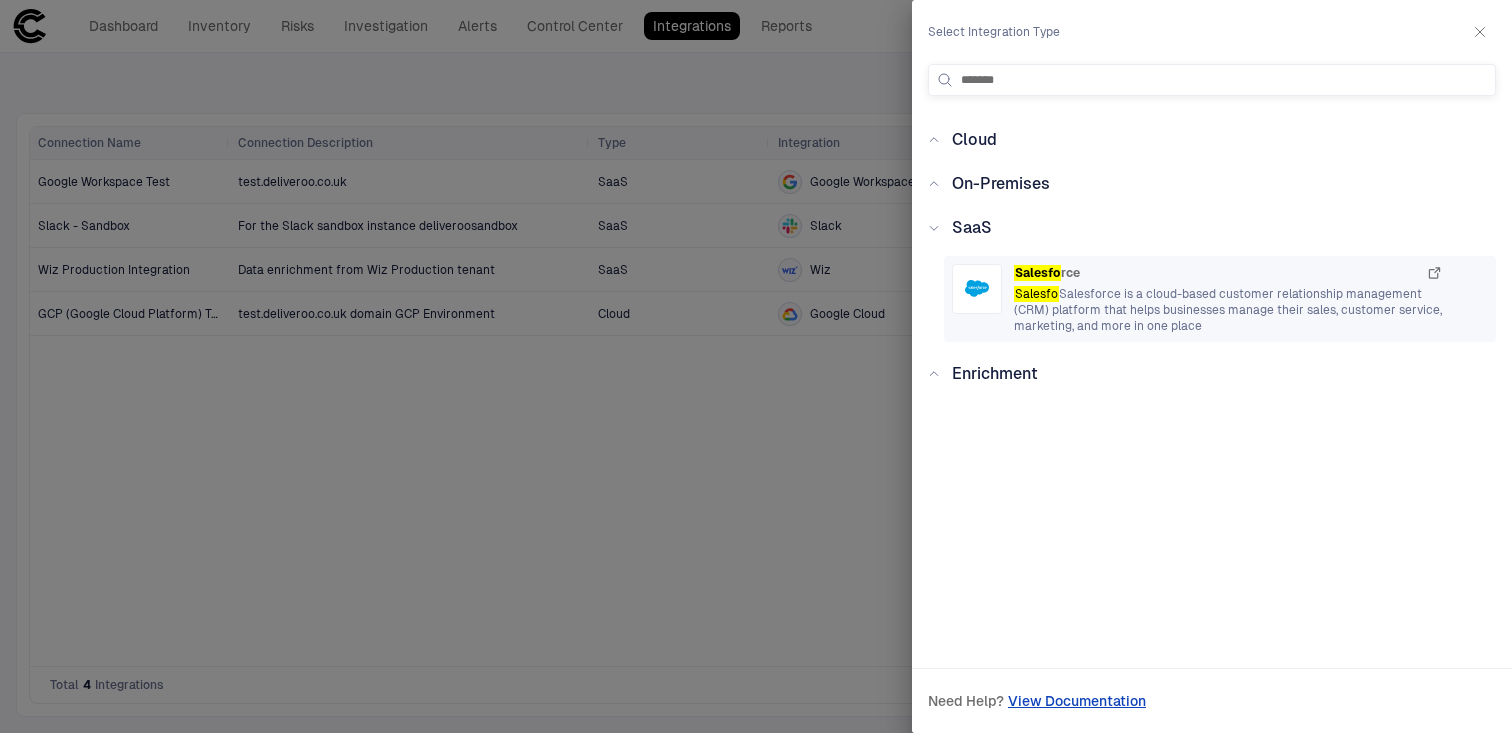 type on "*******" 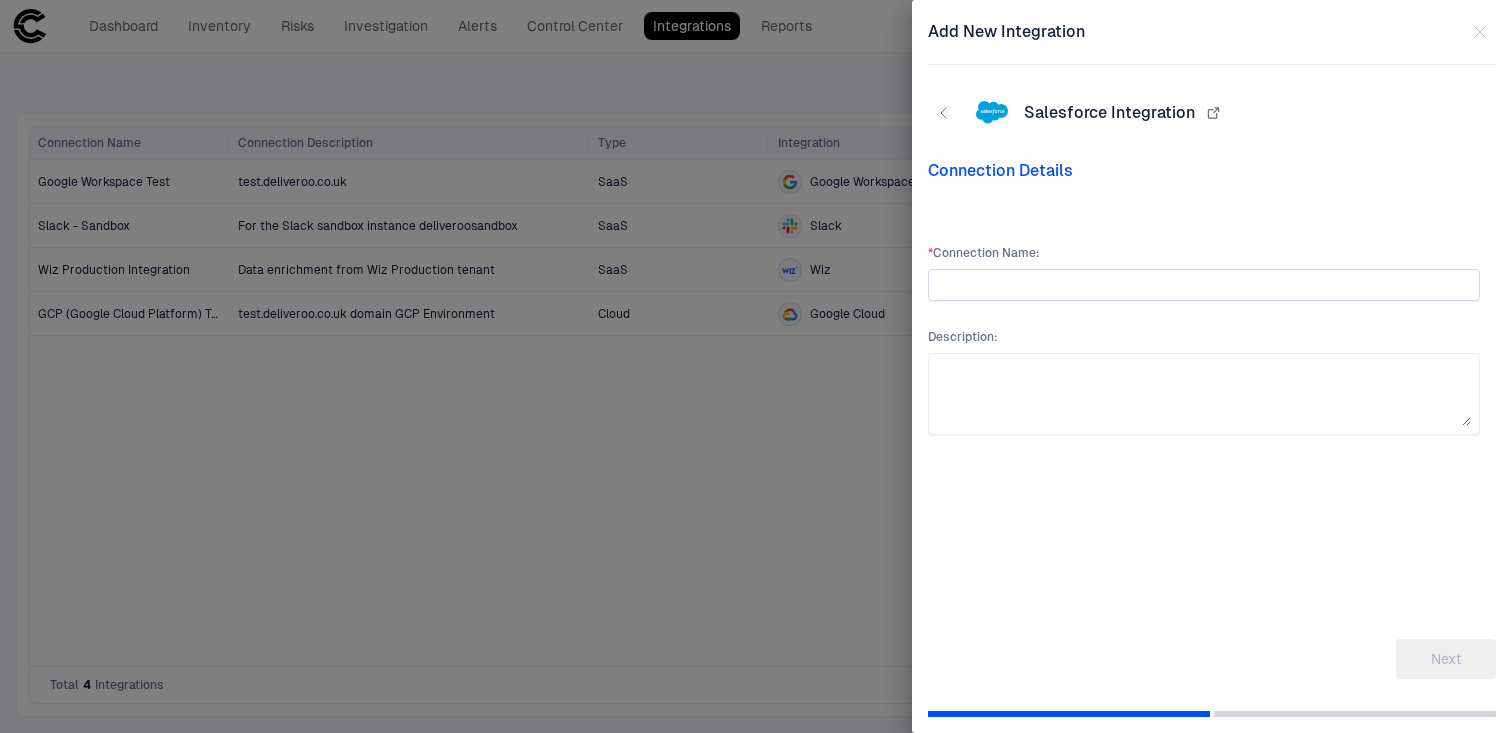 click at bounding box center [1204, 285] 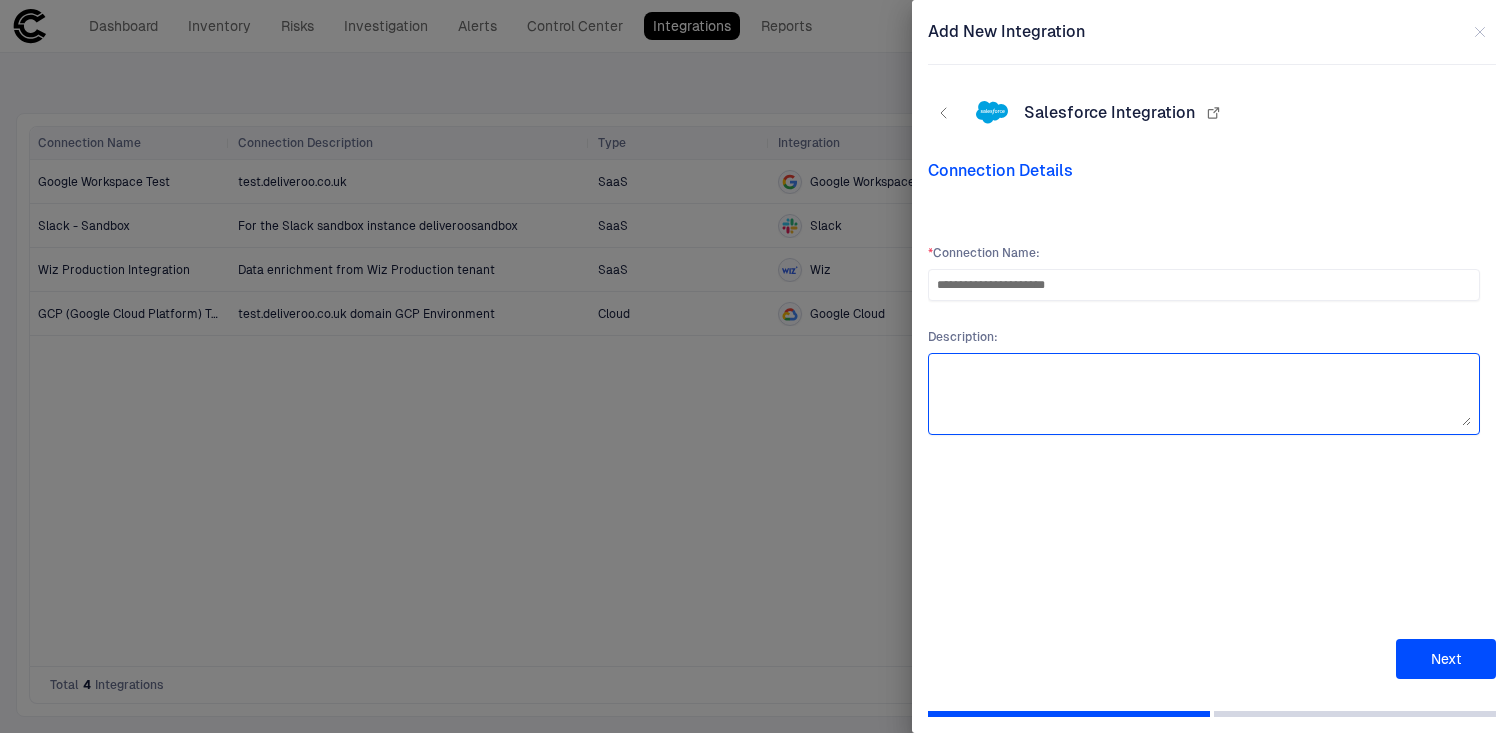click at bounding box center [1204, 394] 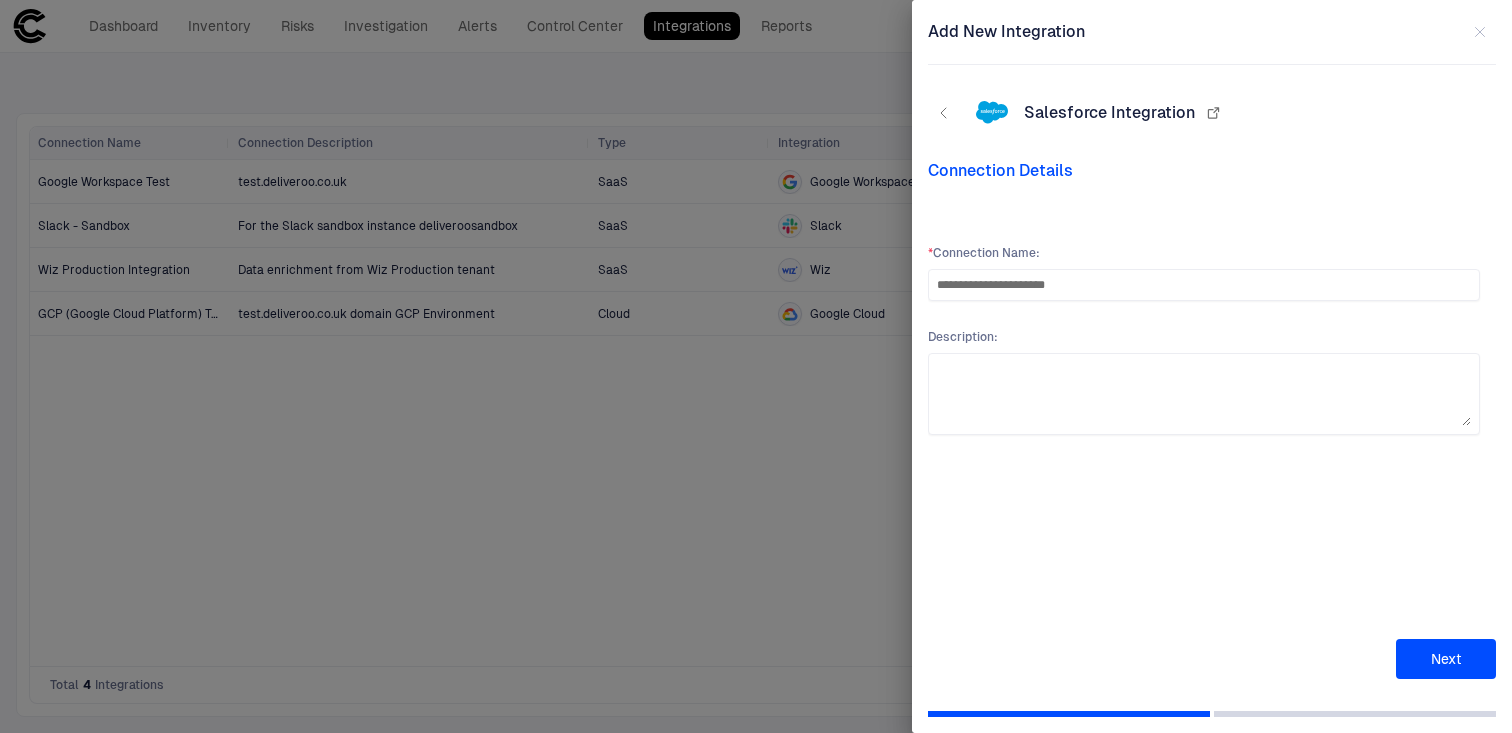 click on "Next" at bounding box center [1446, 659] 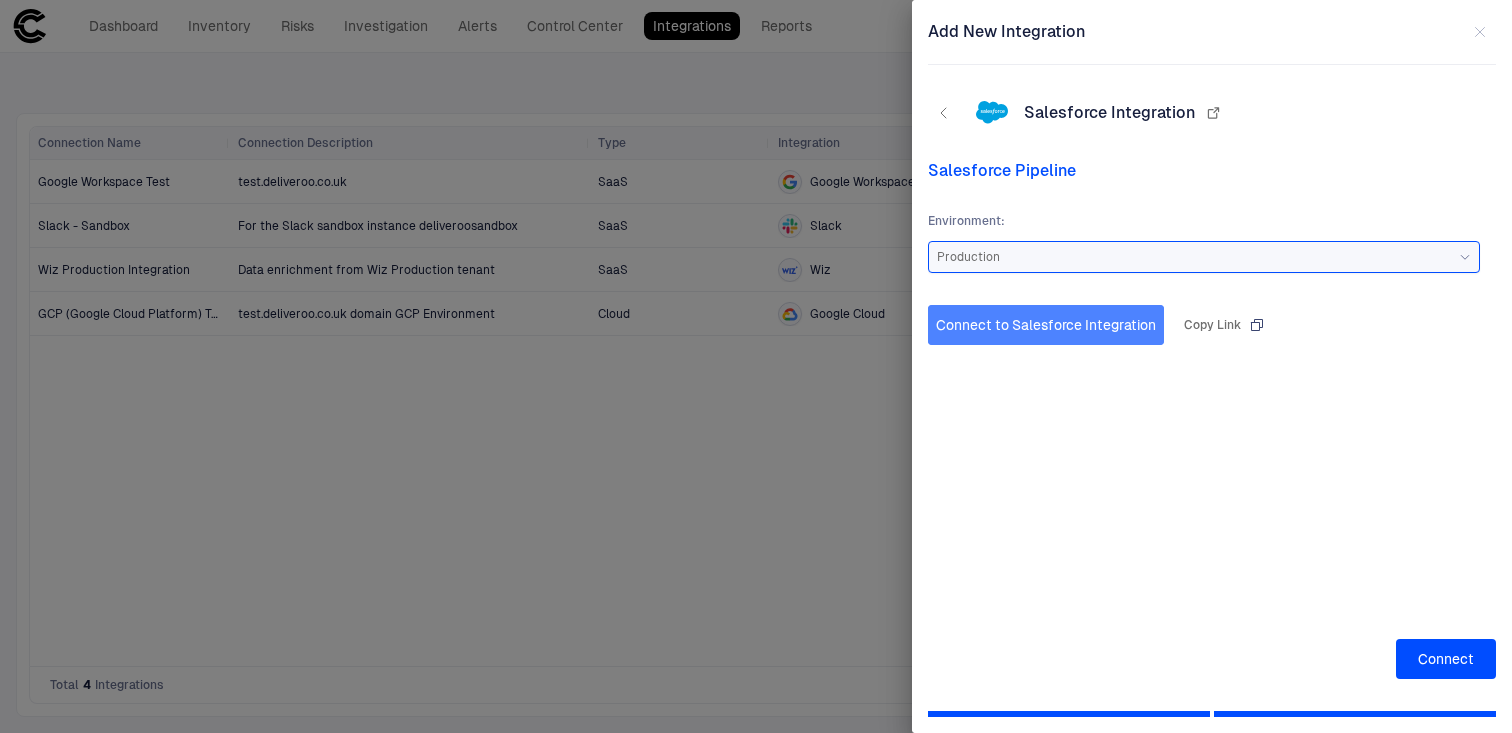 click on "Connect to Salesforce Integration" at bounding box center (1046, 325) 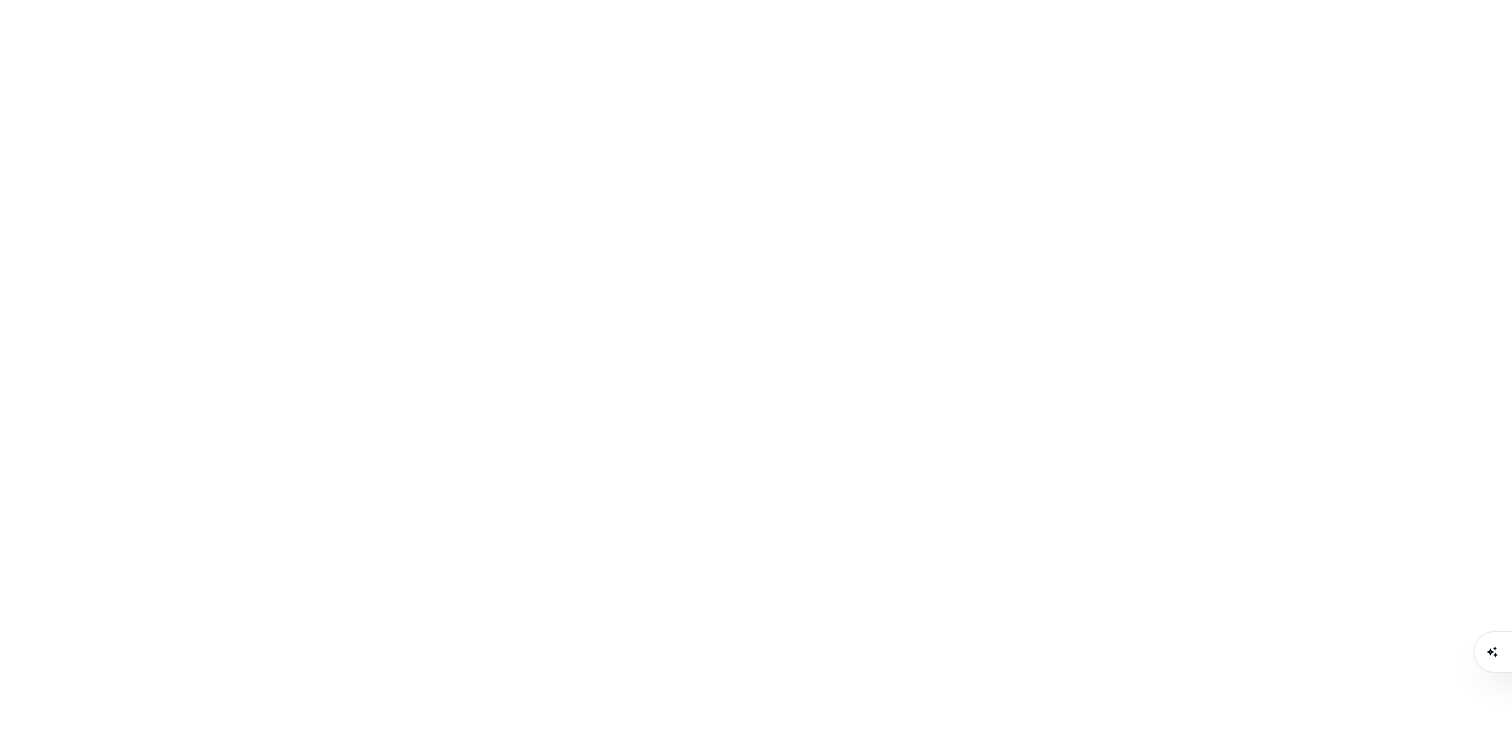 scroll, scrollTop: 0, scrollLeft: 0, axis: both 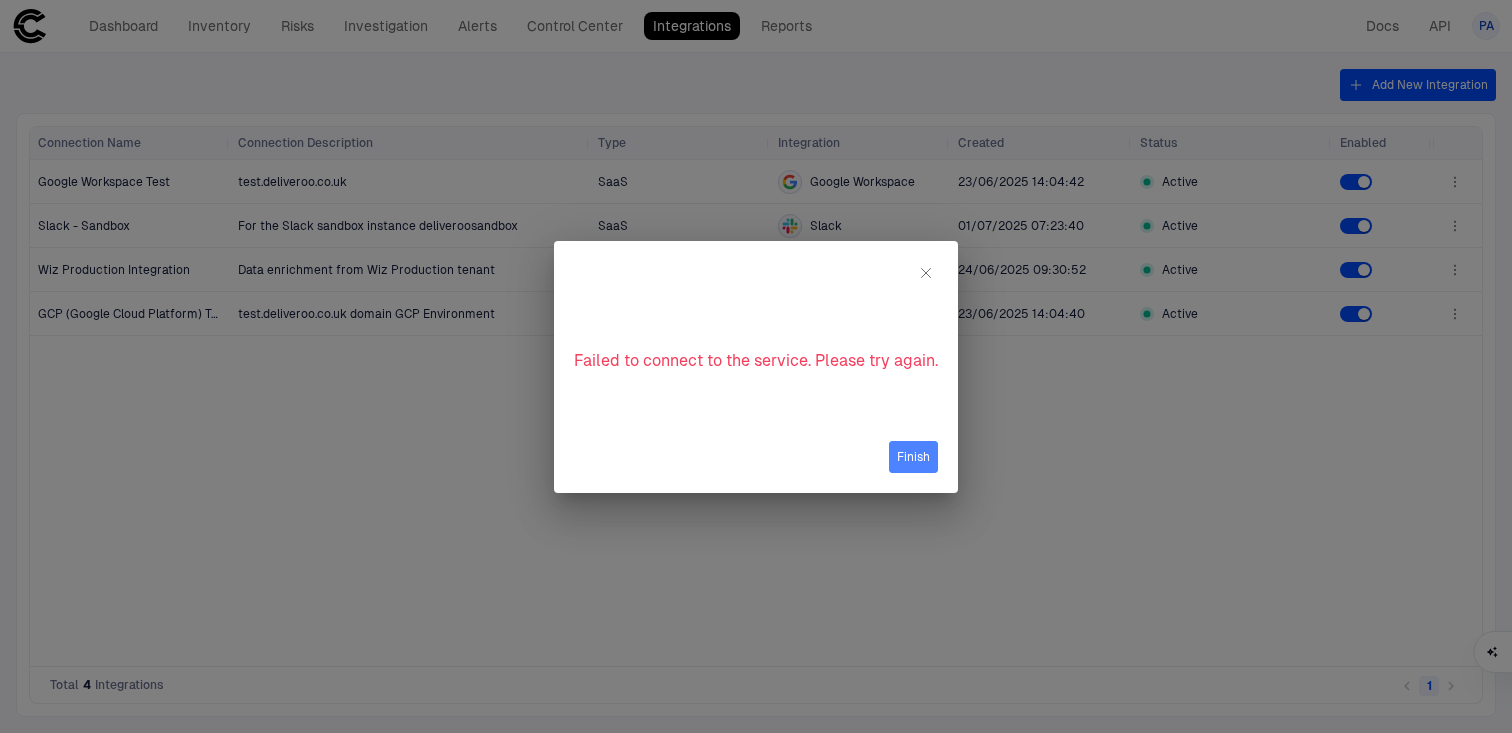 click on "Finish" at bounding box center (913, 457) 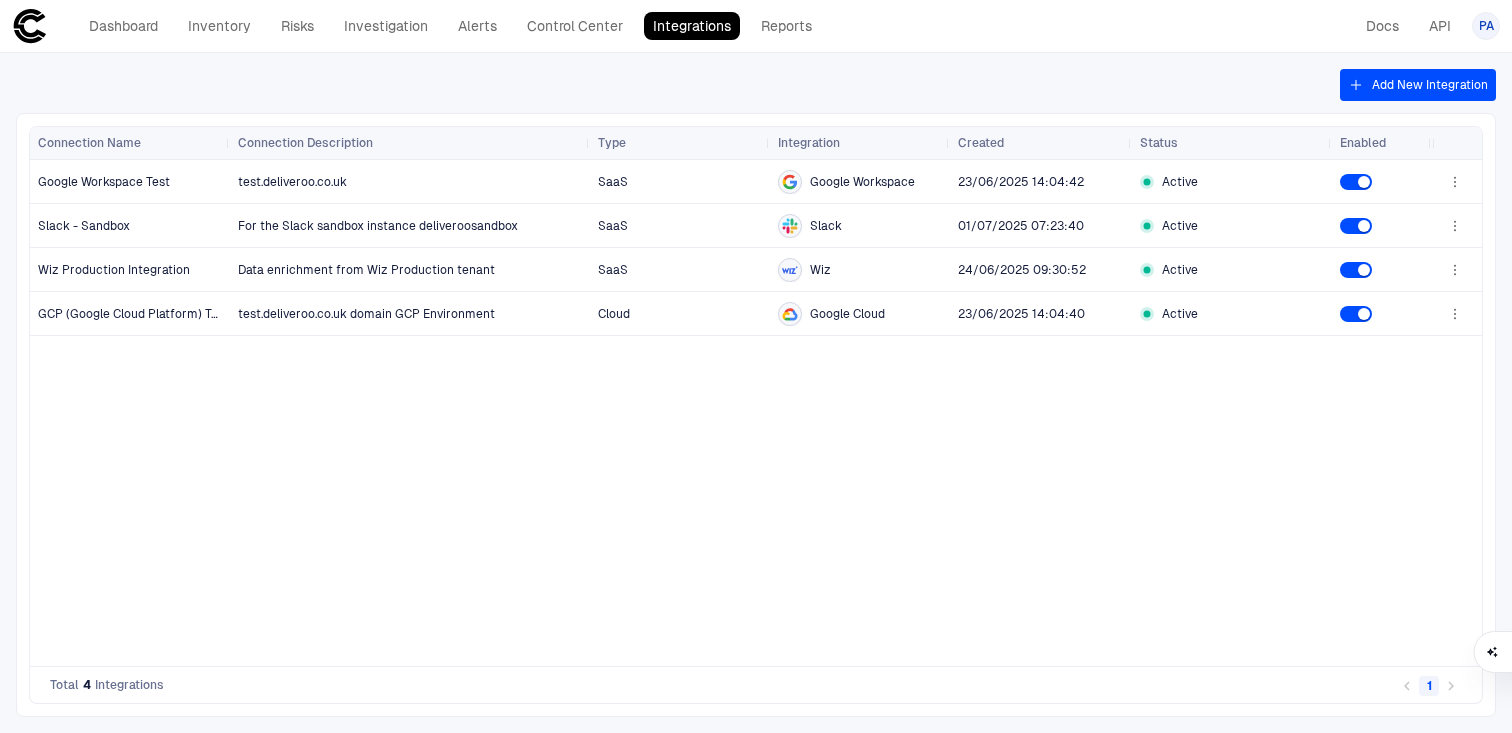 click on "Add New Integration" at bounding box center [1418, 85] 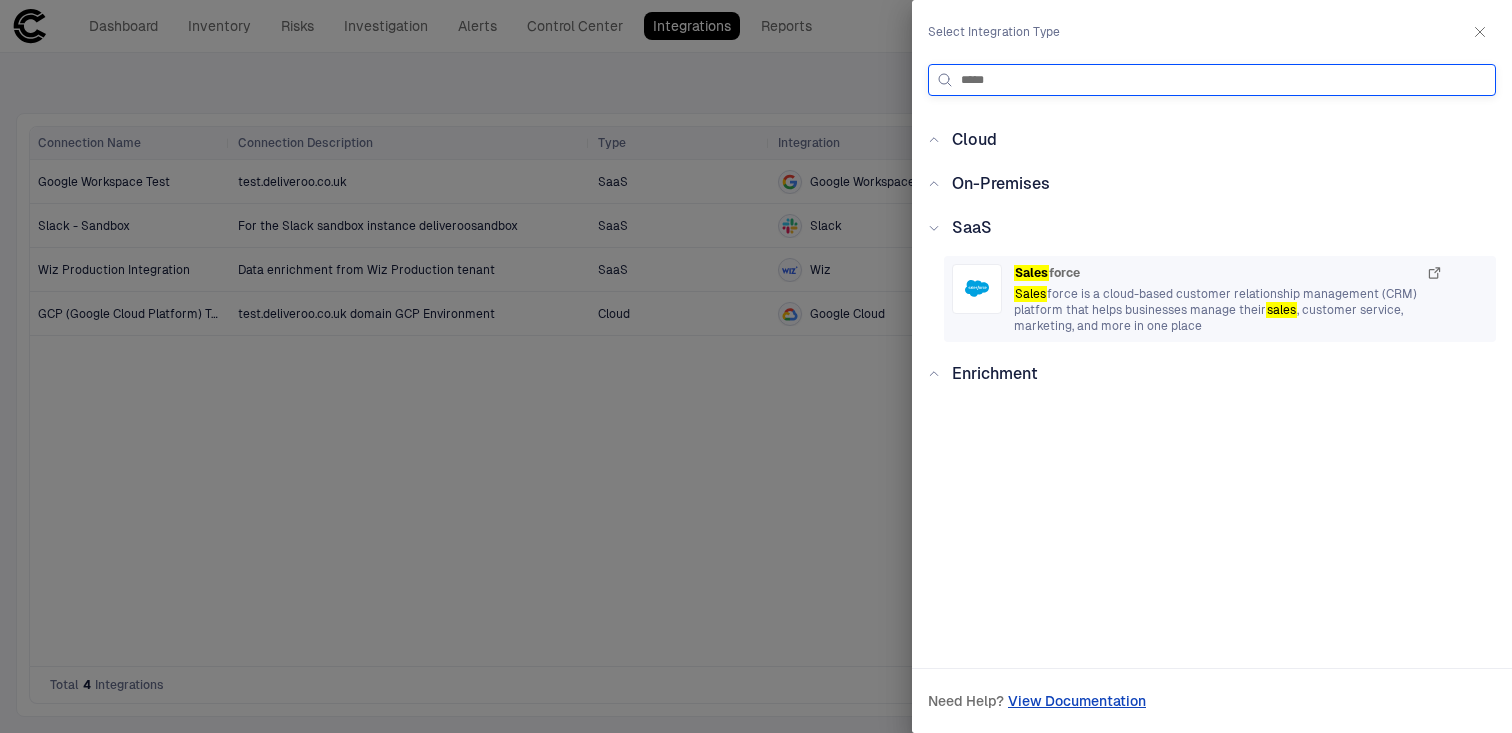type on "*****" 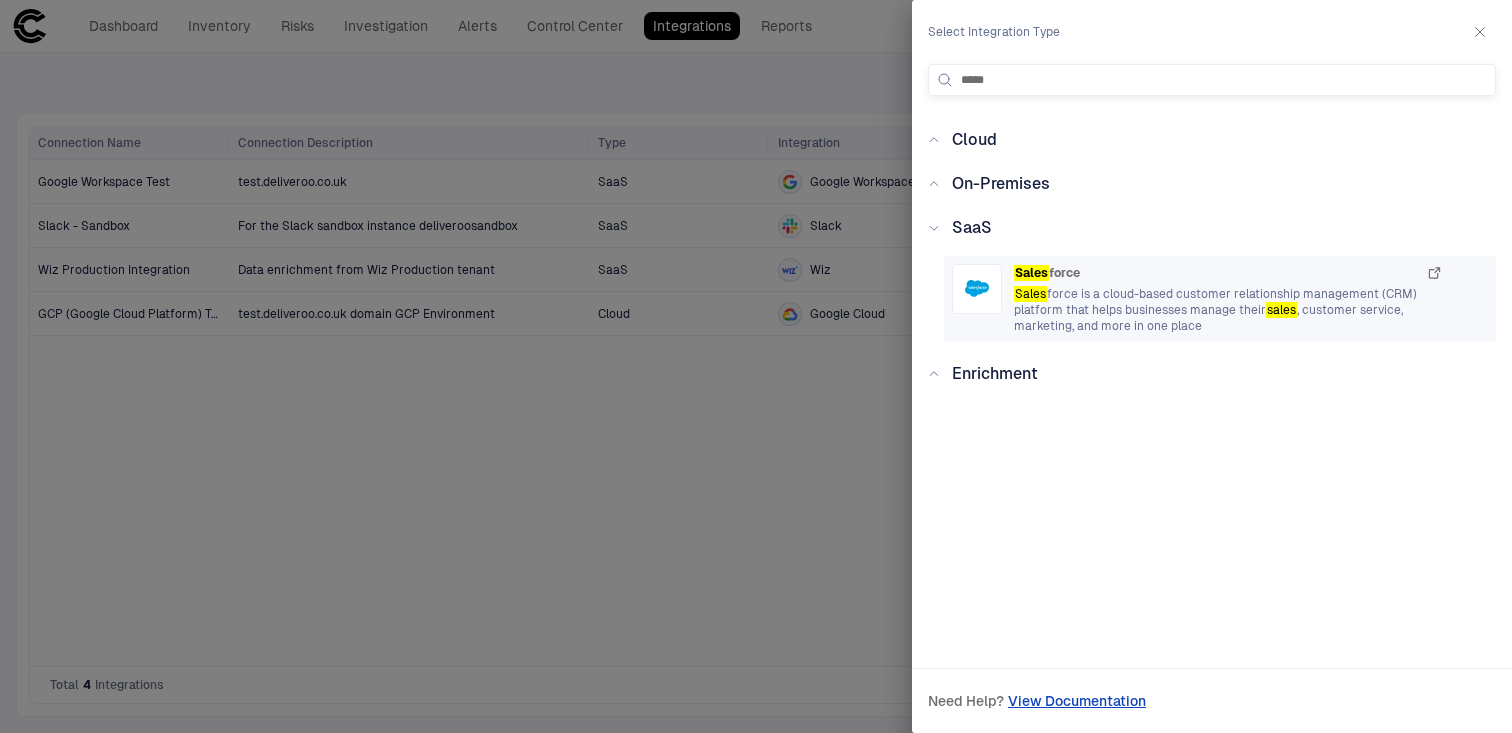 click on "Sales force is a cloud-based customer relationship management (CRM) platform that helps businesses manage their  sales , customer service, marketing, and more in one place" at bounding box center [1228, 310] 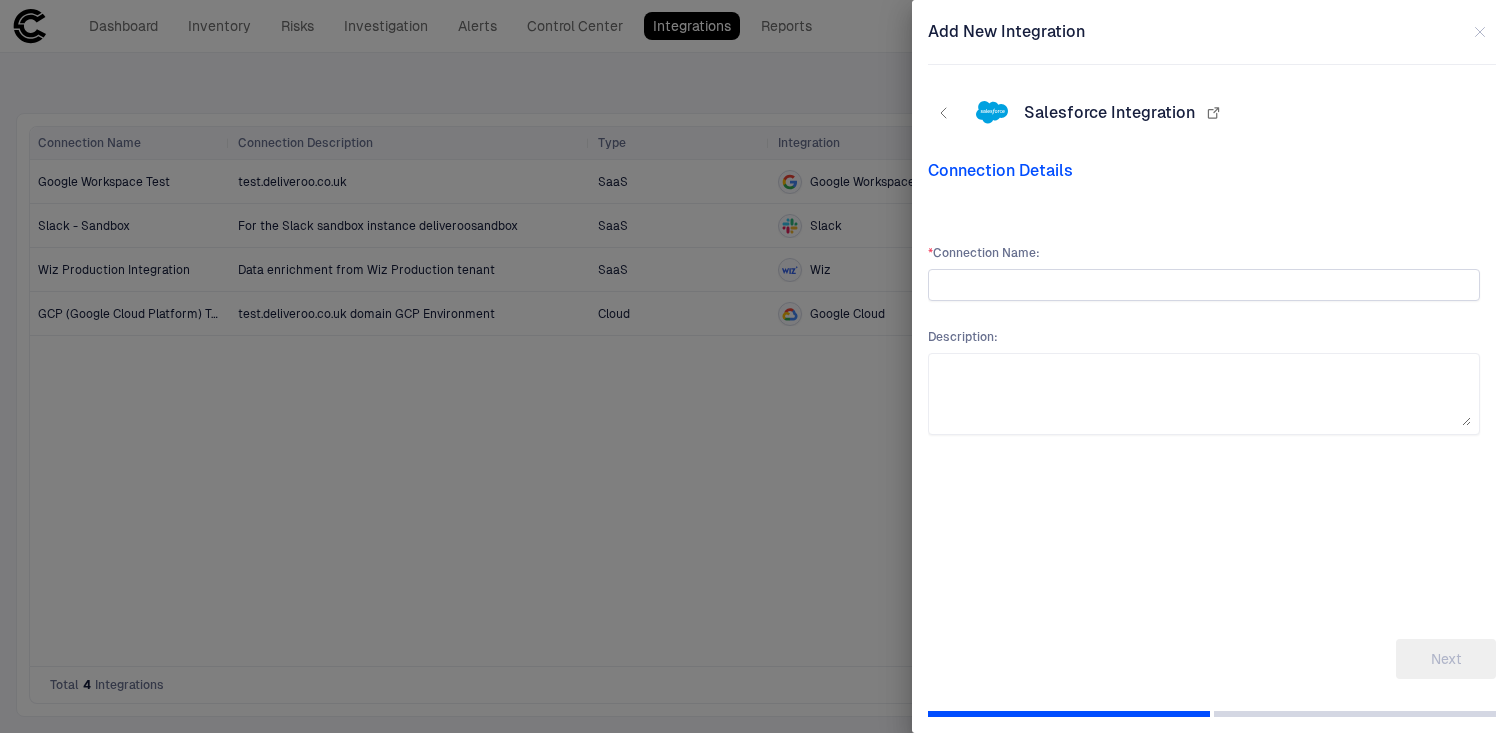 click at bounding box center (1204, 285) 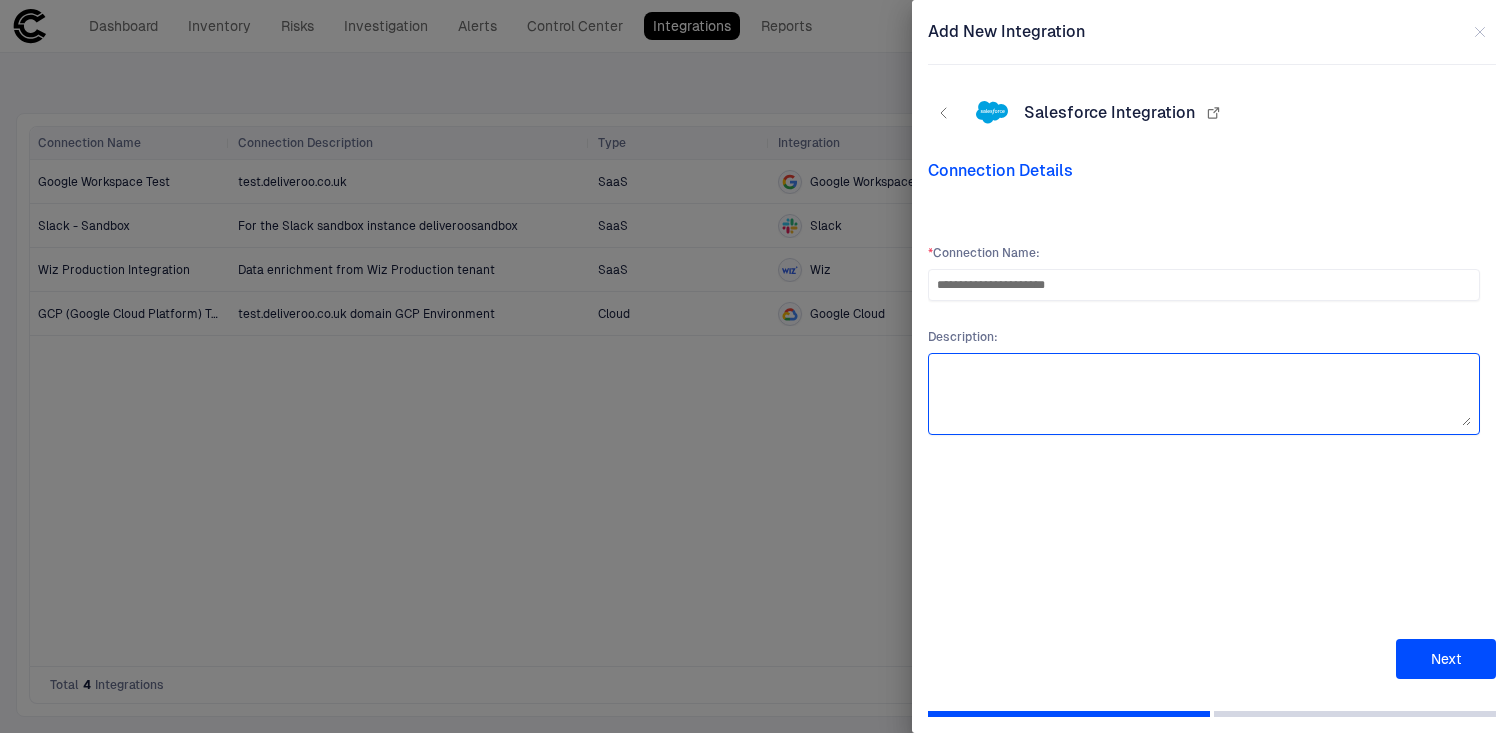 click at bounding box center [1204, 394] 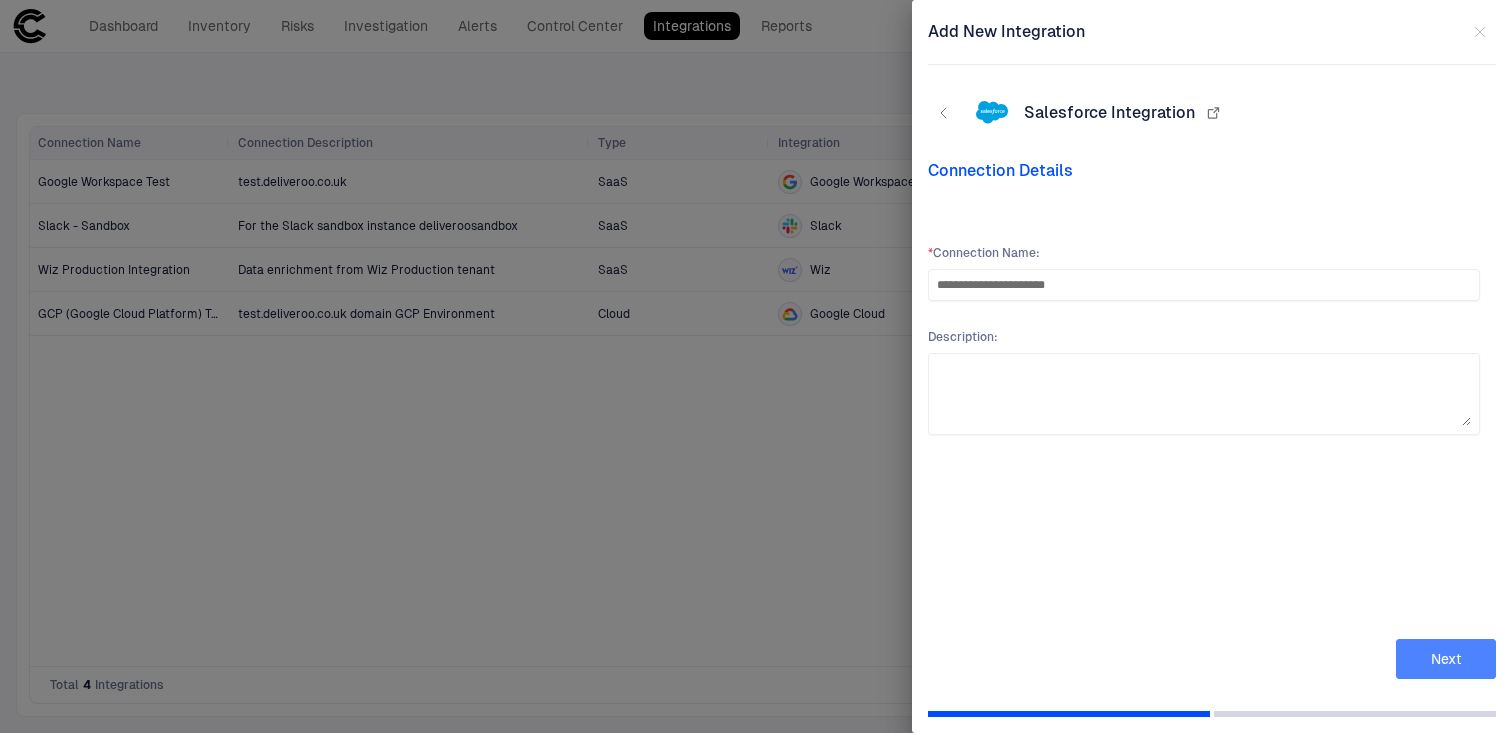 click on "Next" at bounding box center (1446, 659) 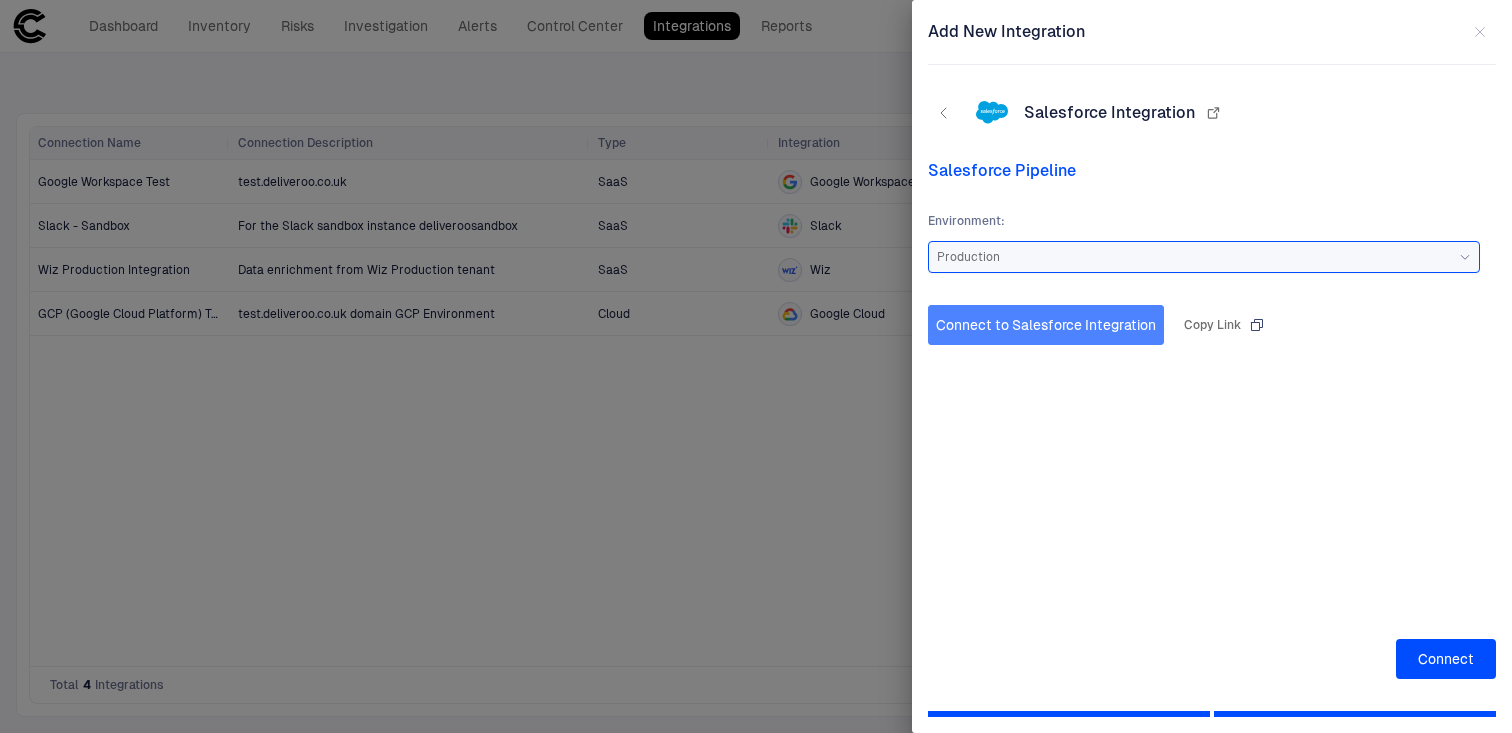 click on "Connect to Salesforce Integration" at bounding box center [1046, 325] 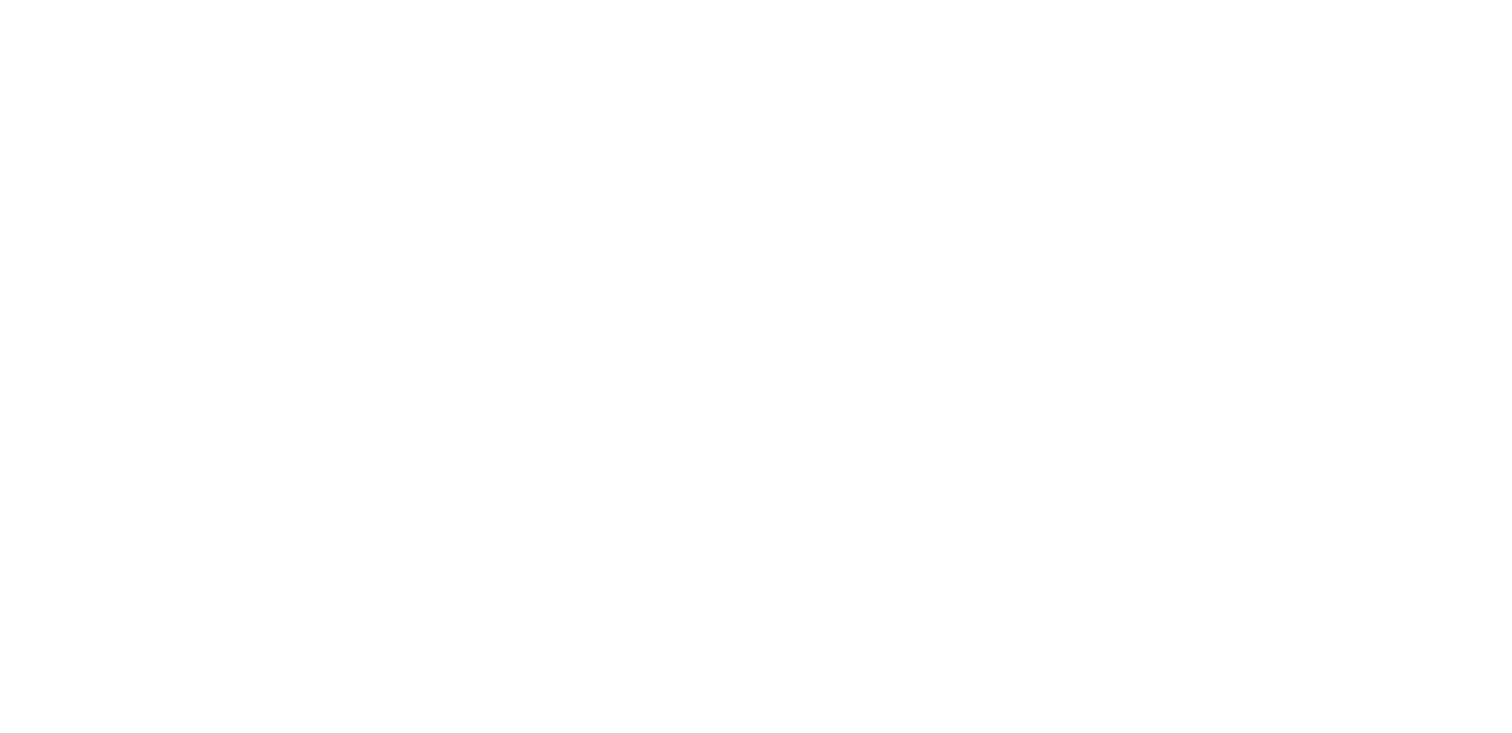 scroll, scrollTop: 0, scrollLeft: 0, axis: both 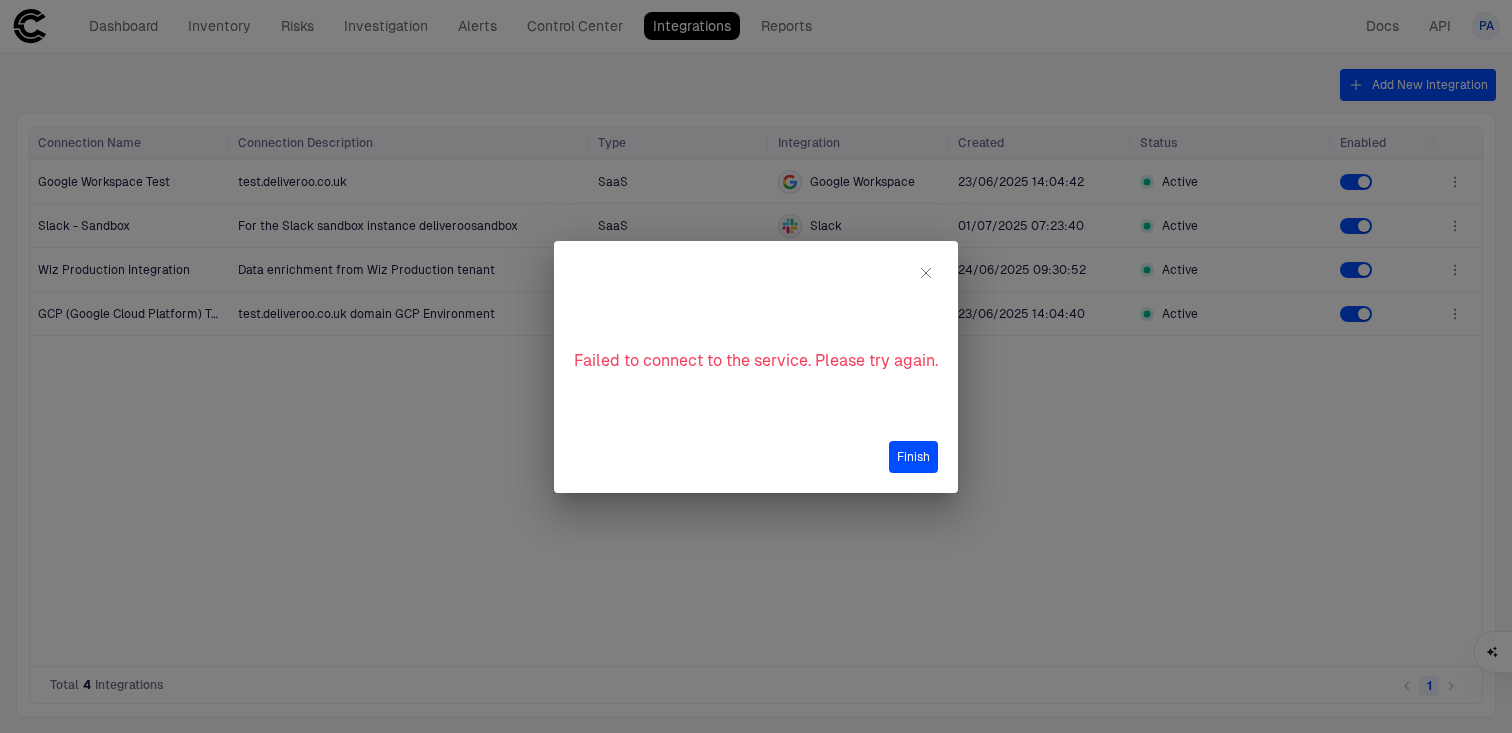 click on "Finish" at bounding box center (913, 457) 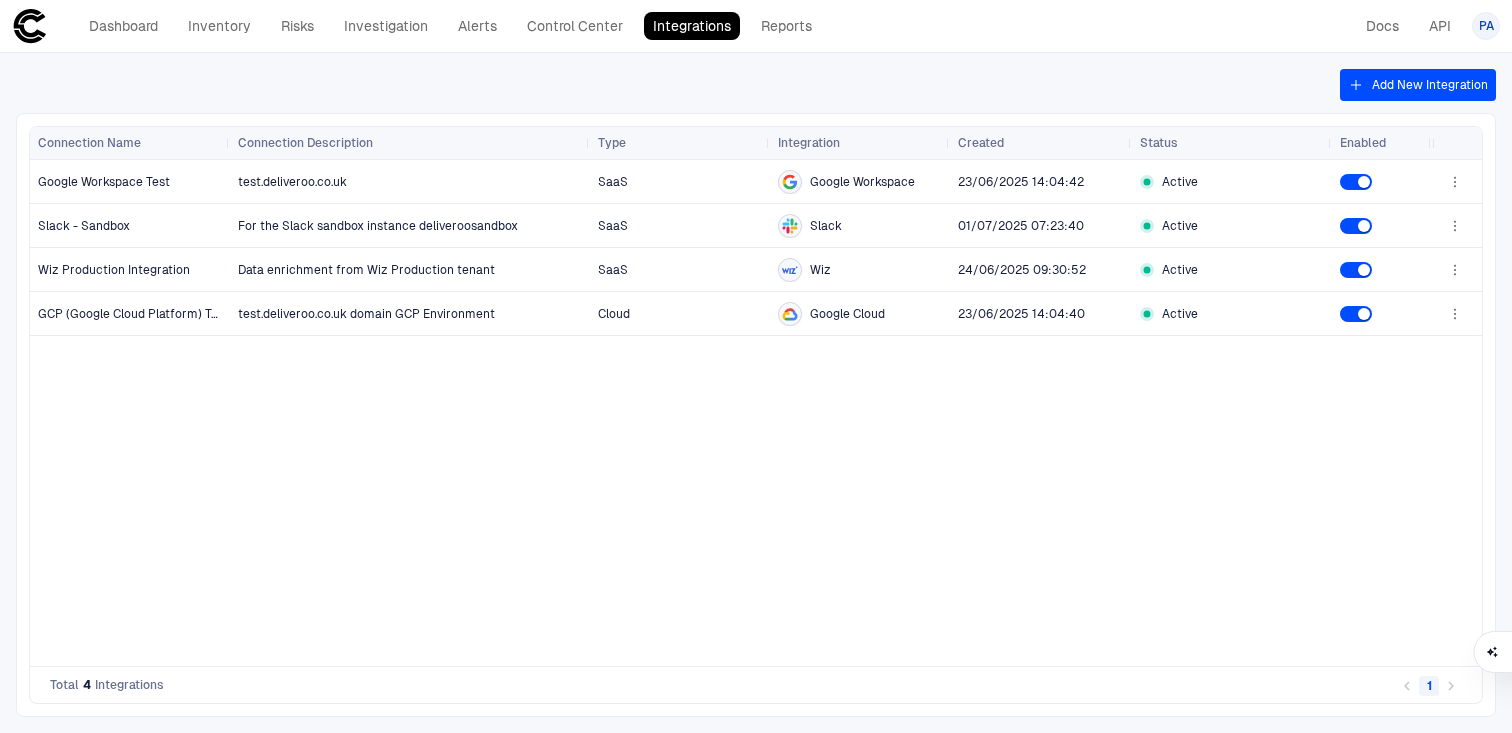 click on "Add New Integration" at bounding box center [1418, 85] 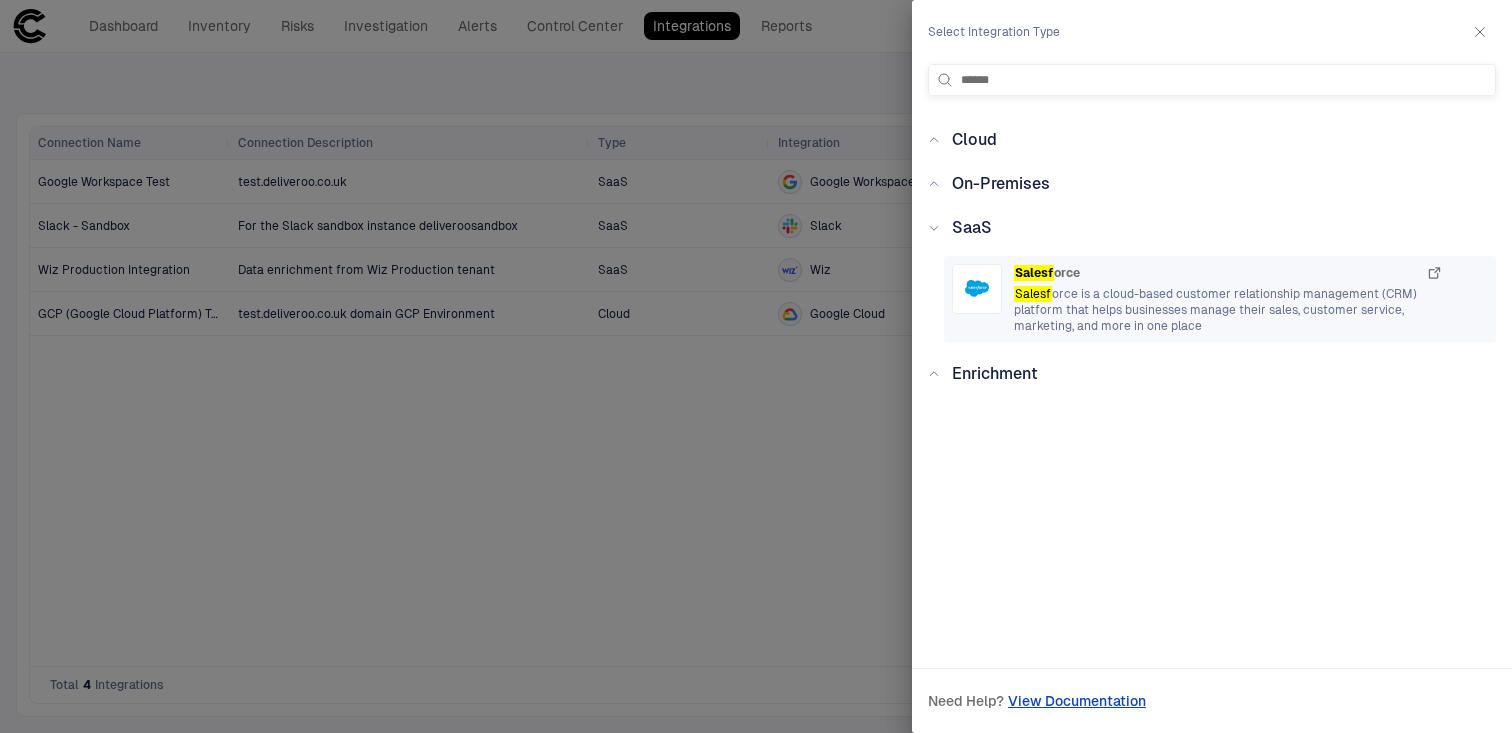 type on "******" 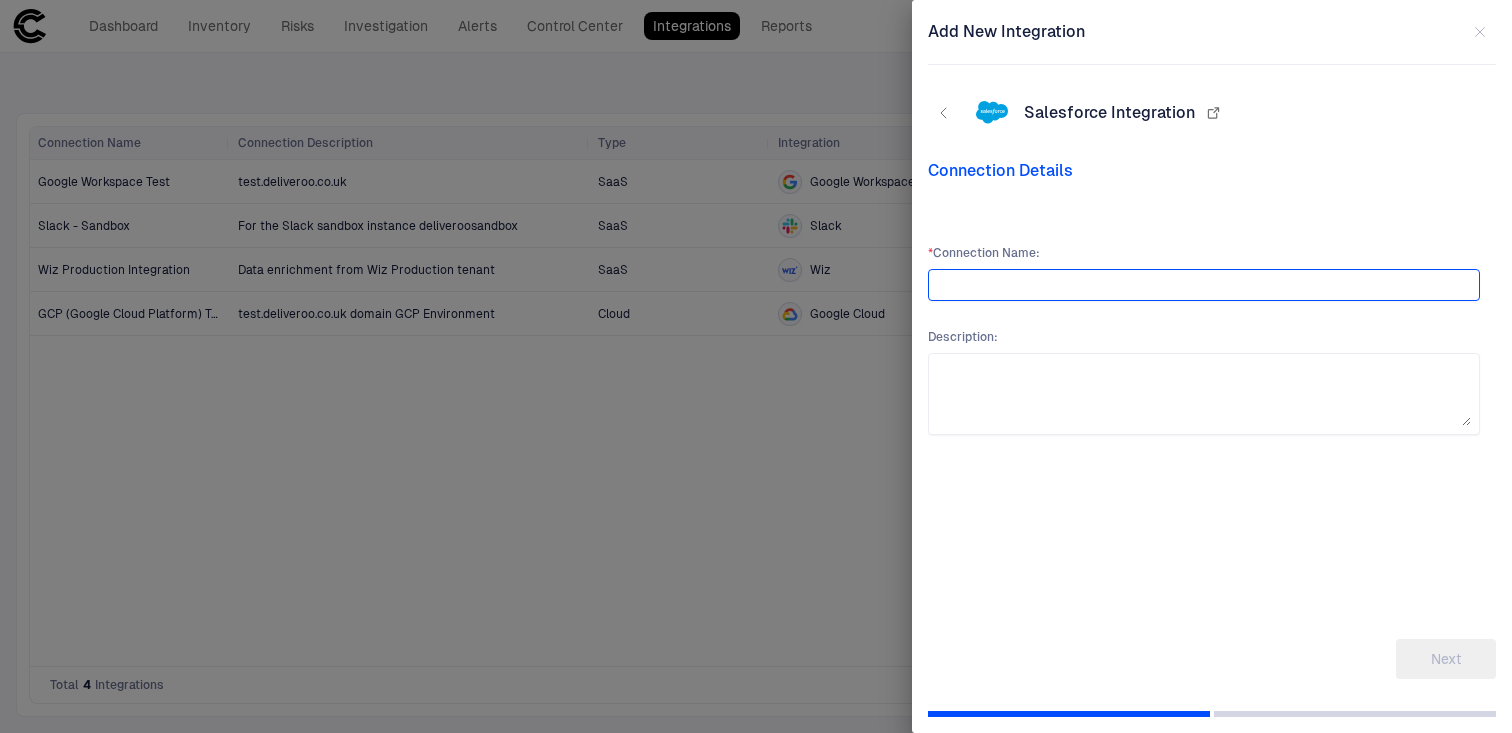 click at bounding box center (1204, 285) 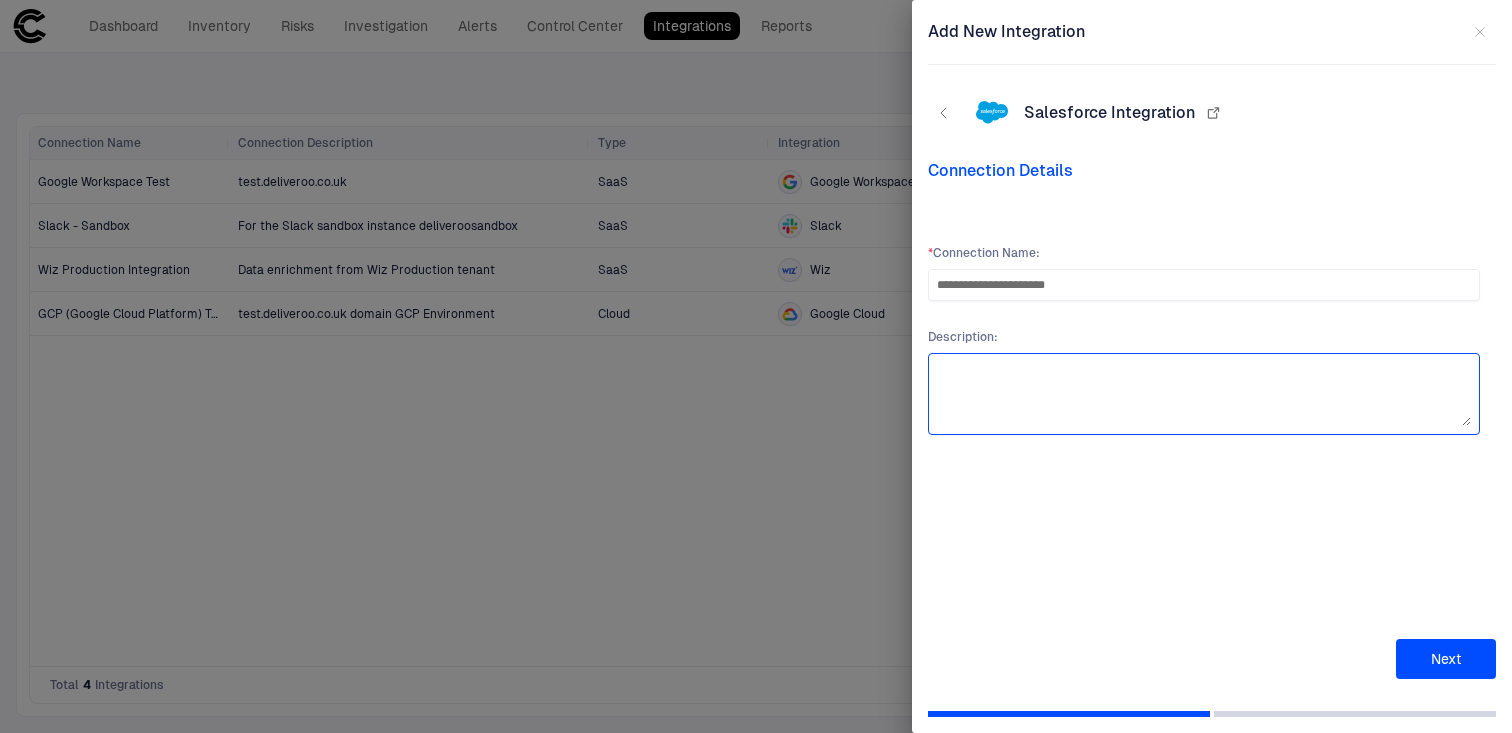 click at bounding box center [1204, 394] 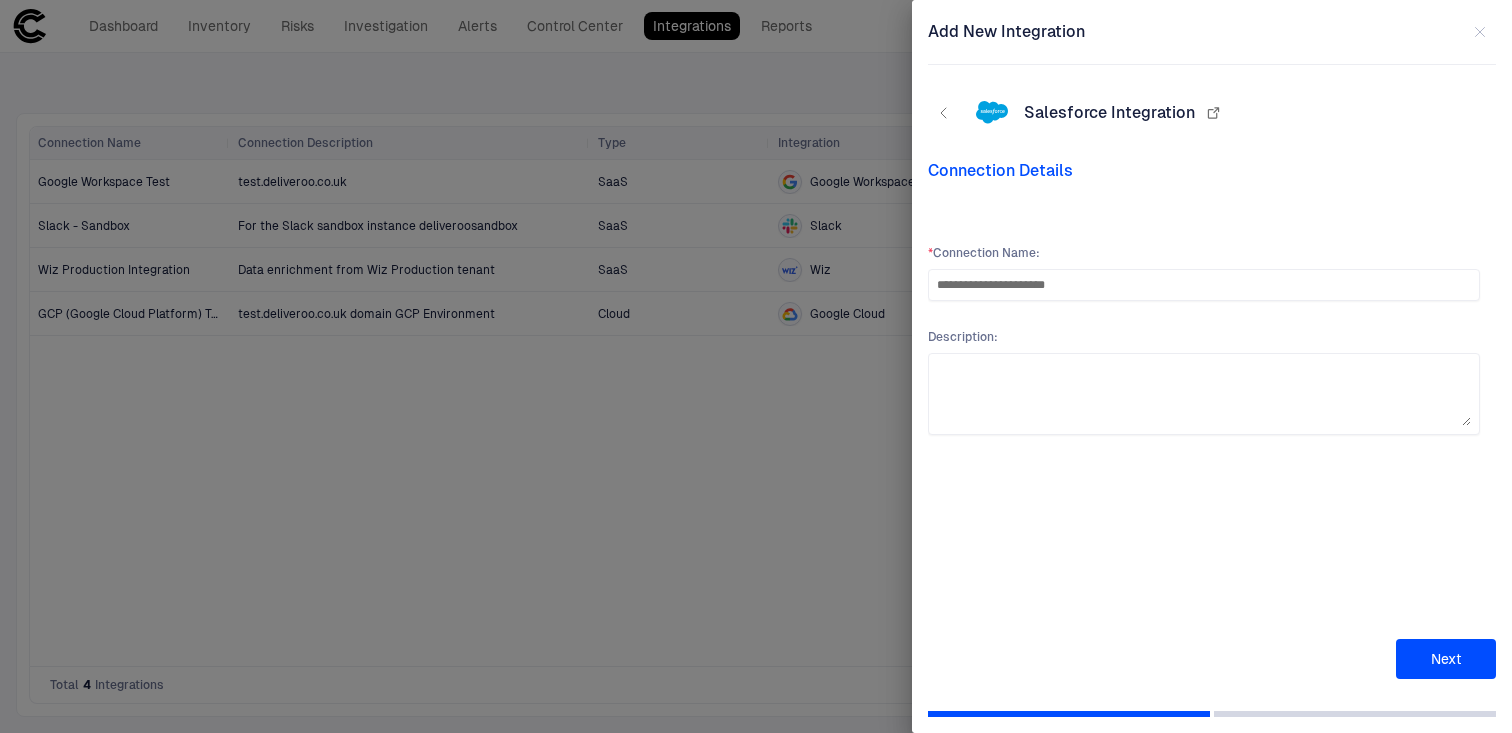 click on "Next" at bounding box center (1446, 659) 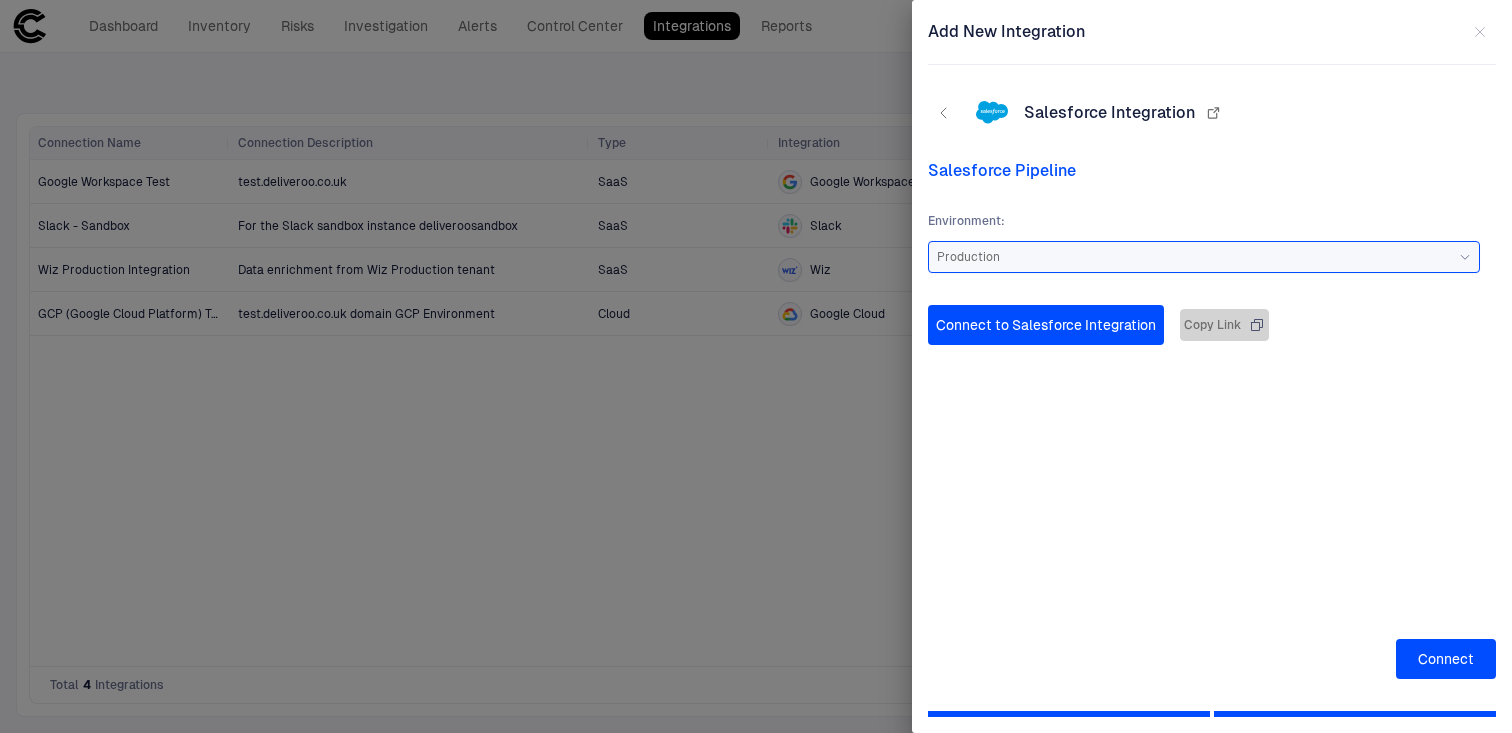 click on "Copy Link" at bounding box center [1224, 325] 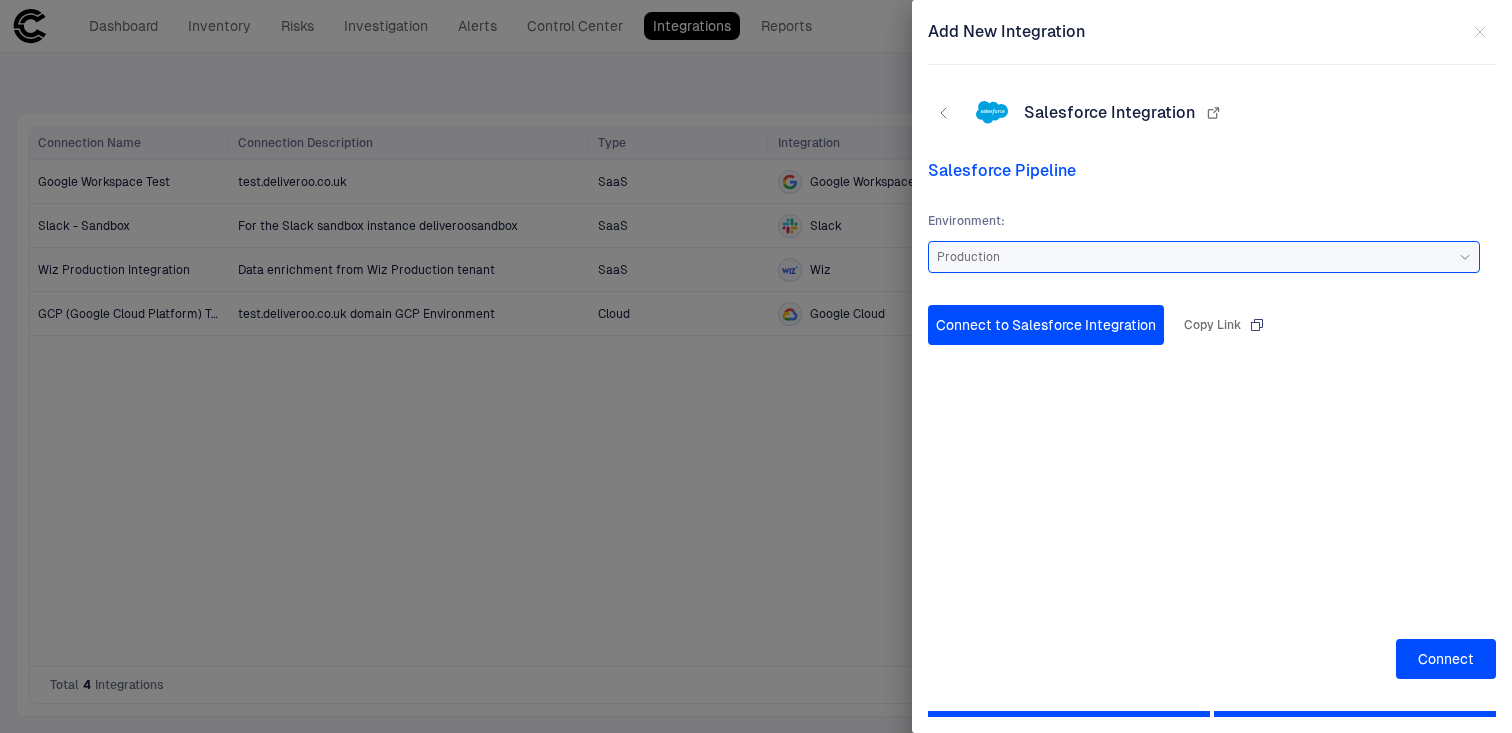 click on "Connect to Salesforce Integration" at bounding box center (1046, 325) 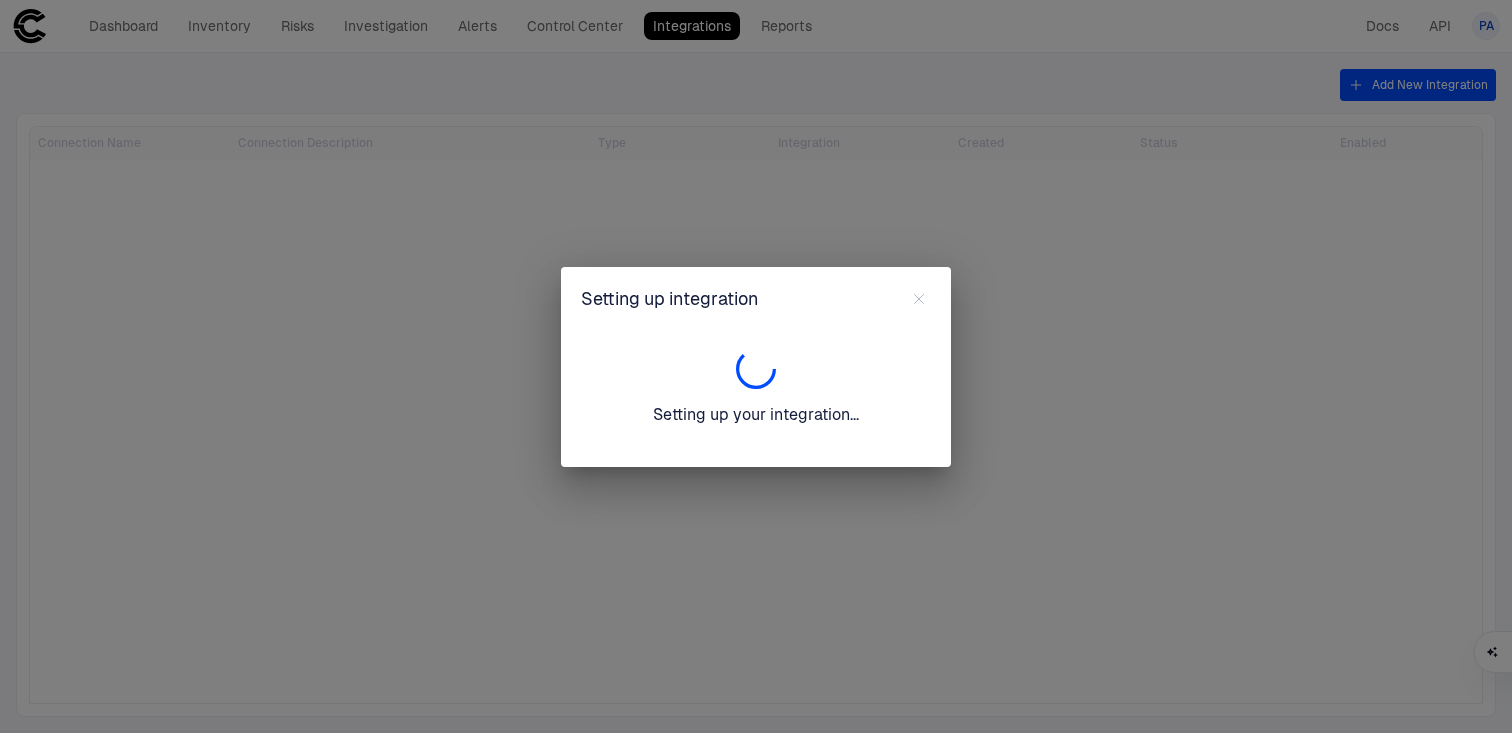 scroll, scrollTop: 0, scrollLeft: 0, axis: both 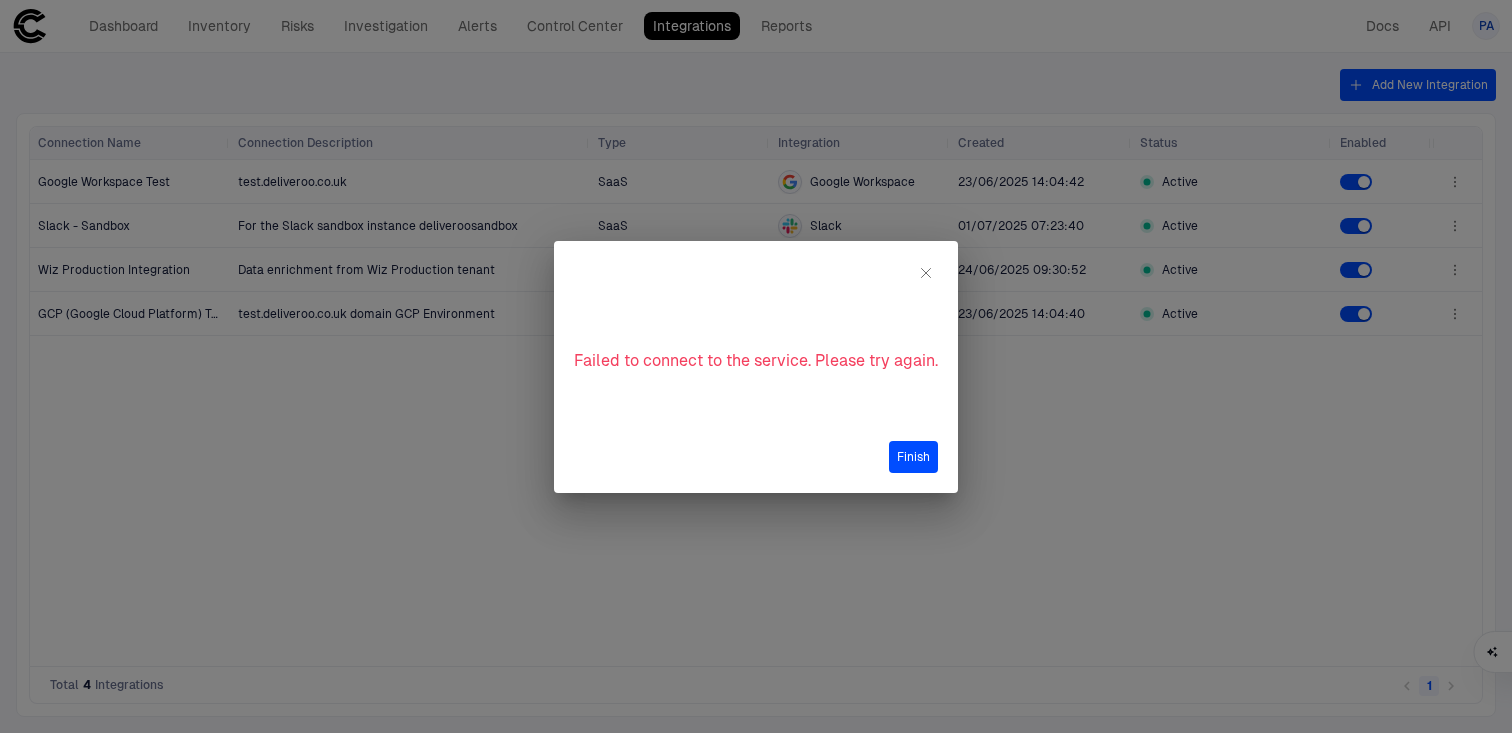 click on "Finish" at bounding box center (913, 457) 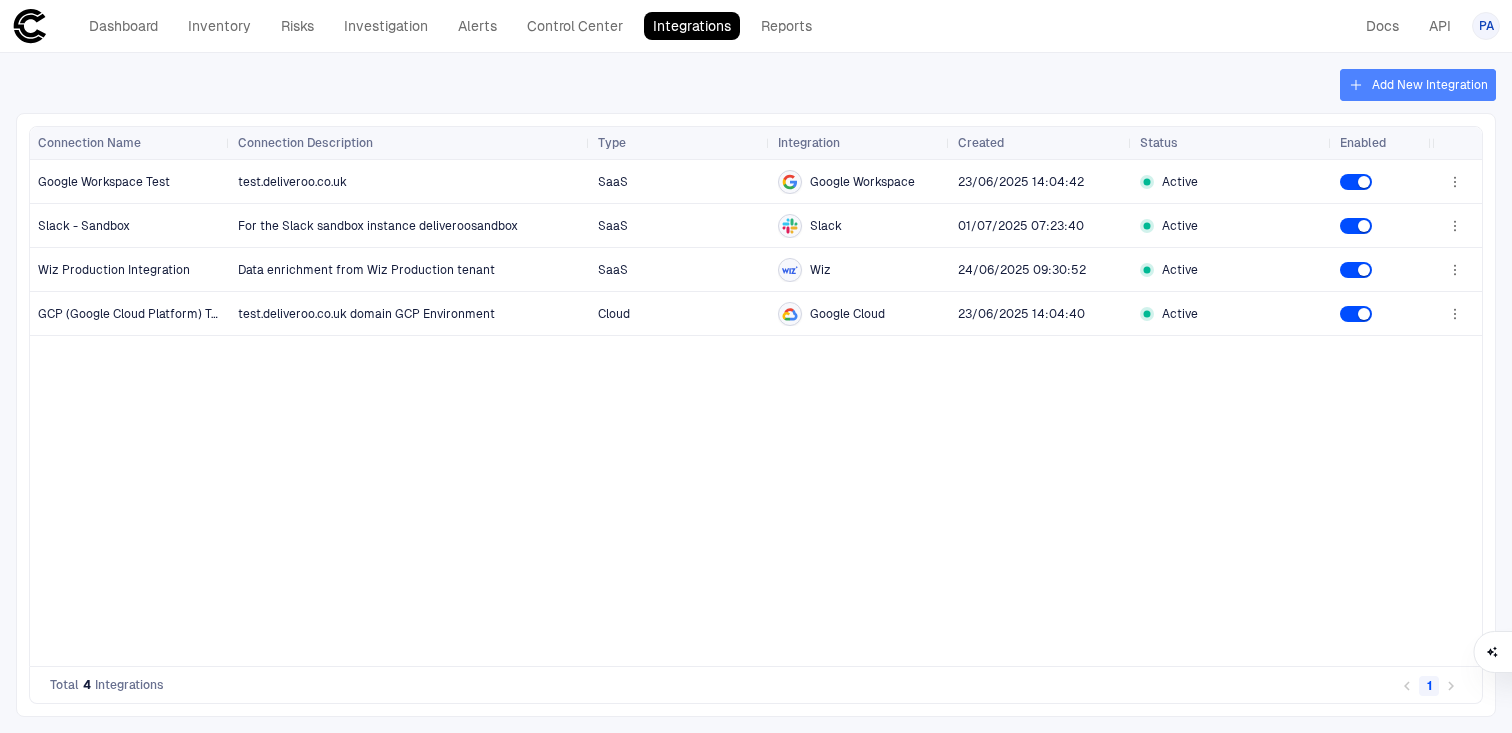 click on "Add New Integration" at bounding box center (1418, 85) 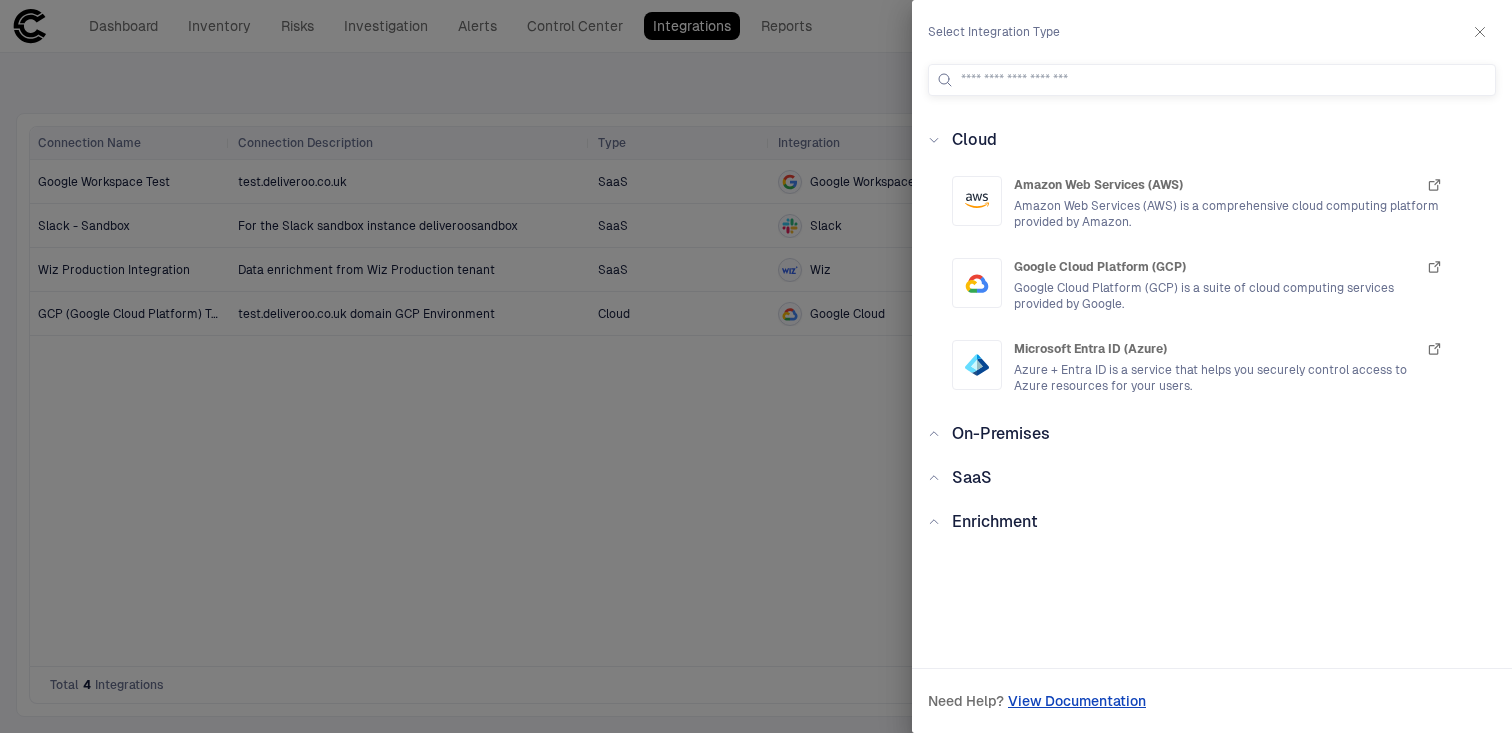 click on "SaaS" at bounding box center (966, 478) 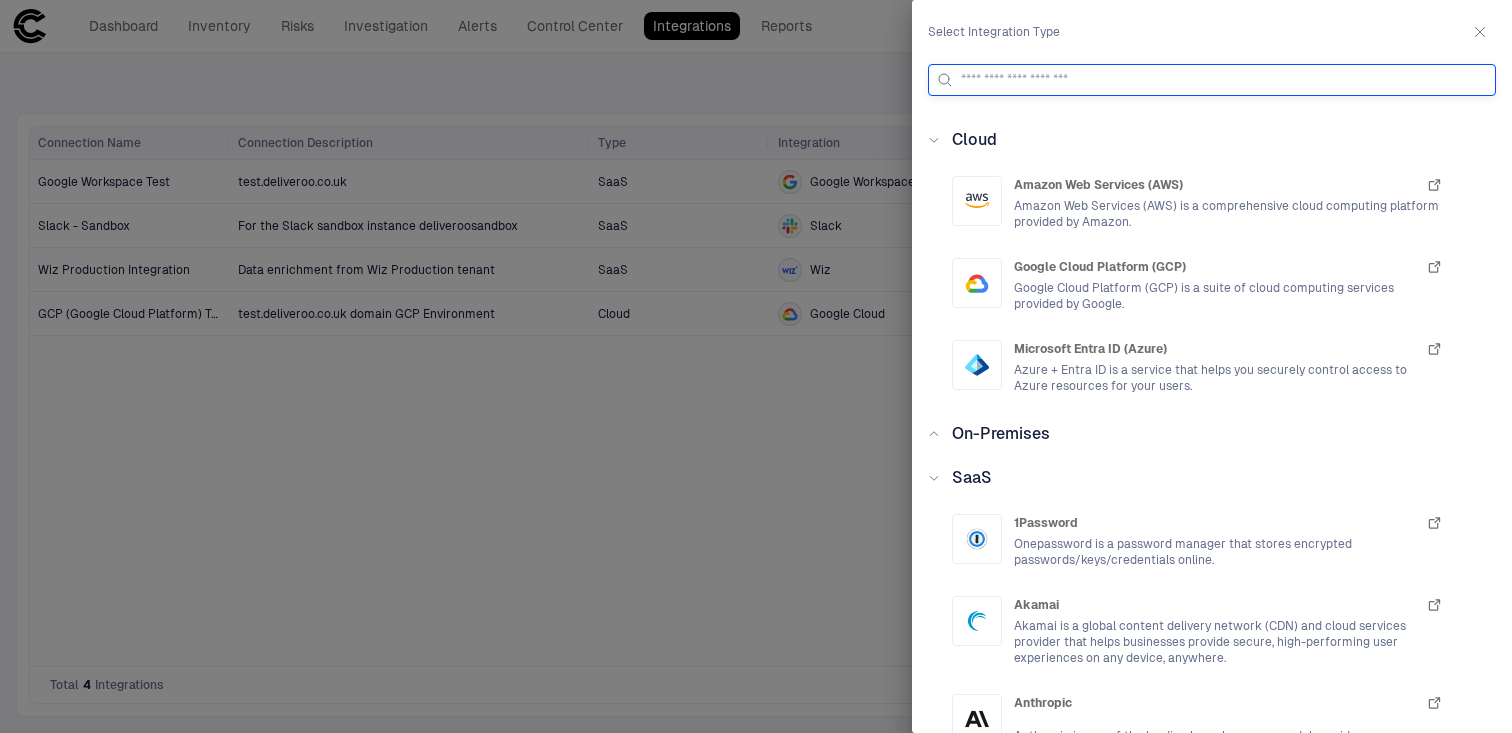 click at bounding box center [1224, 80] 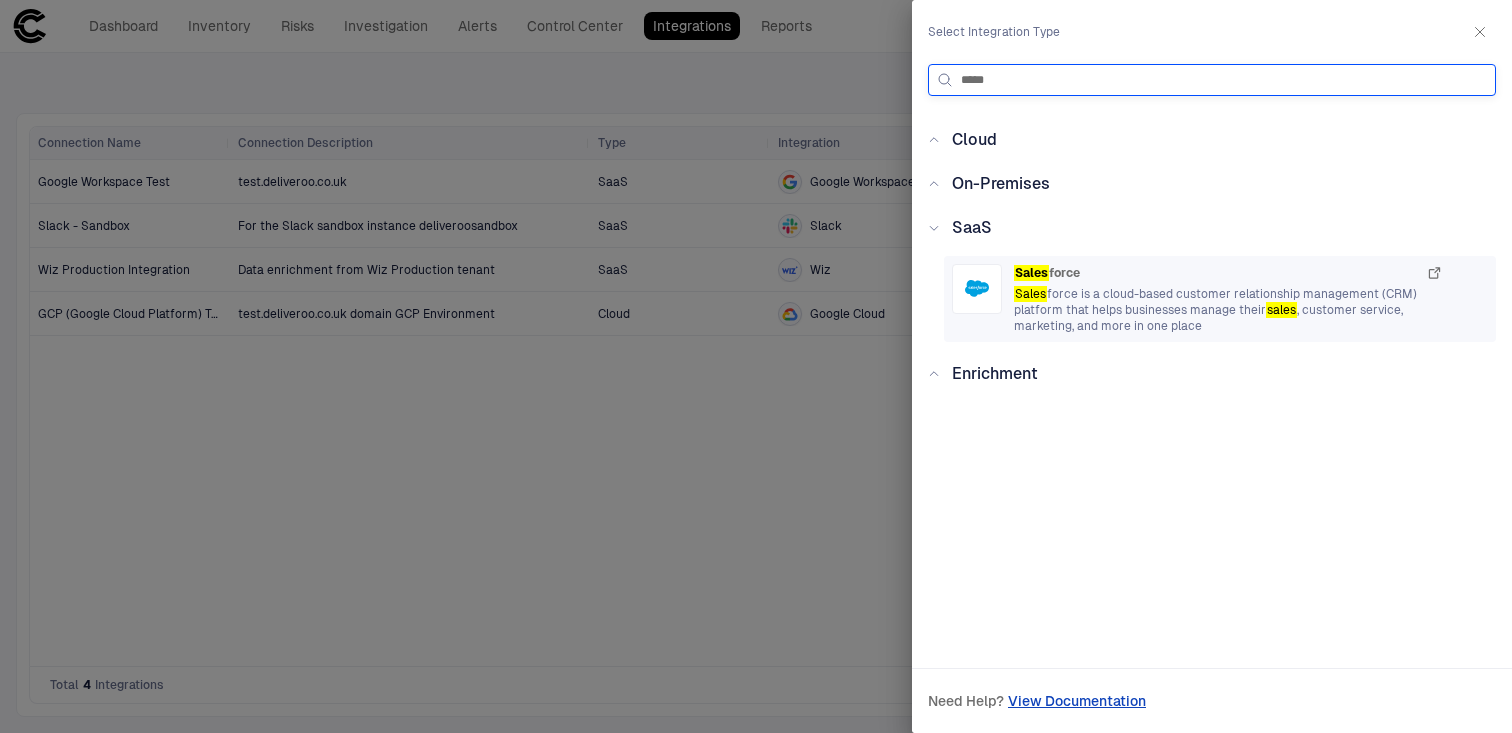type on "*****" 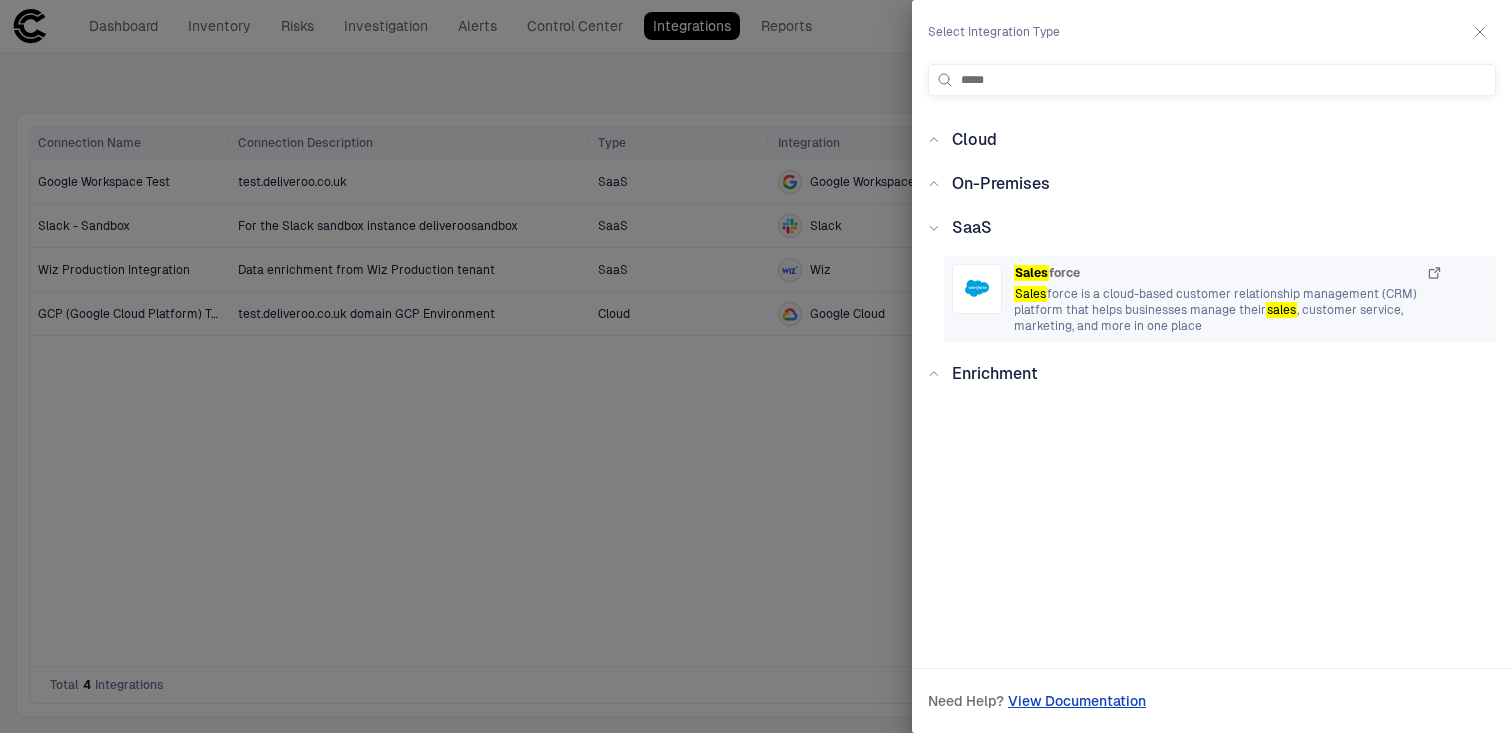 click on "Sales force" at bounding box center (1228, 273) 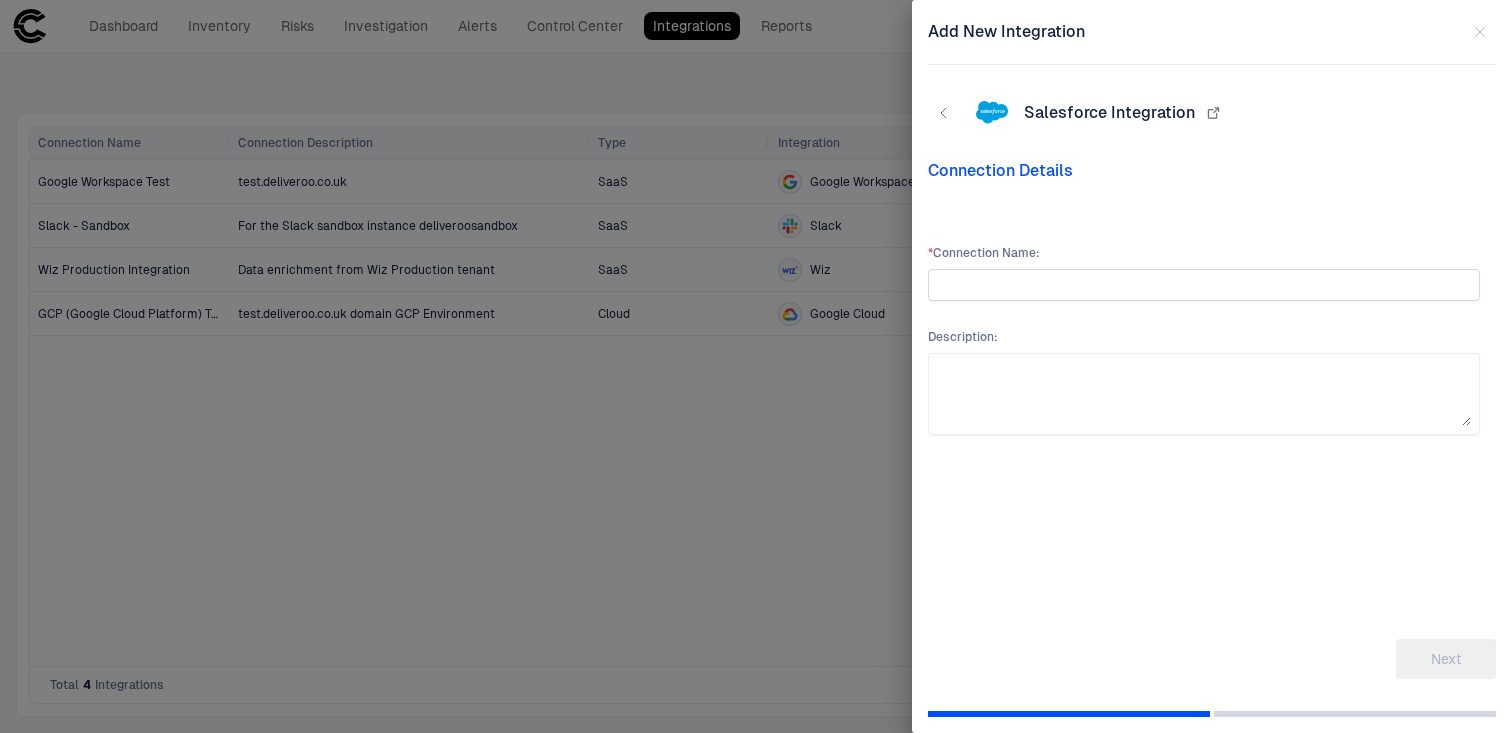 click at bounding box center (1204, 285) 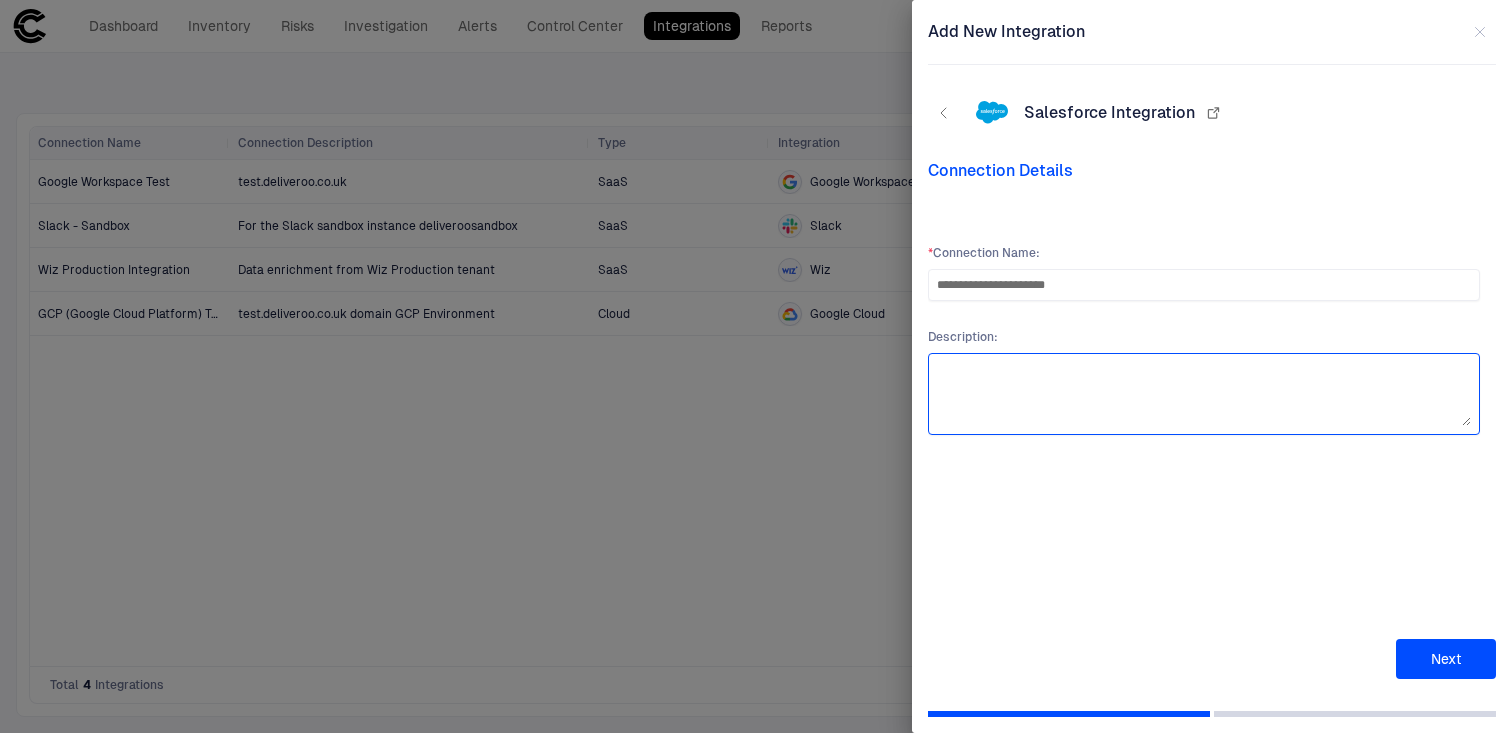 click at bounding box center (1204, 394) 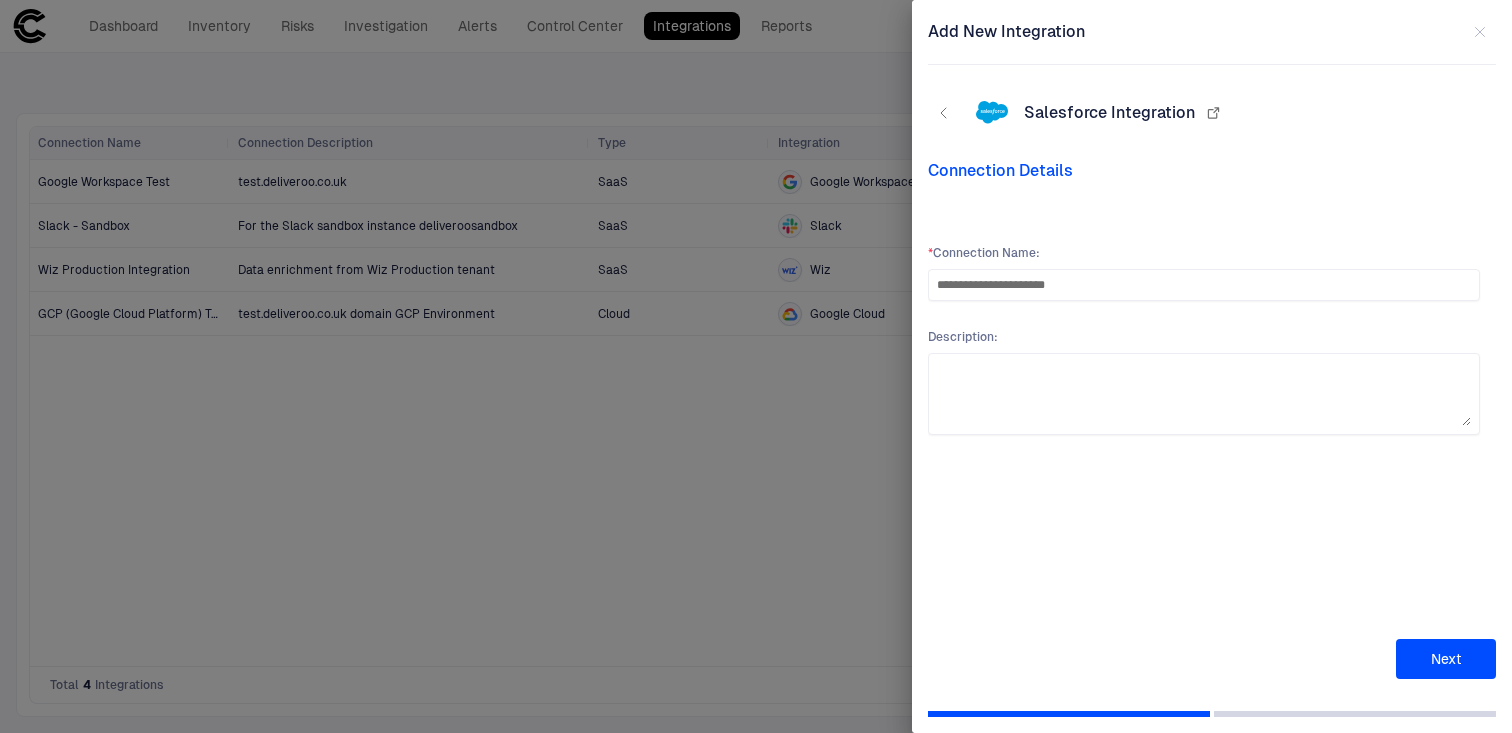 click on "Next" at bounding box center (1446, 659) 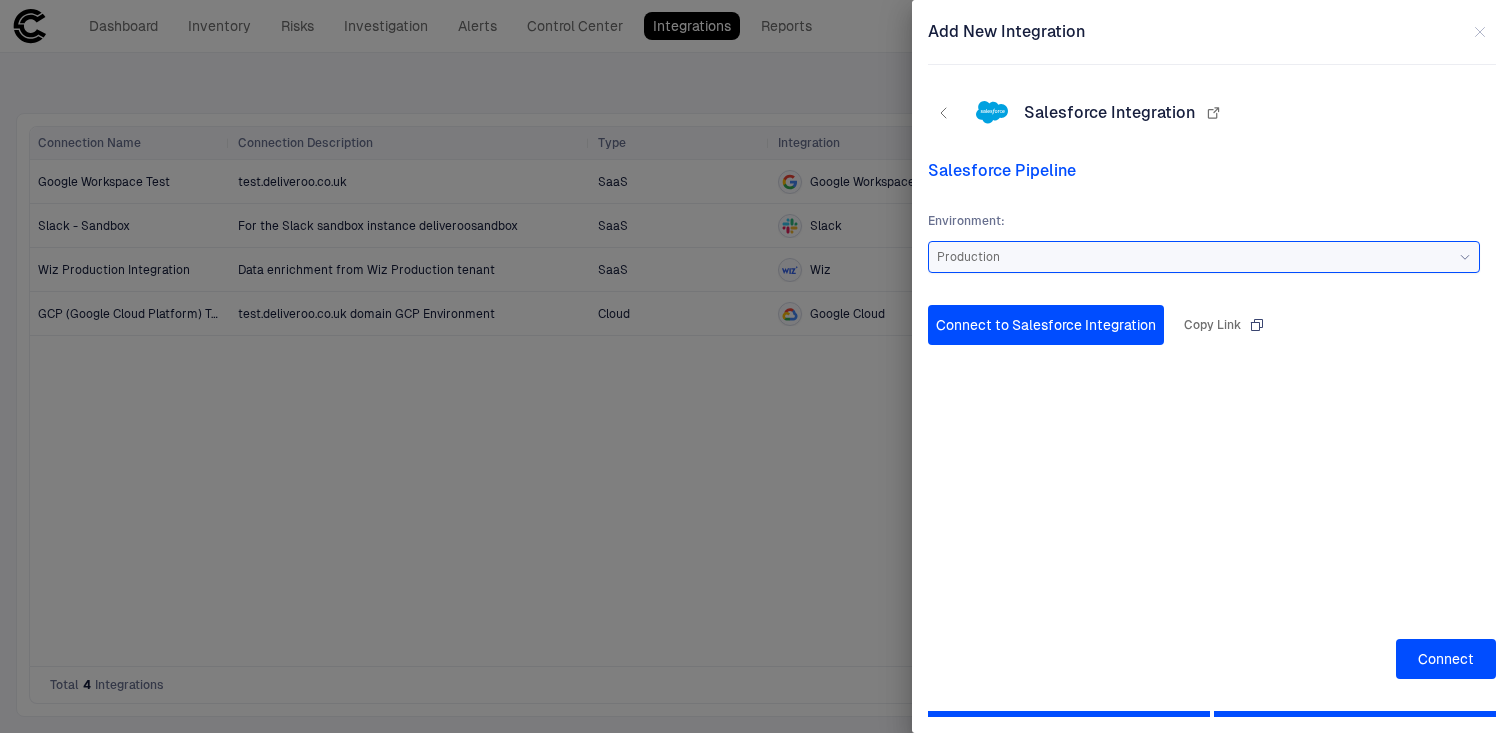 click on "Connect to Salesforce Integration" at bounding box center (1046, 325) 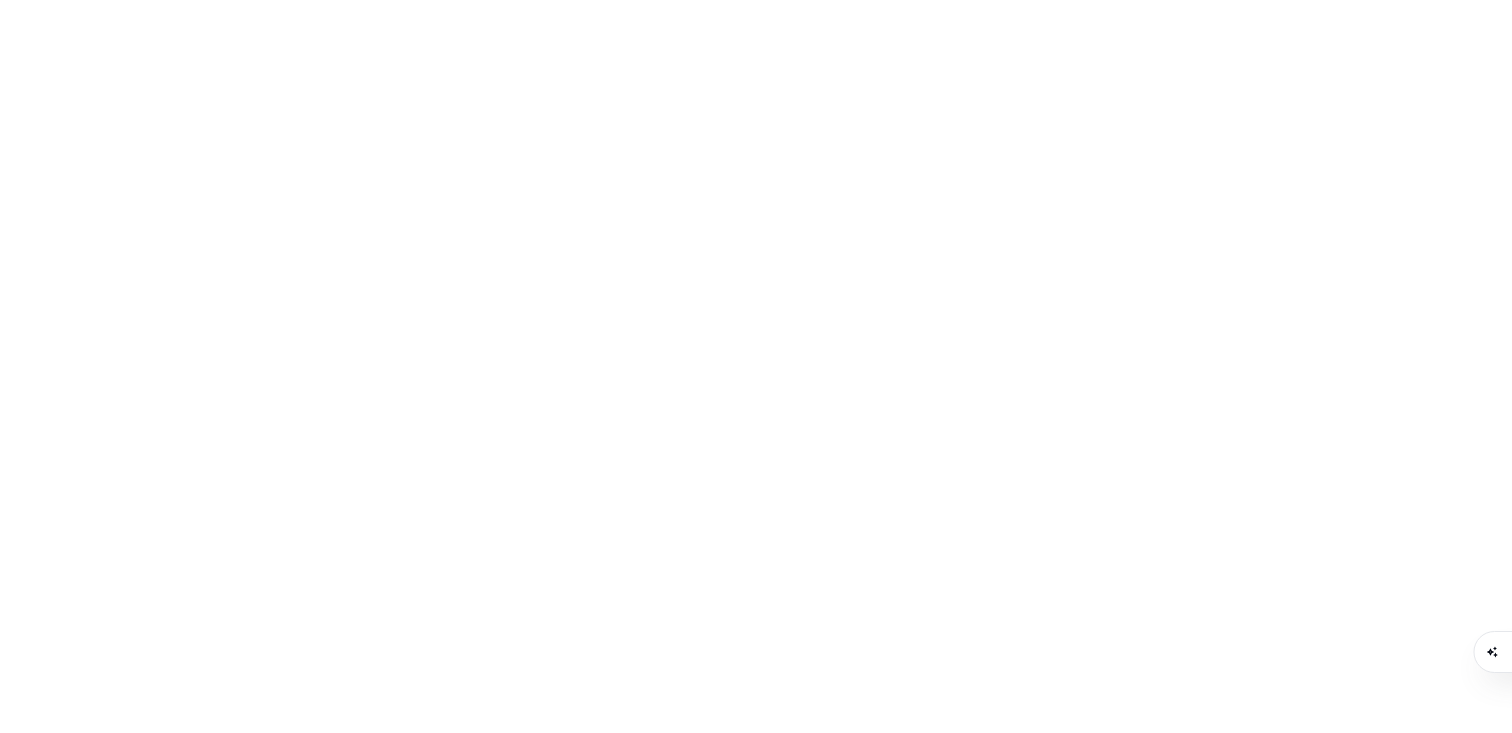 scroll, scrollTop: 0, scrollLeft: 0, axis: both 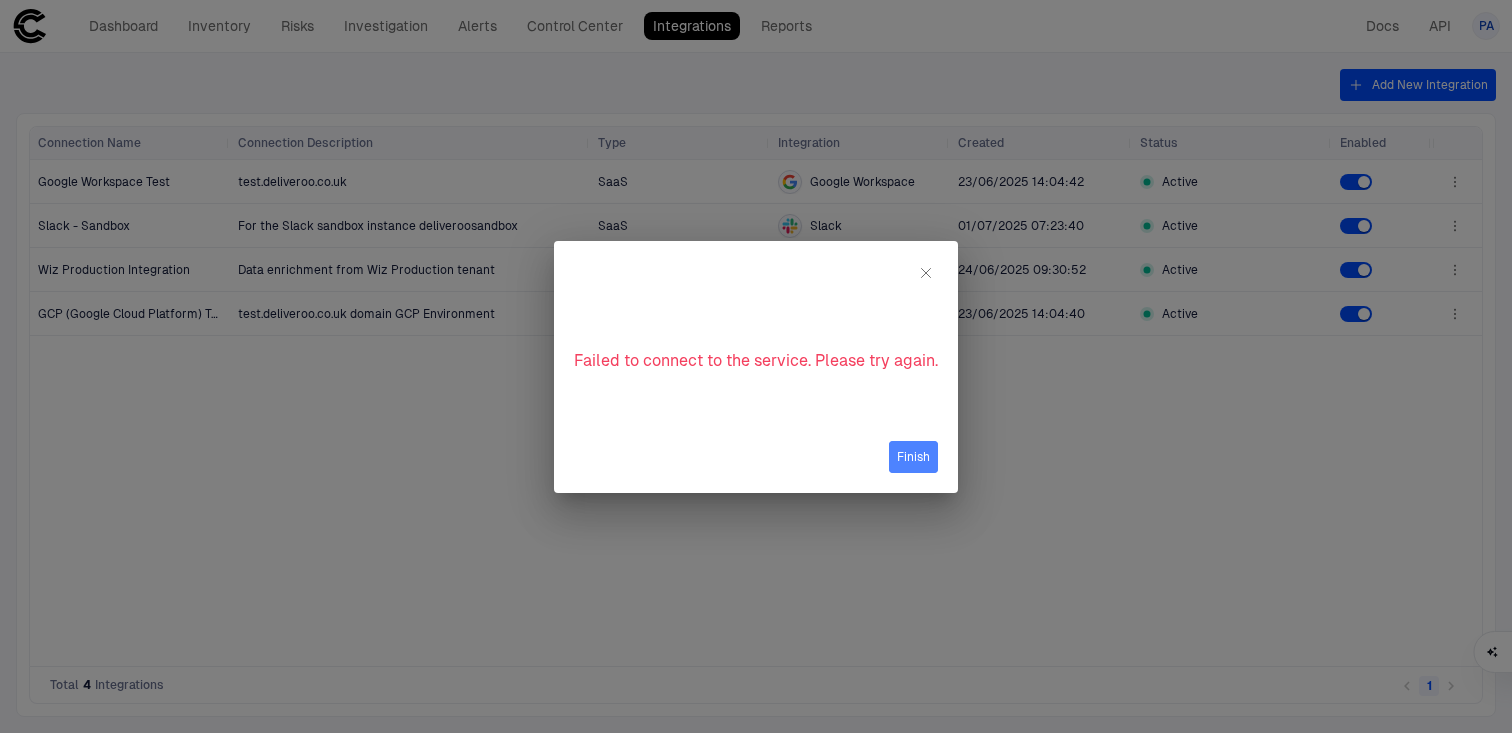 click on "Finish" at bounding box center [913, 457] 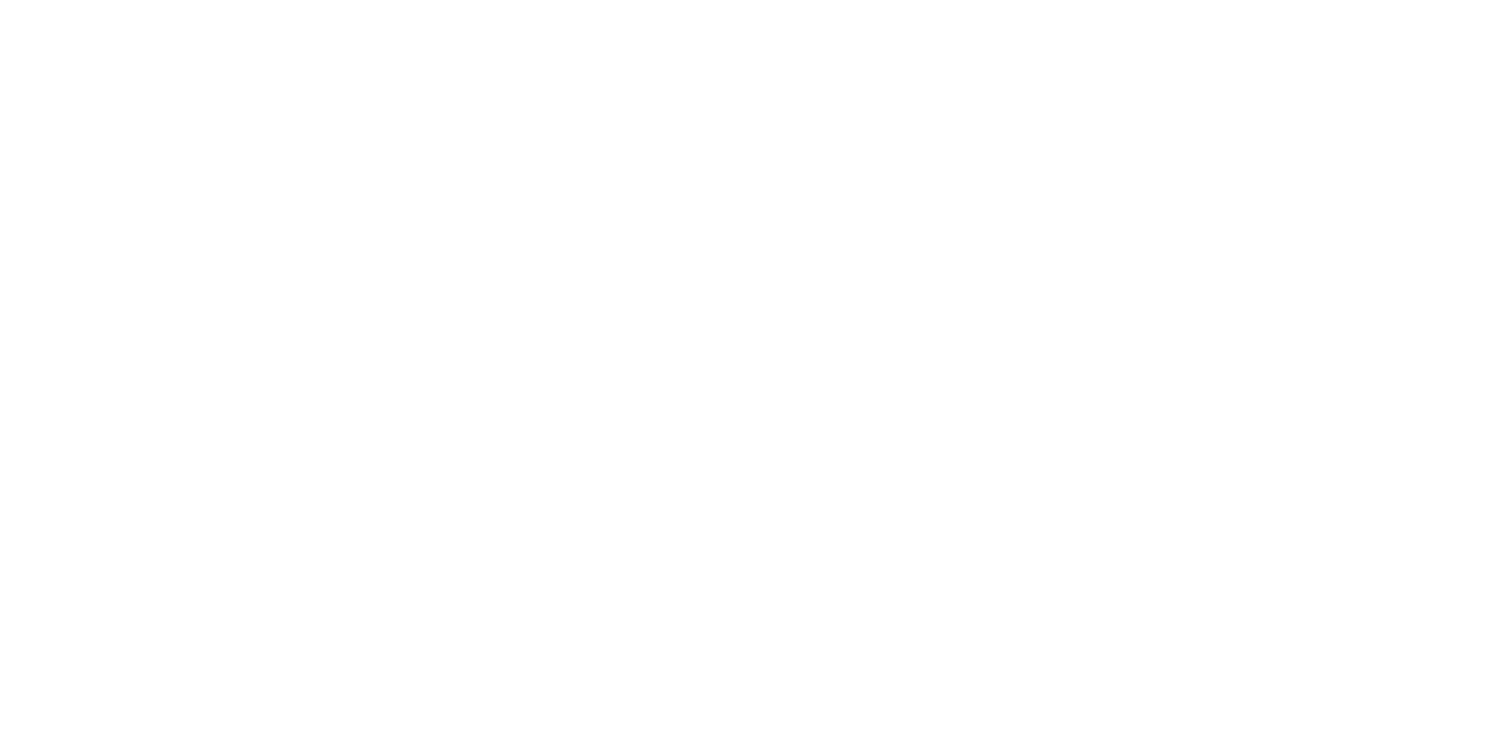 scroll, scrollTop: 0, scrollLeft: 0, axis: both 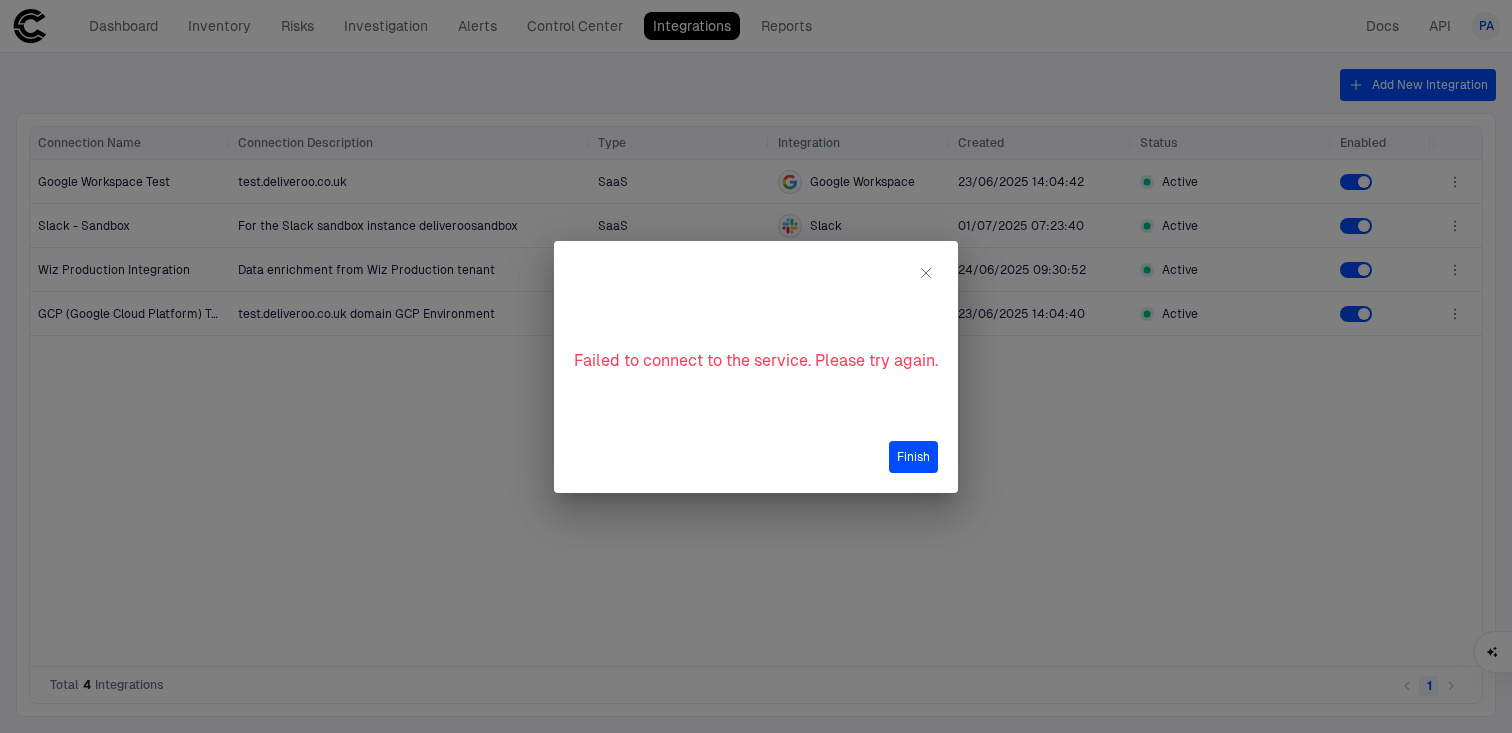 drag, startPoint x: 911, startPoint y: 441, endPoint x: 849, endPoint y: 315, distance: 140.42792 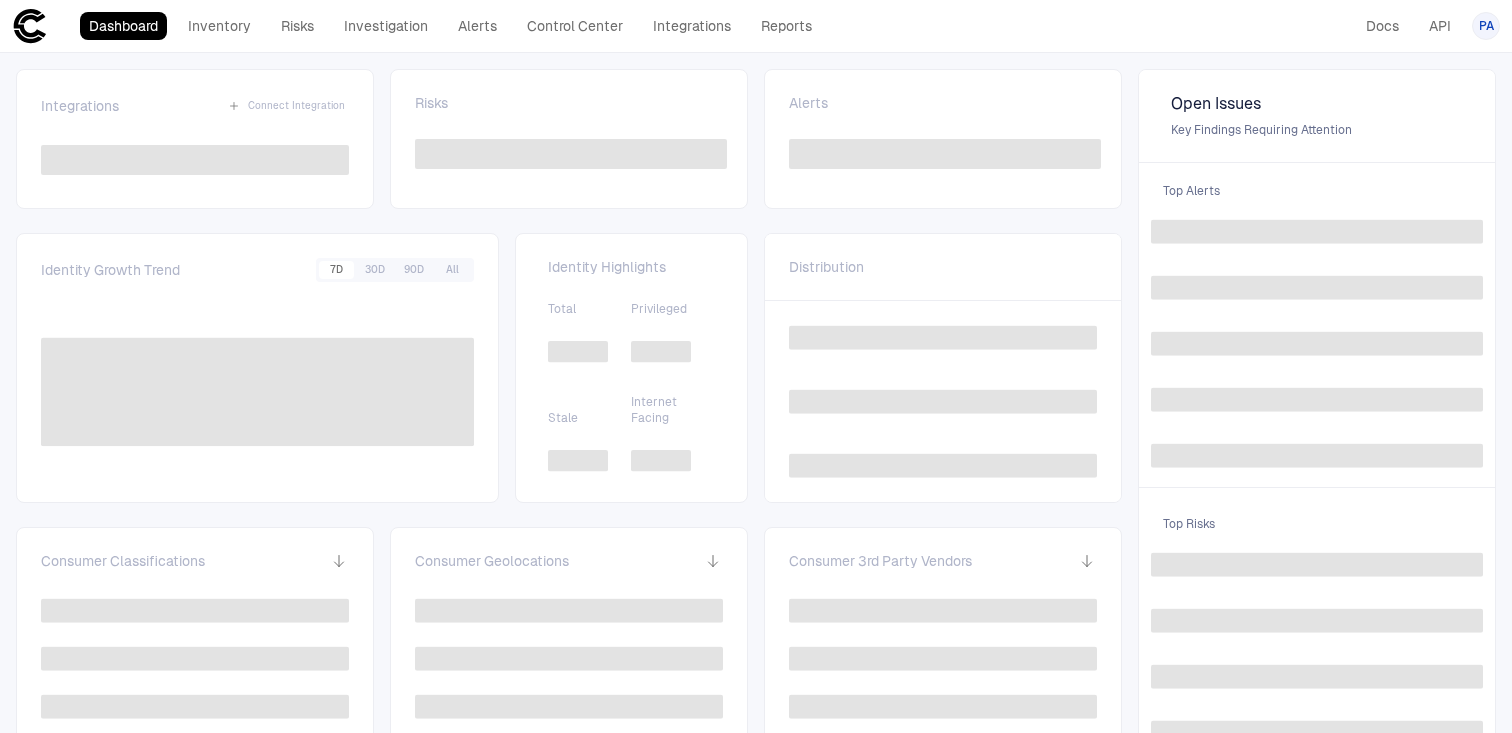 scroll, scrollTop: 0, scrollLeft: 0, axis: both 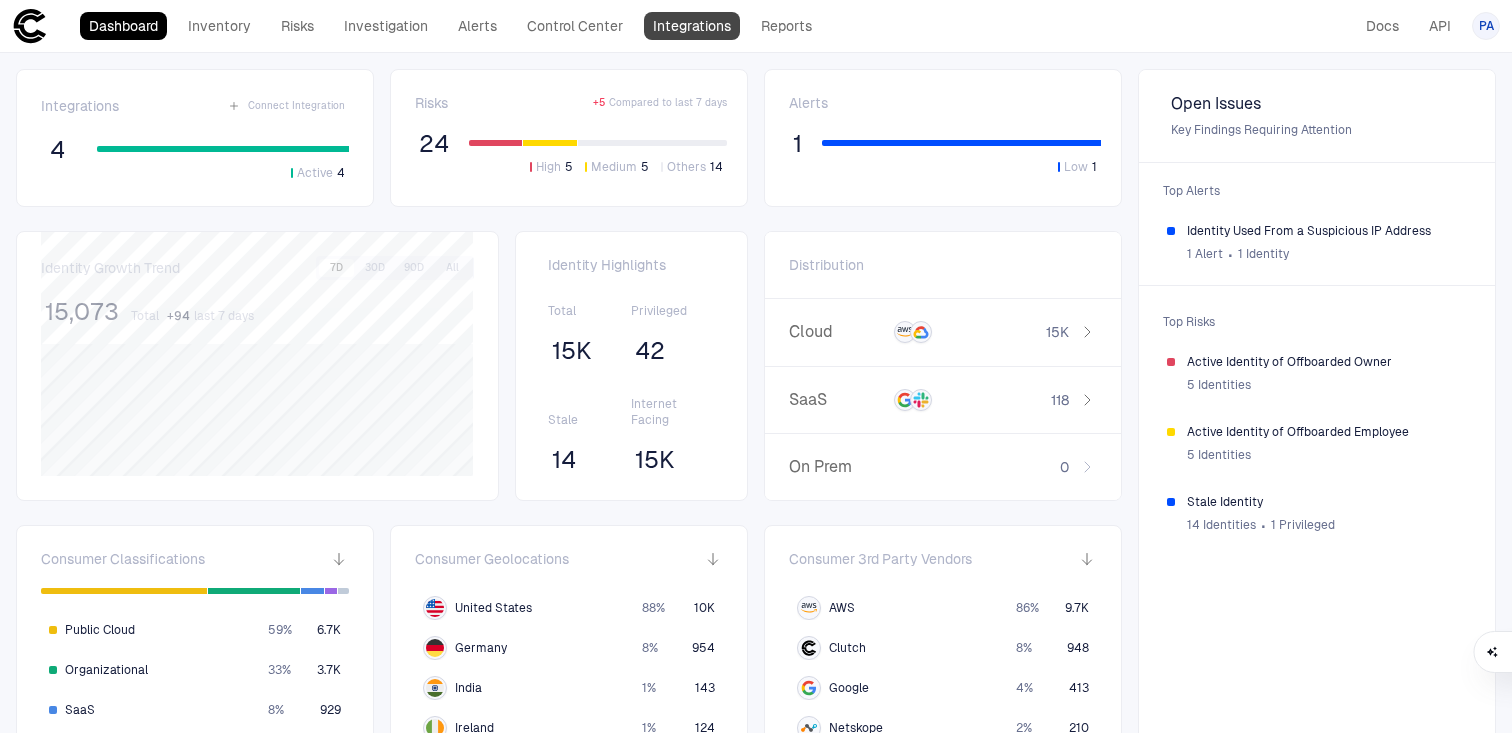 click on "Integrations" at bounding box center (692, 26) 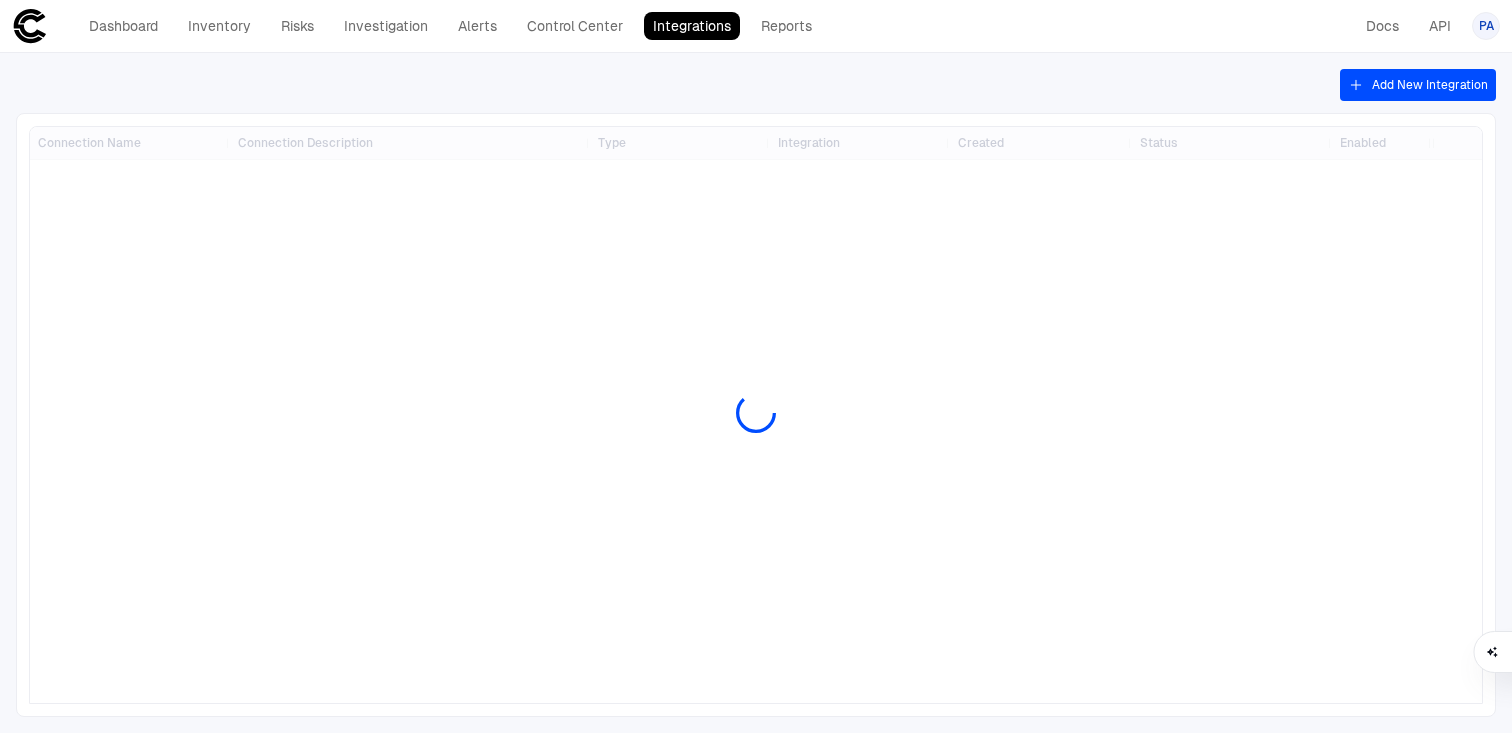scroll, scrollTop: 0, scrollLeft: 0, axis: both 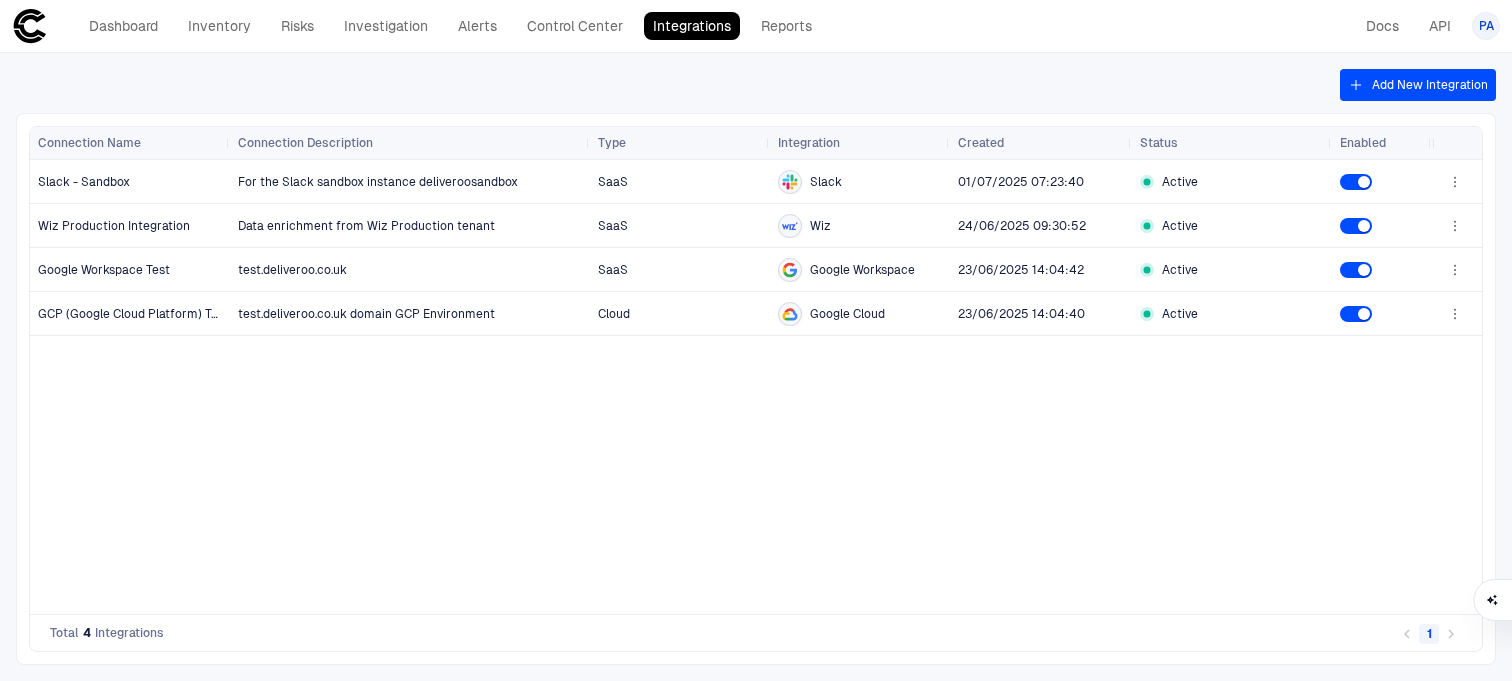click on "Add New Integration" at bounding box center (1418, 85) 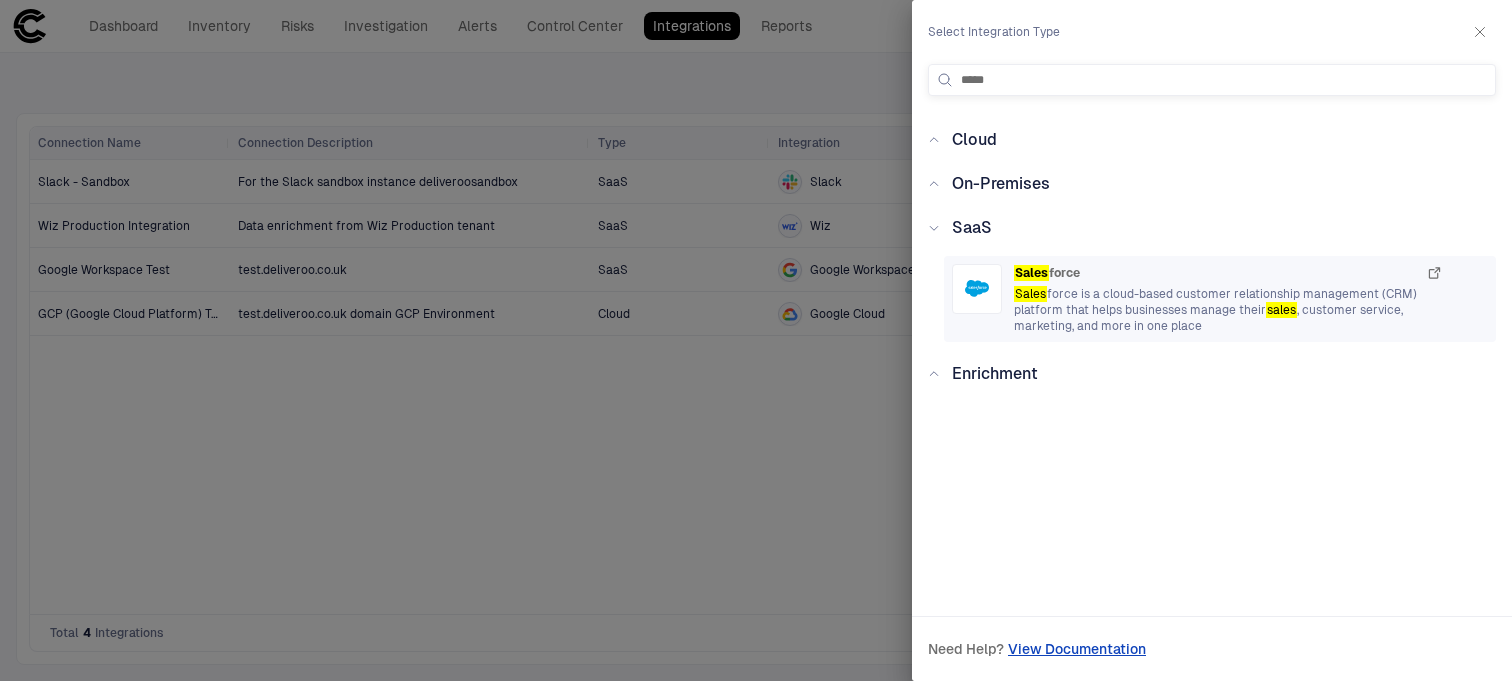 type on "*****" 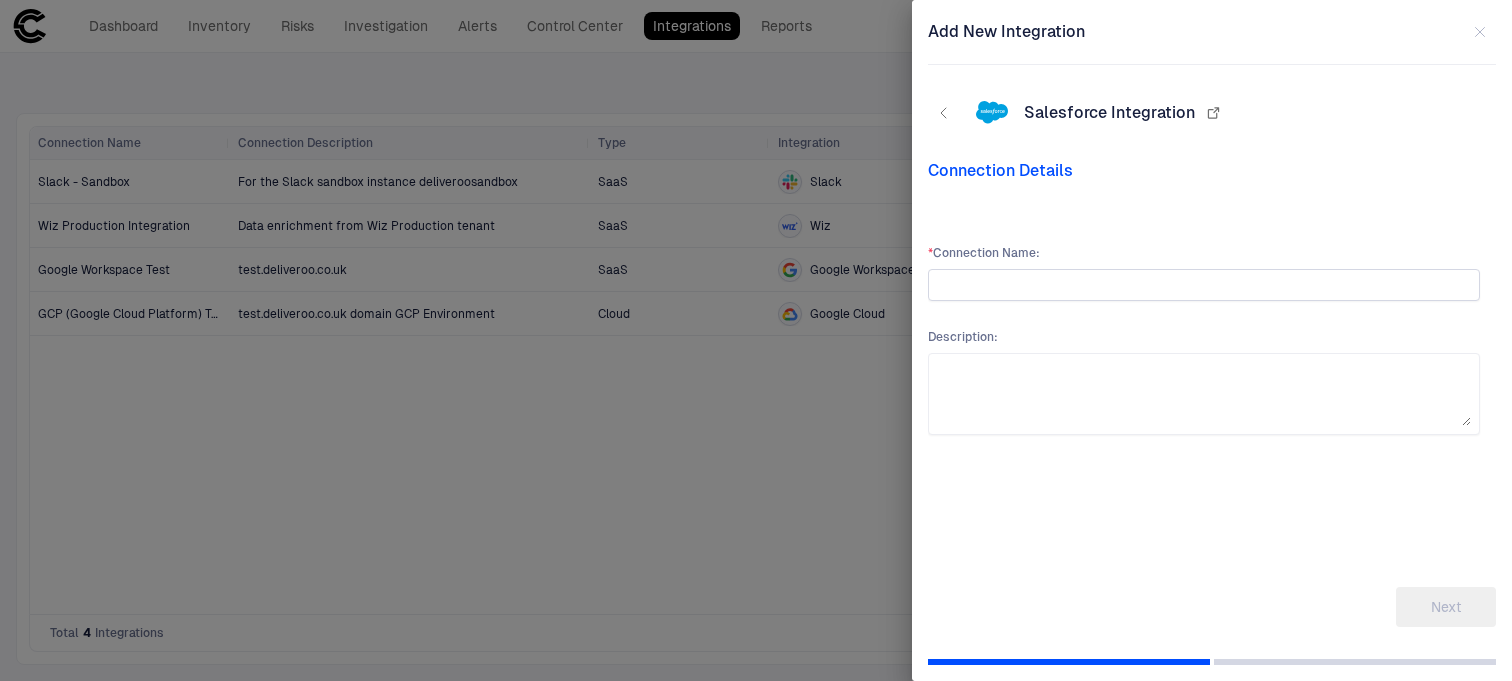 click at bounding box center (1204, 285) 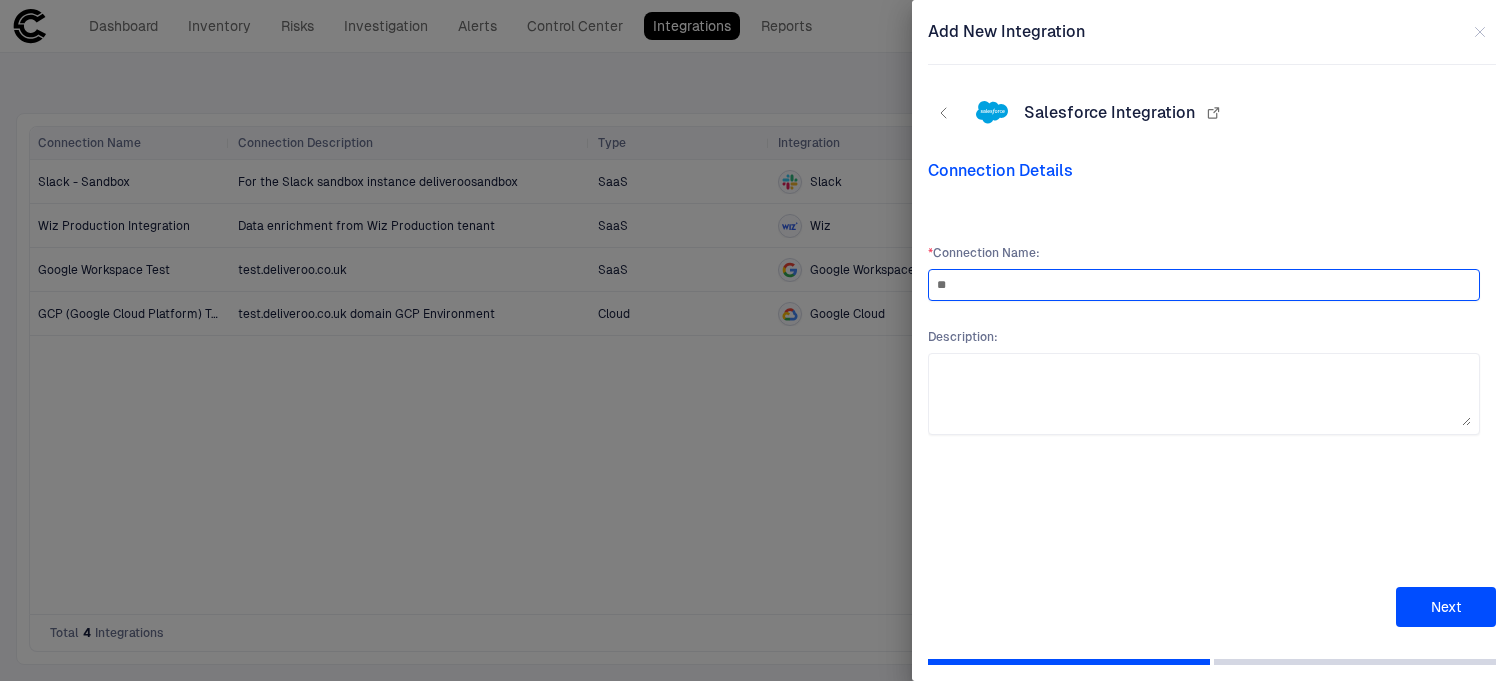 type on "**********" 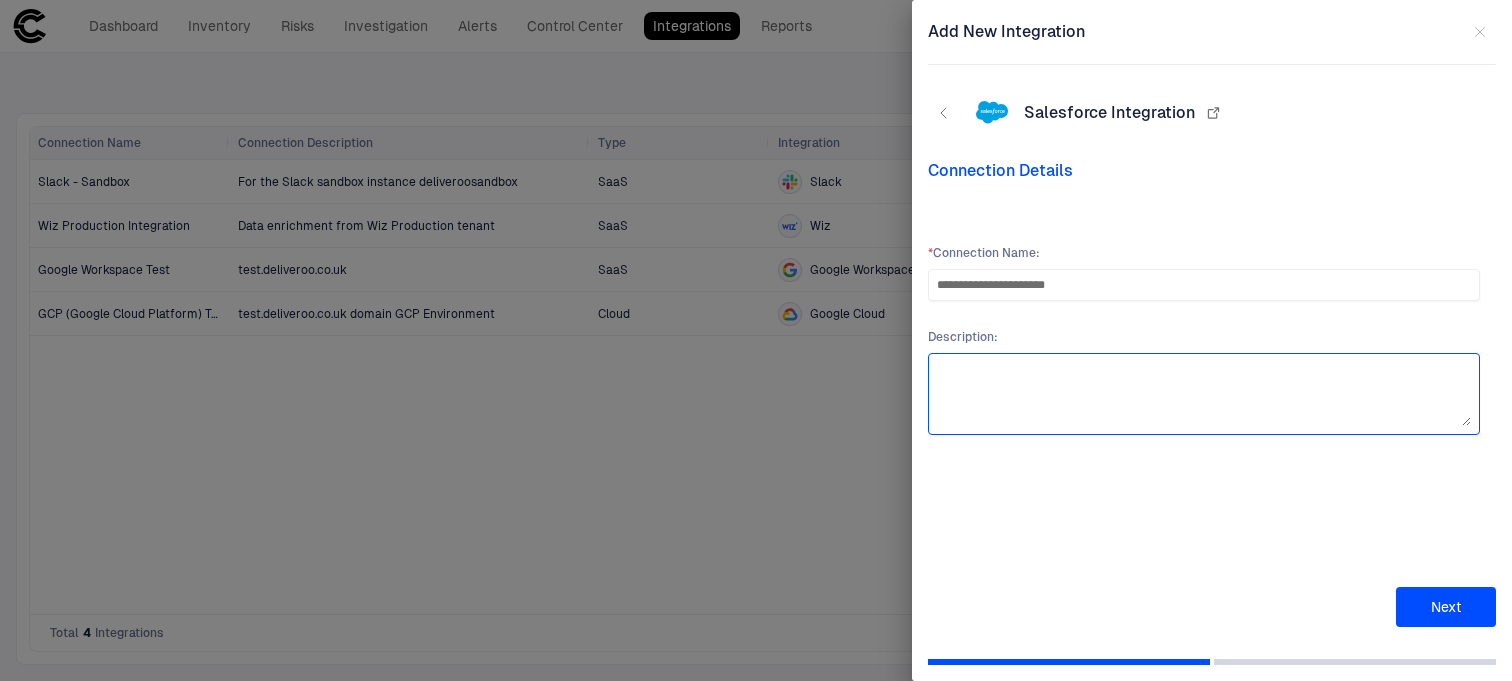 click at bounding box center [1204, 394] 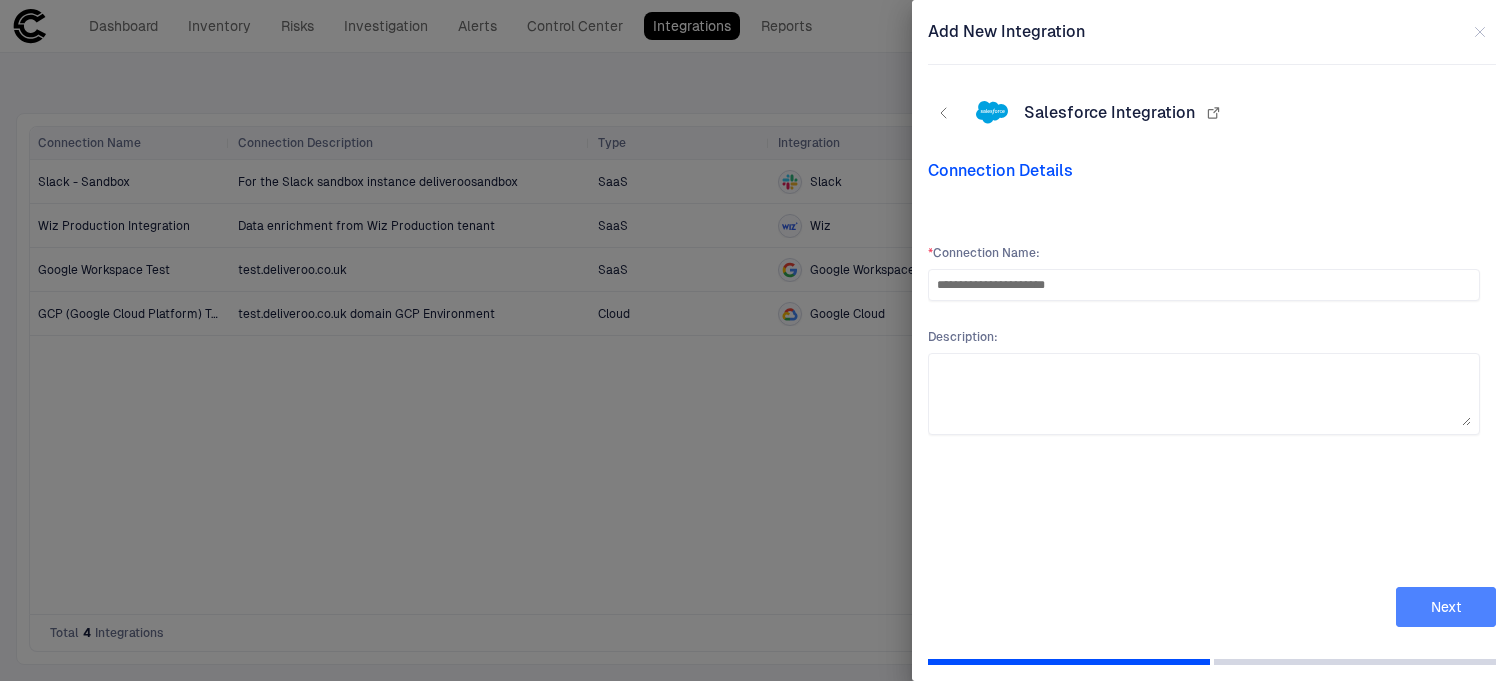 click on "Next" at bounding box center (1446, 607) 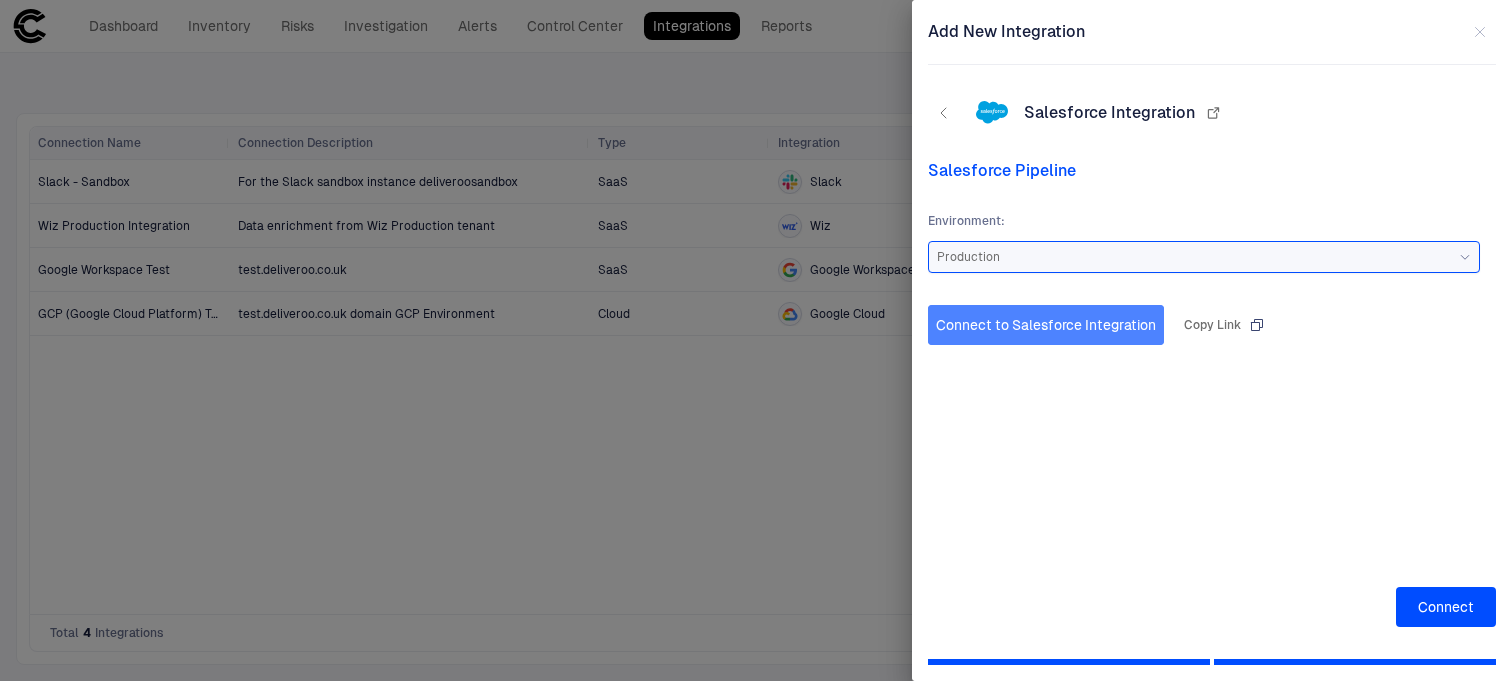 click on "Connect to Salesforce Integration" at bounding box center (1046, 325) 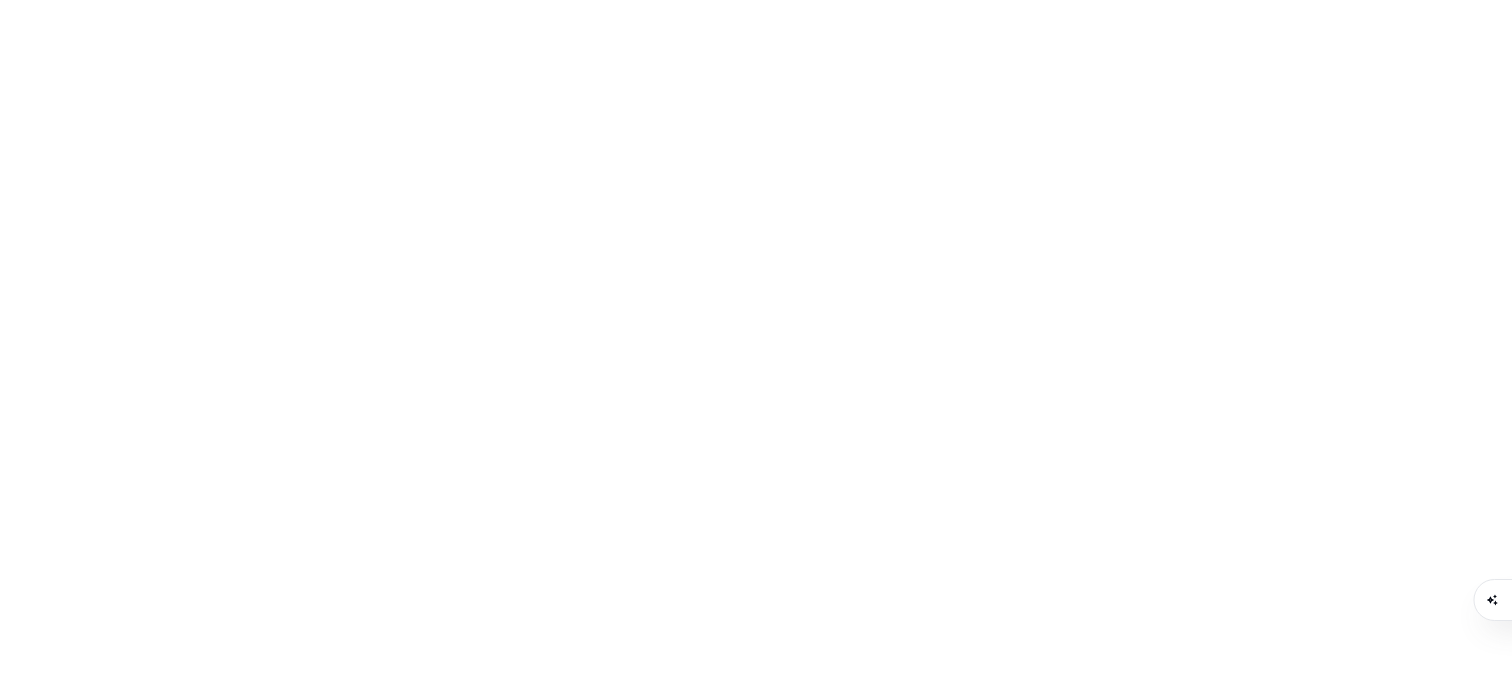scroll, scrollTop: 0, scrollLeft: 0, axis: both 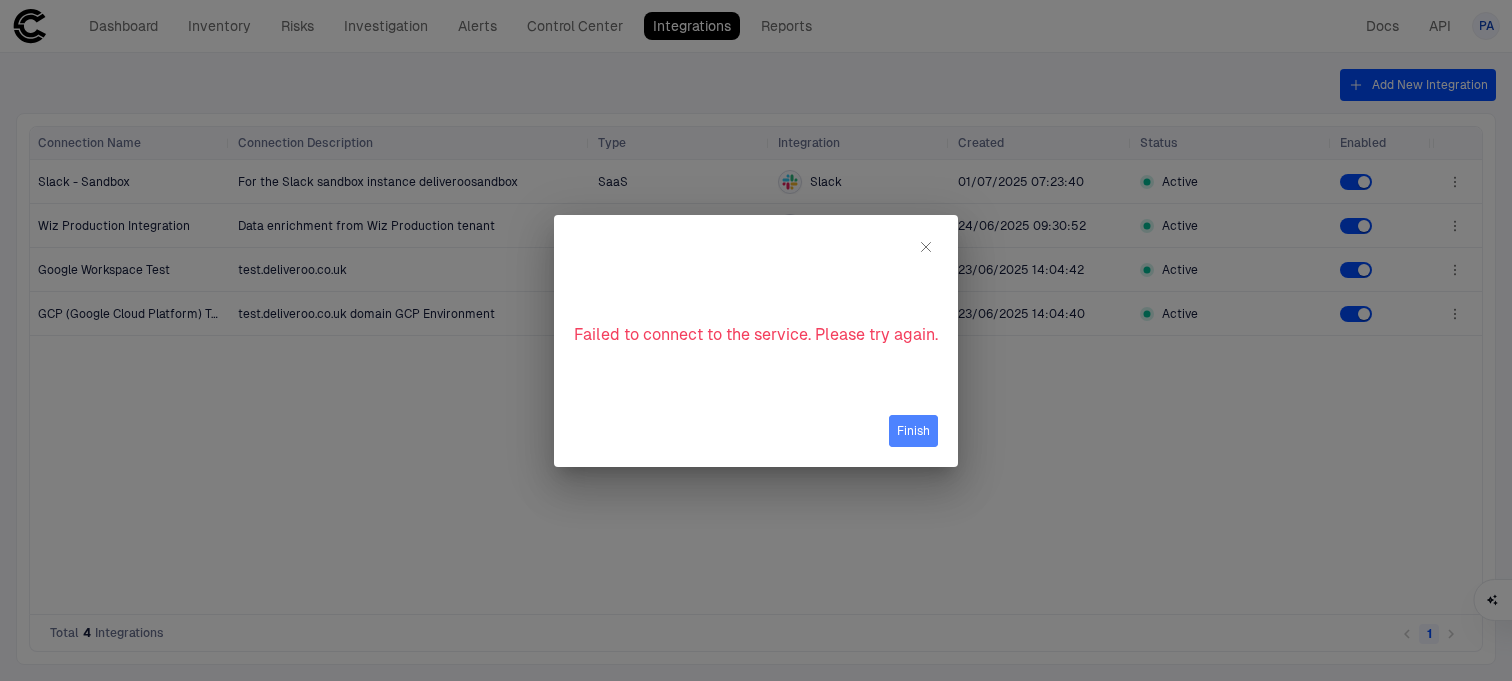 click on "Finish" at bounding box center (913, 431) 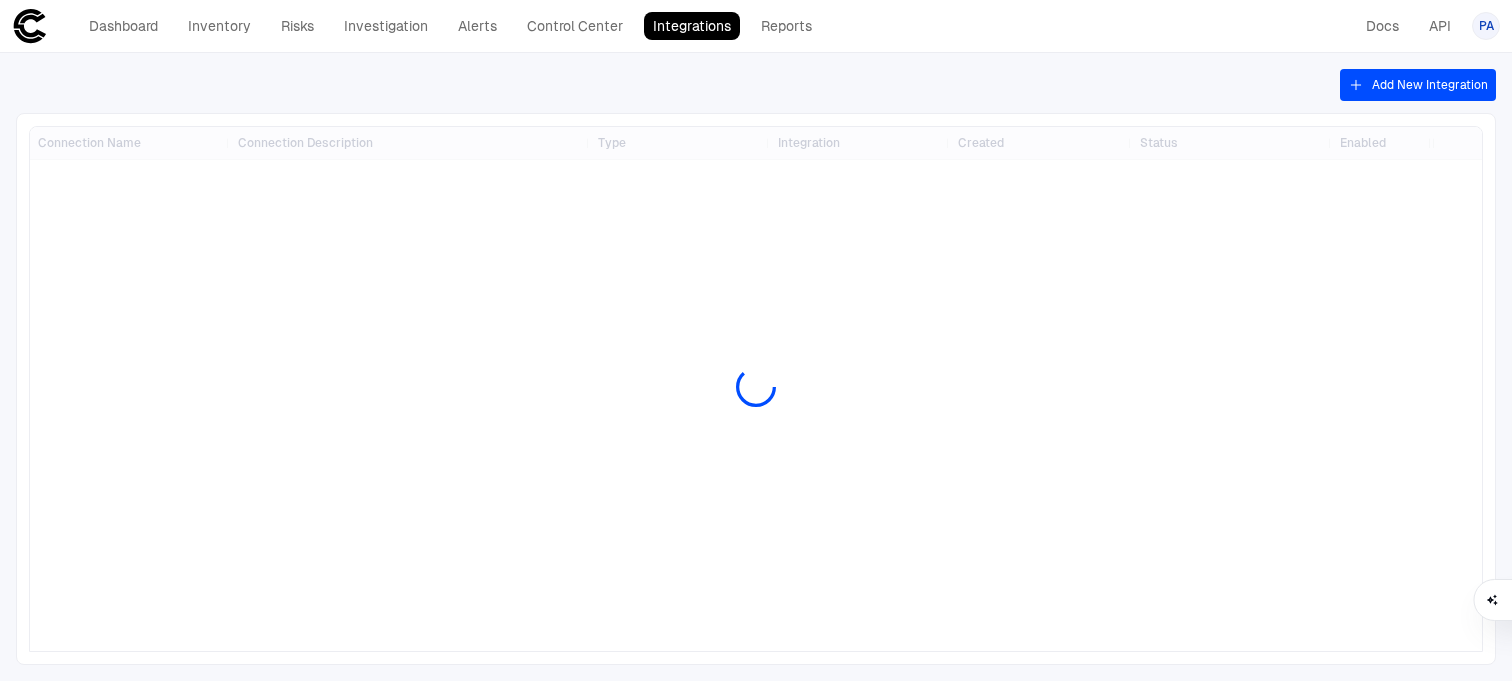 scroll, scrollTop: 0, scrollLeft: 0, axis: both 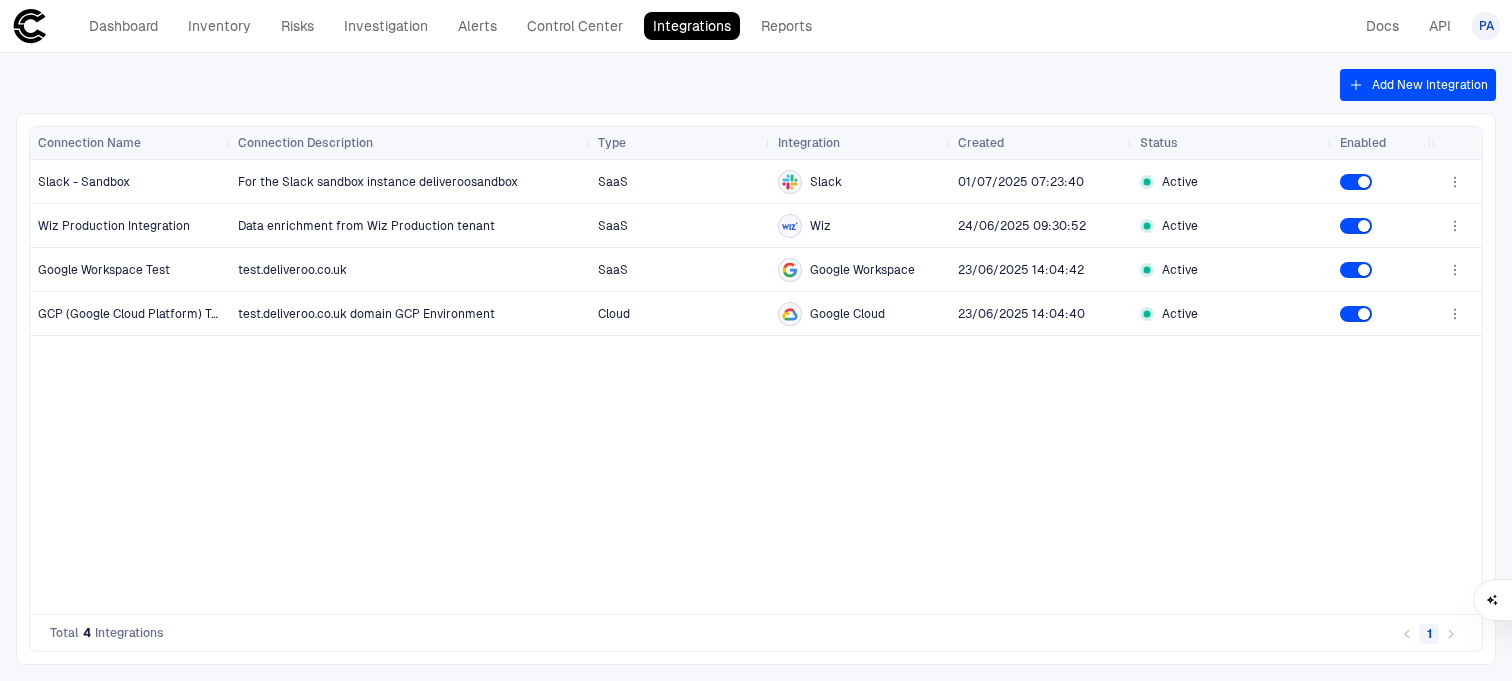 click on "Add New Integration" at bounding box center (1418, 85) 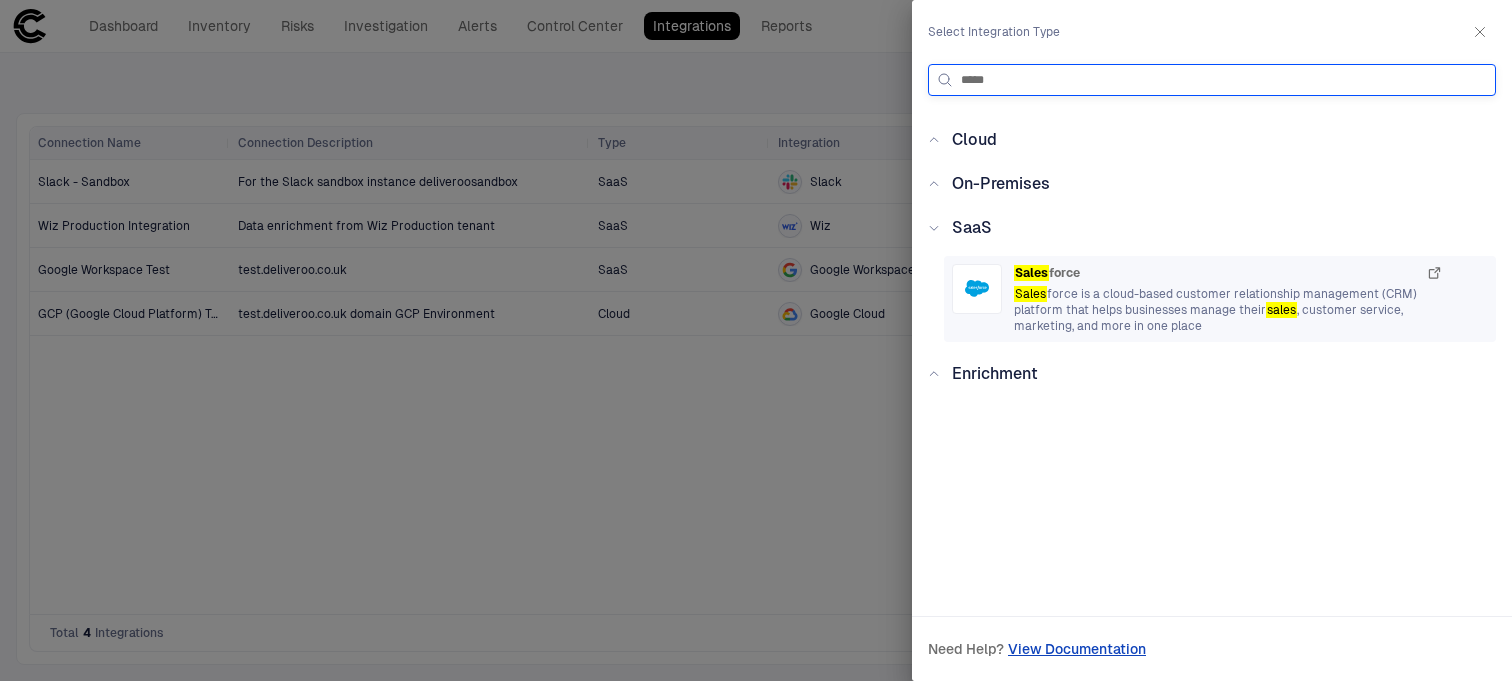 type on "*****" 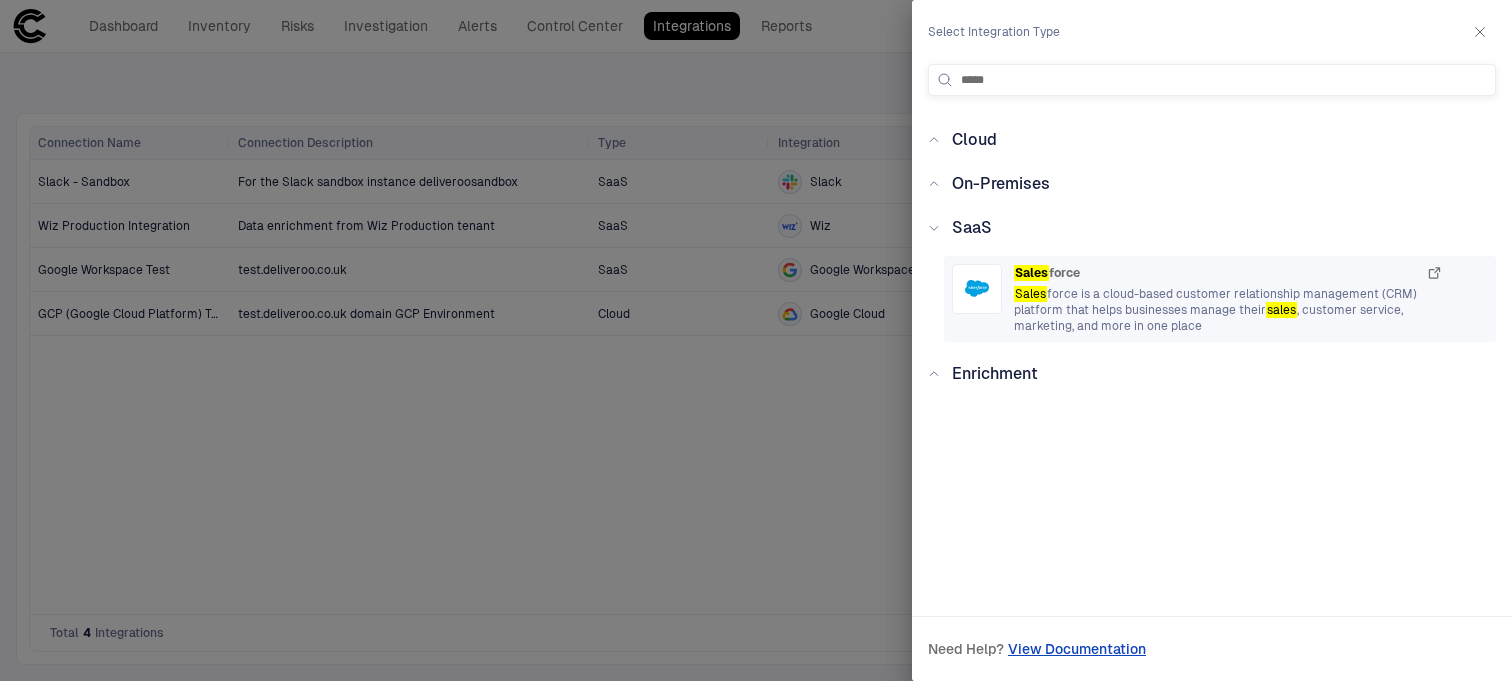 click on "Sales force" at bounding box center [1228, 273] 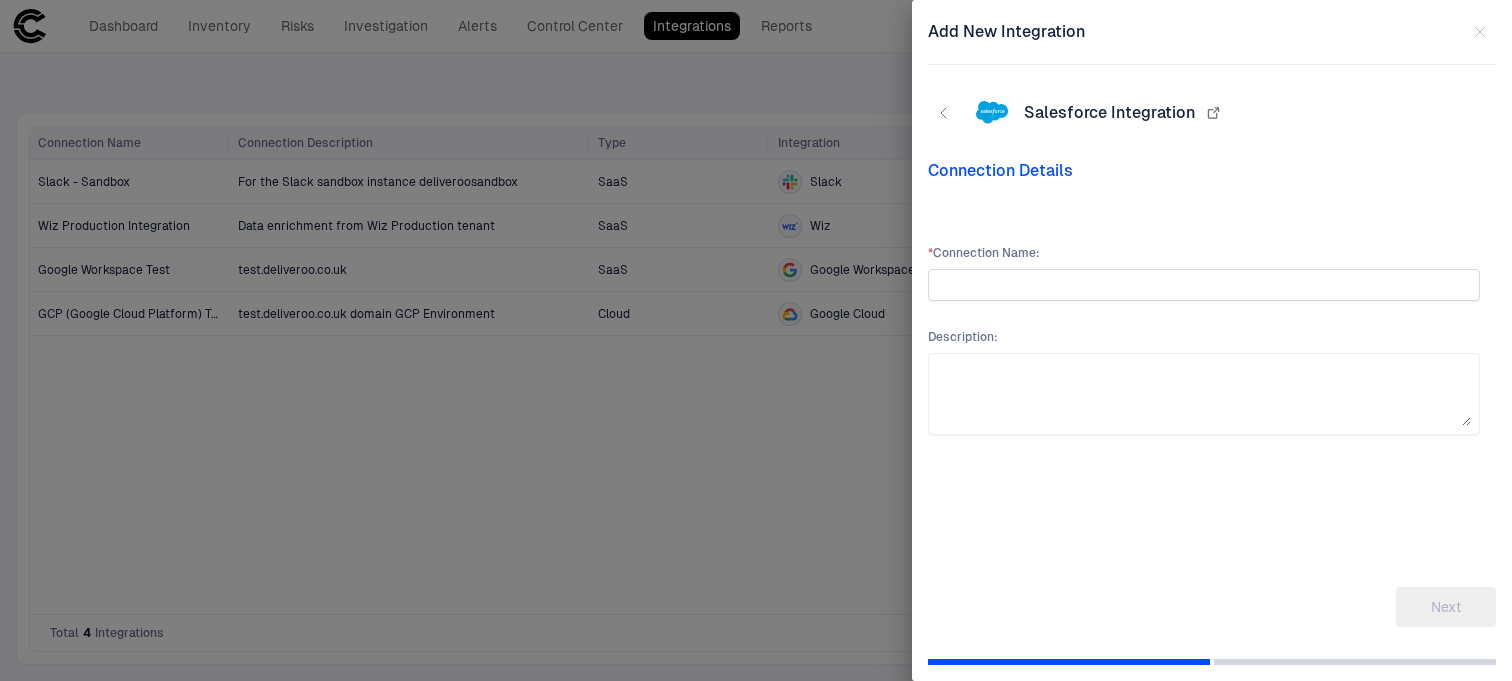 click at bounding box center (1204, 285) 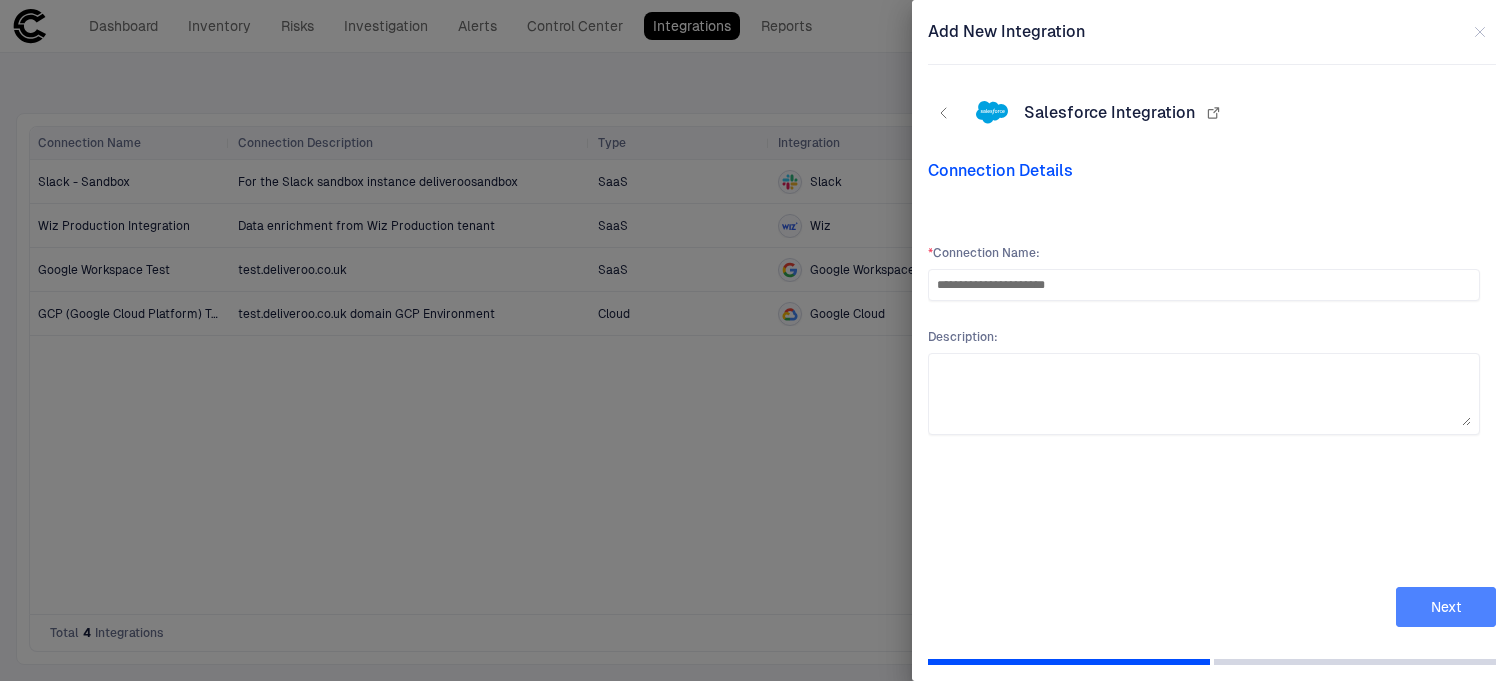 click on "Next" at bounding box center (1446, 607) 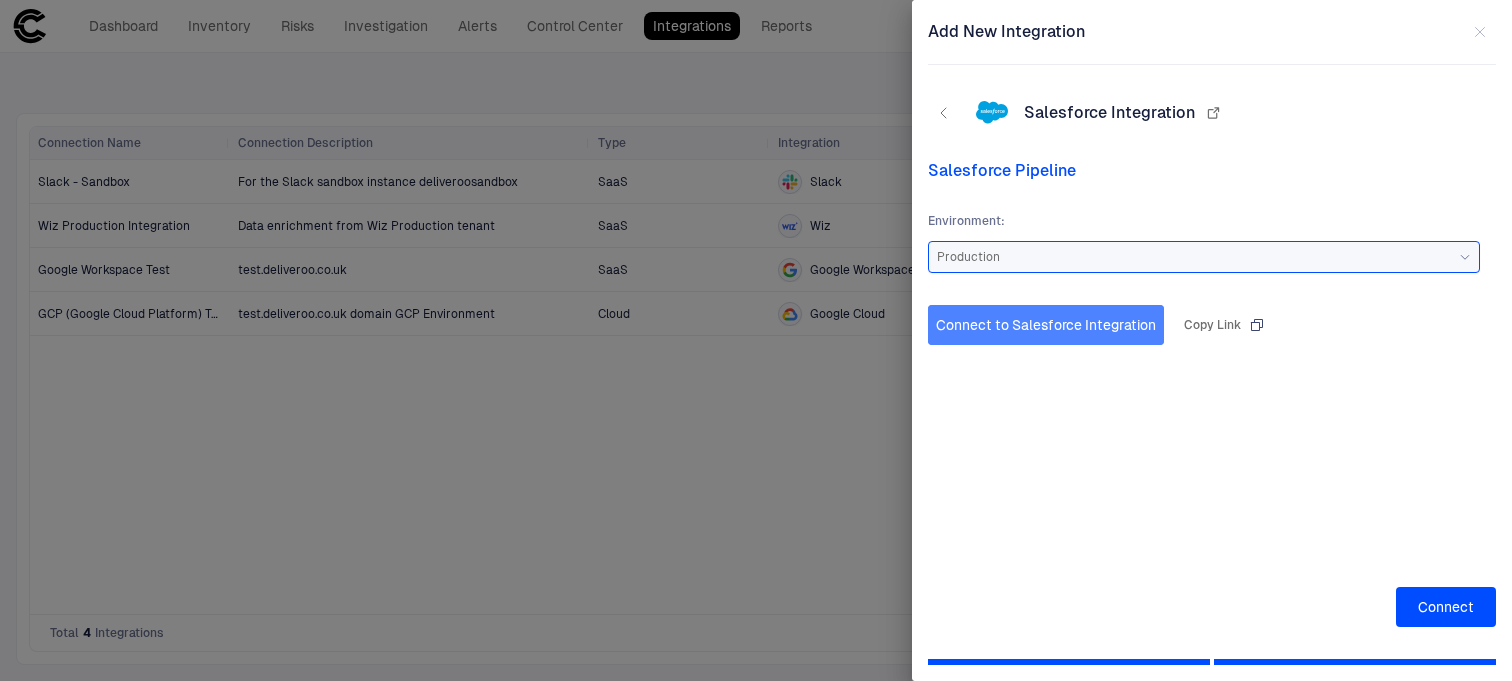 click on "Connect to Salesforce Integration" at bounding box center (1046, 325) 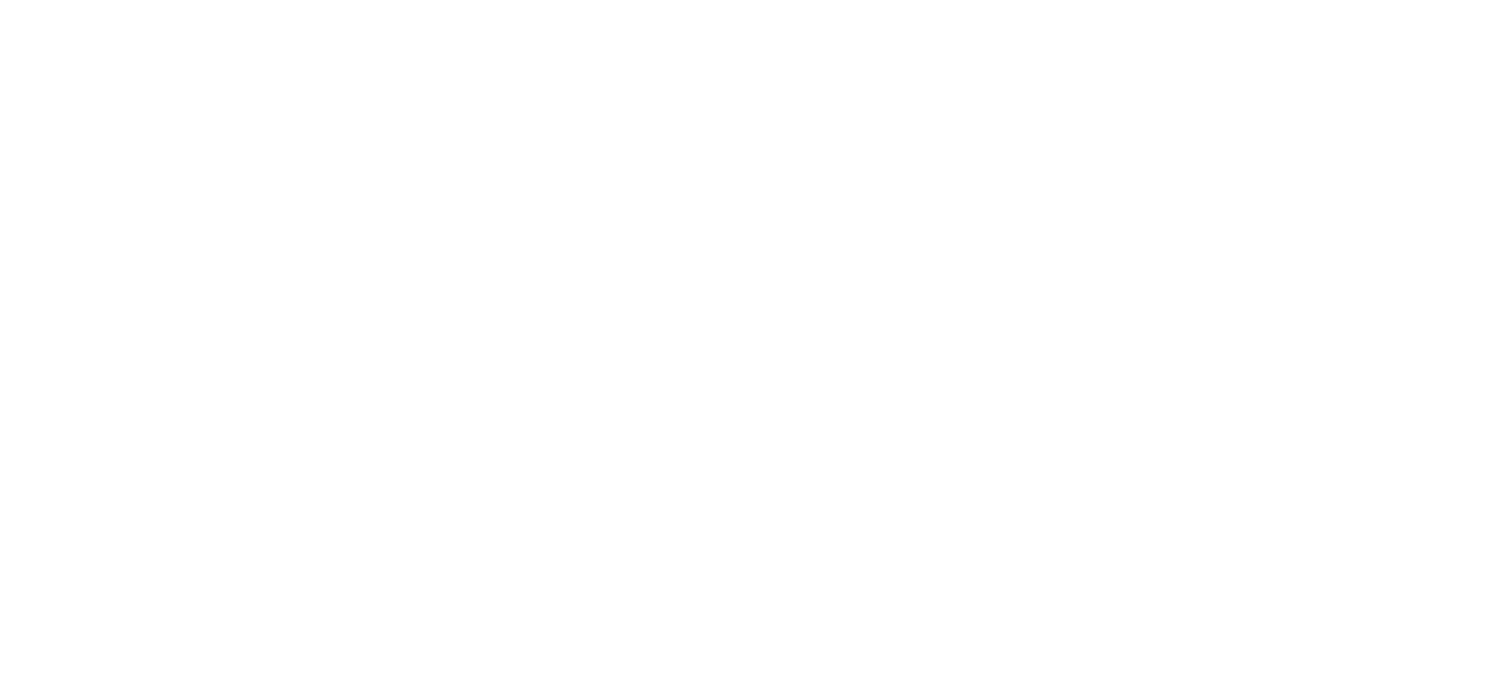 scroll, scrollTop: 0, scrollLeft: 0, axis: both 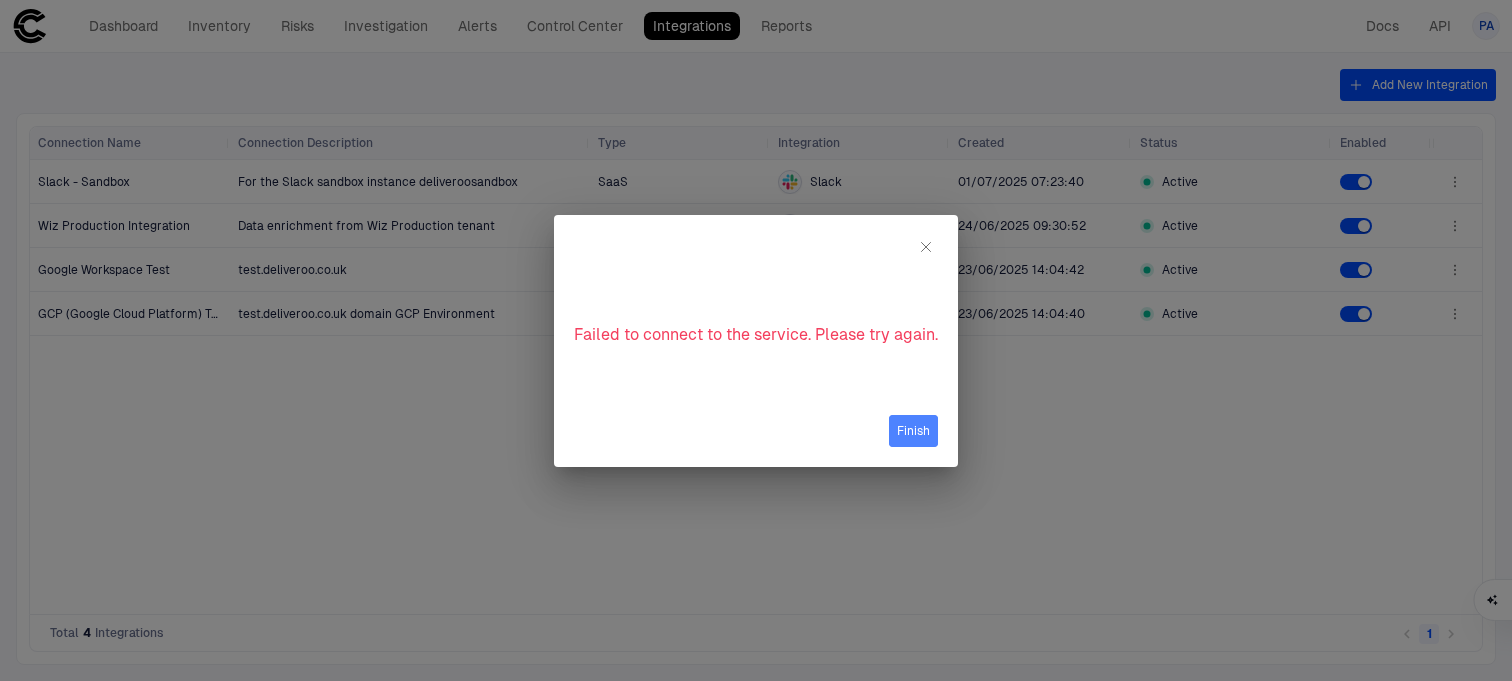 click on "Finish" at bounding box center [913, 431] 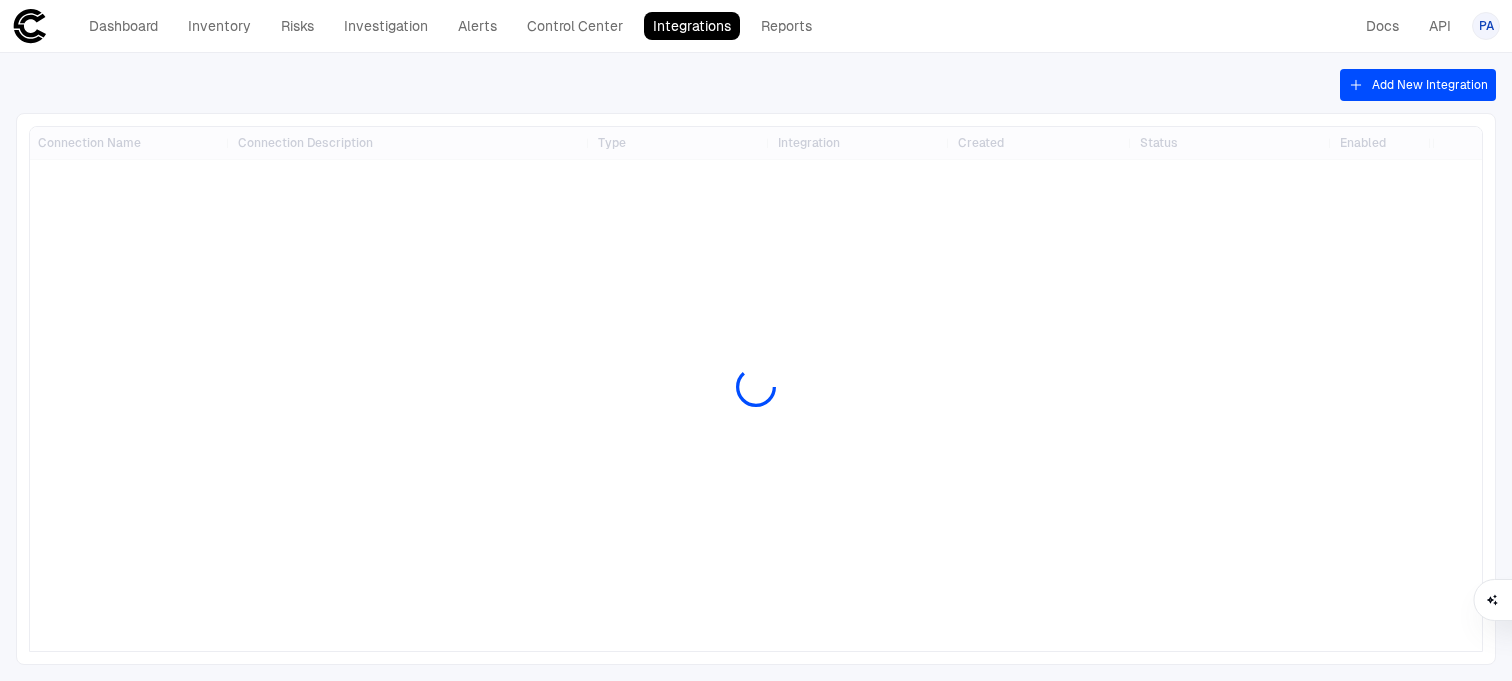 scroll, scrollTop: 0, scrollLeft: 0, axis: both 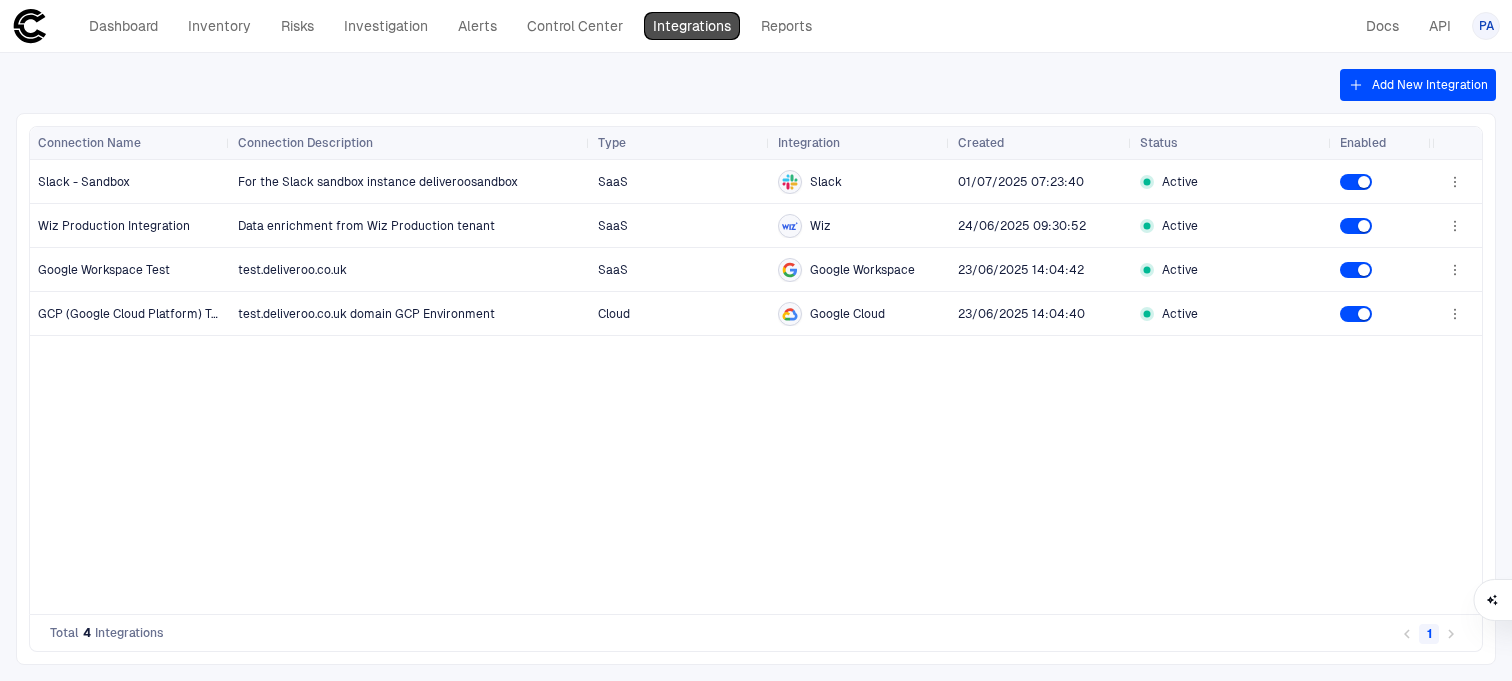 click on "Integrations" at bounding box center (692, 26) 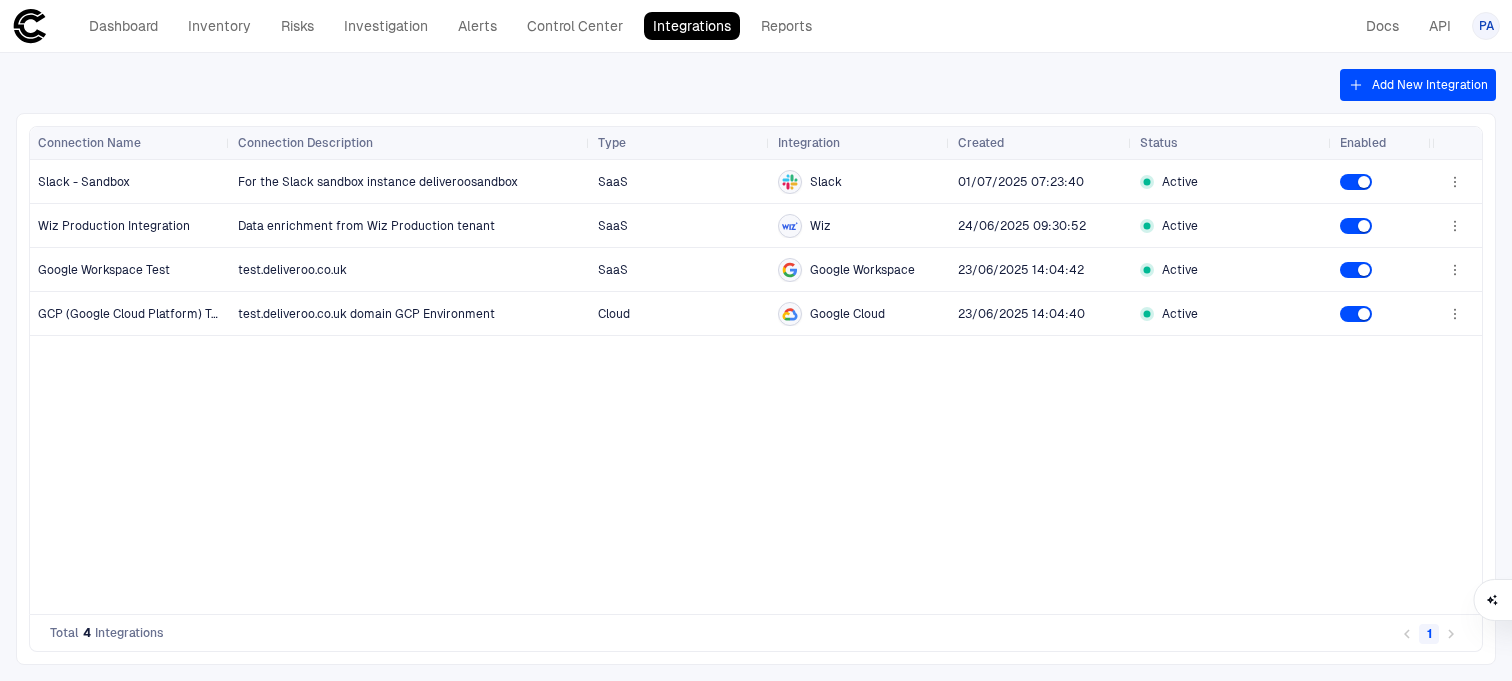 click on "Integrations" at bounding box center [692, 26] 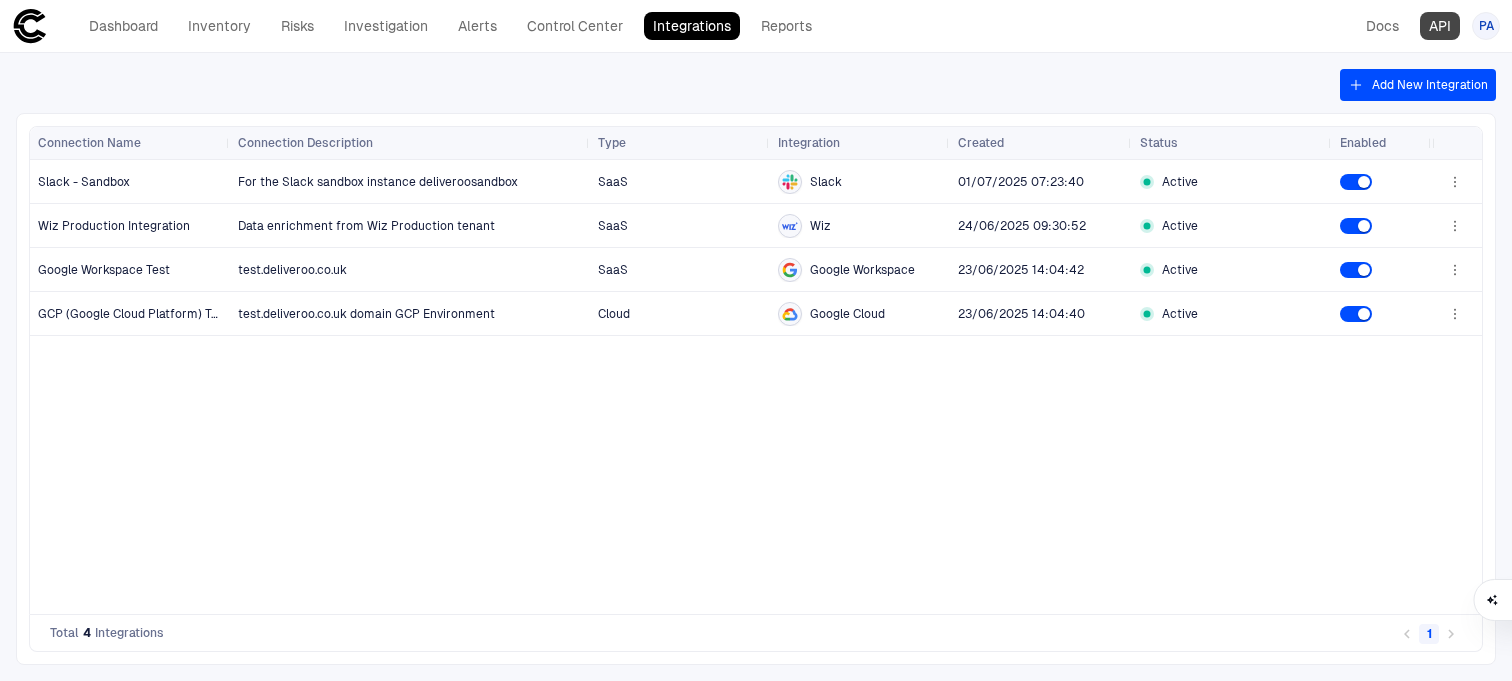 click on "API" at bounding box center [1440, 26] 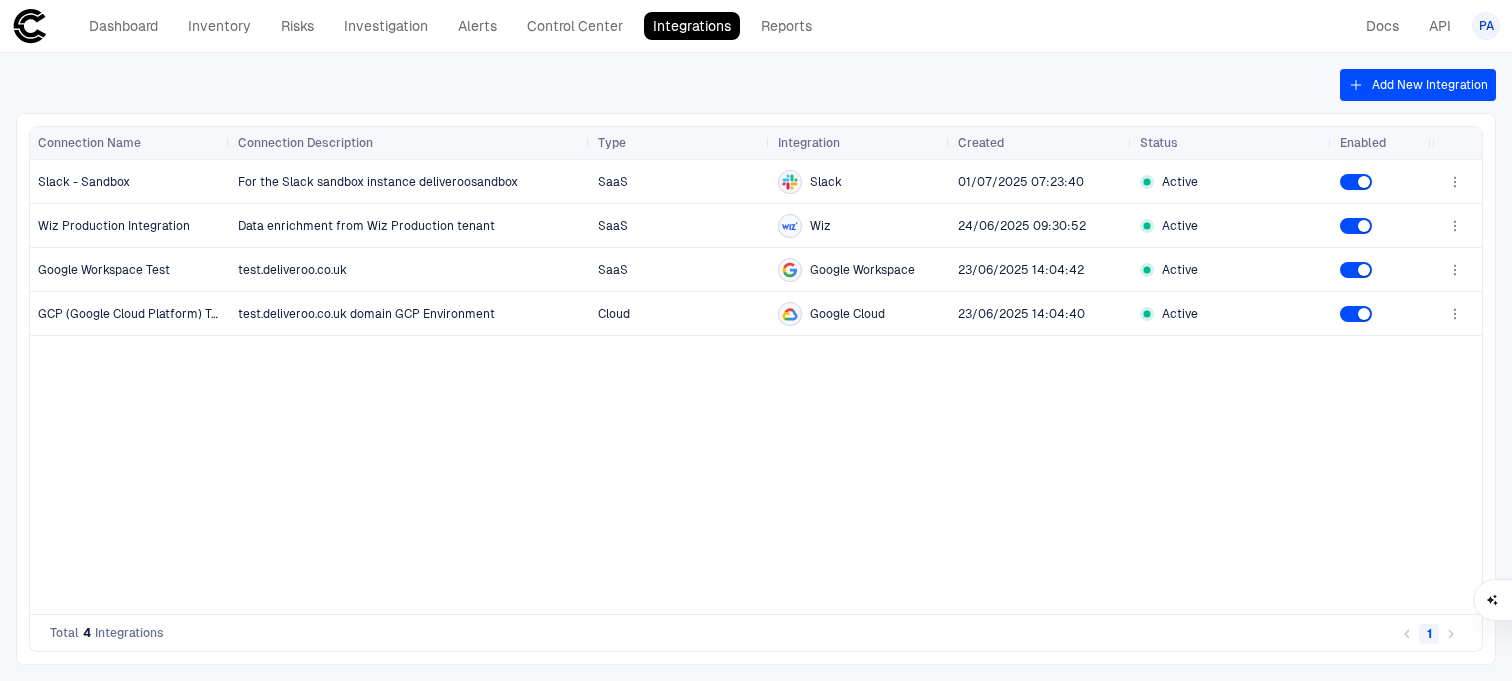 click on "Add New Integration" at bounding box center (1418, 85) 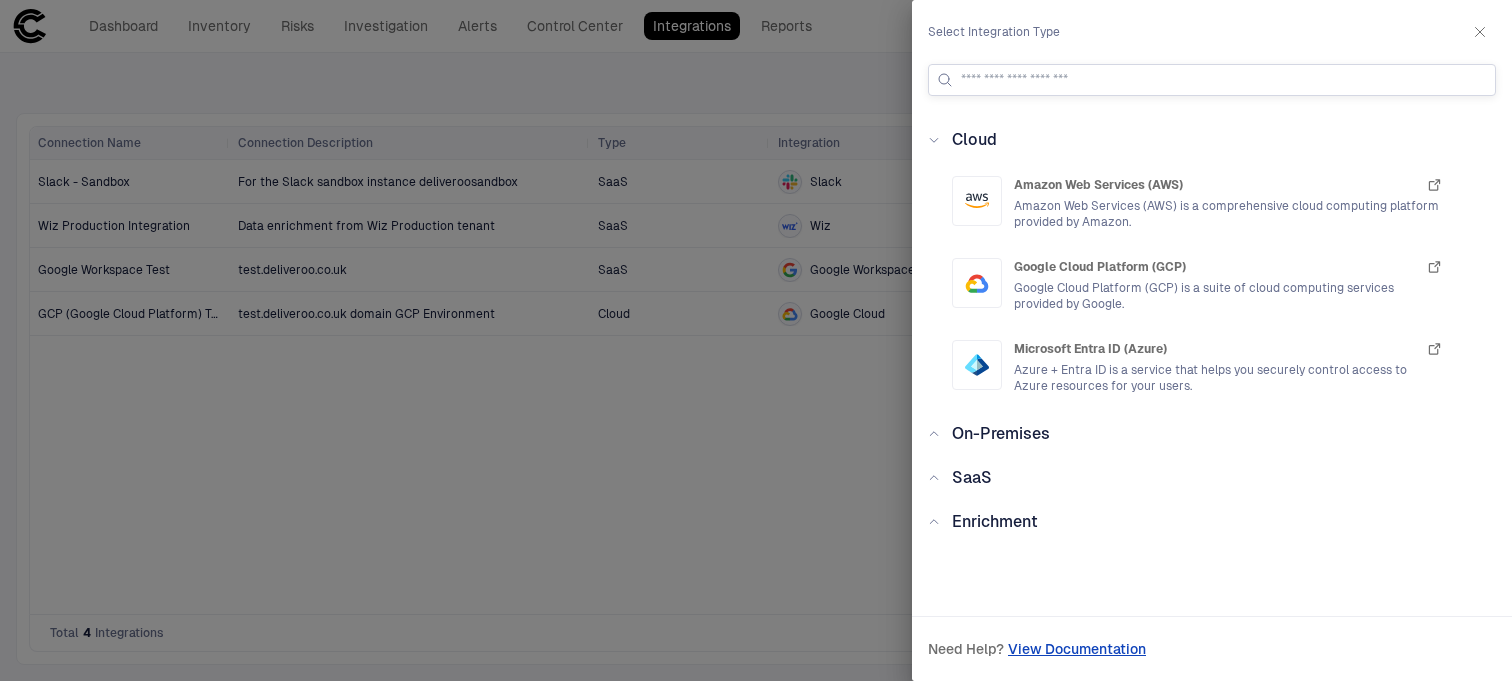 click at bounding box center [1224, 80] 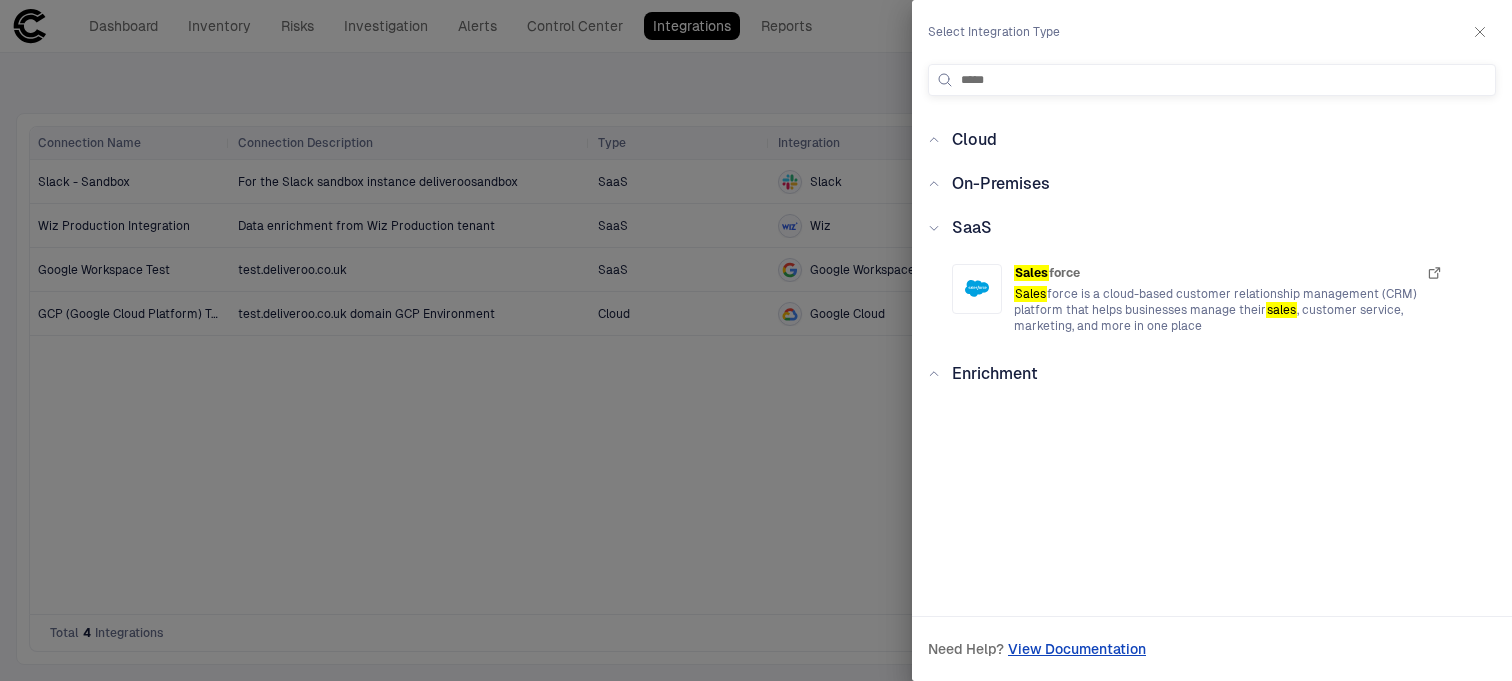 type on "*****" 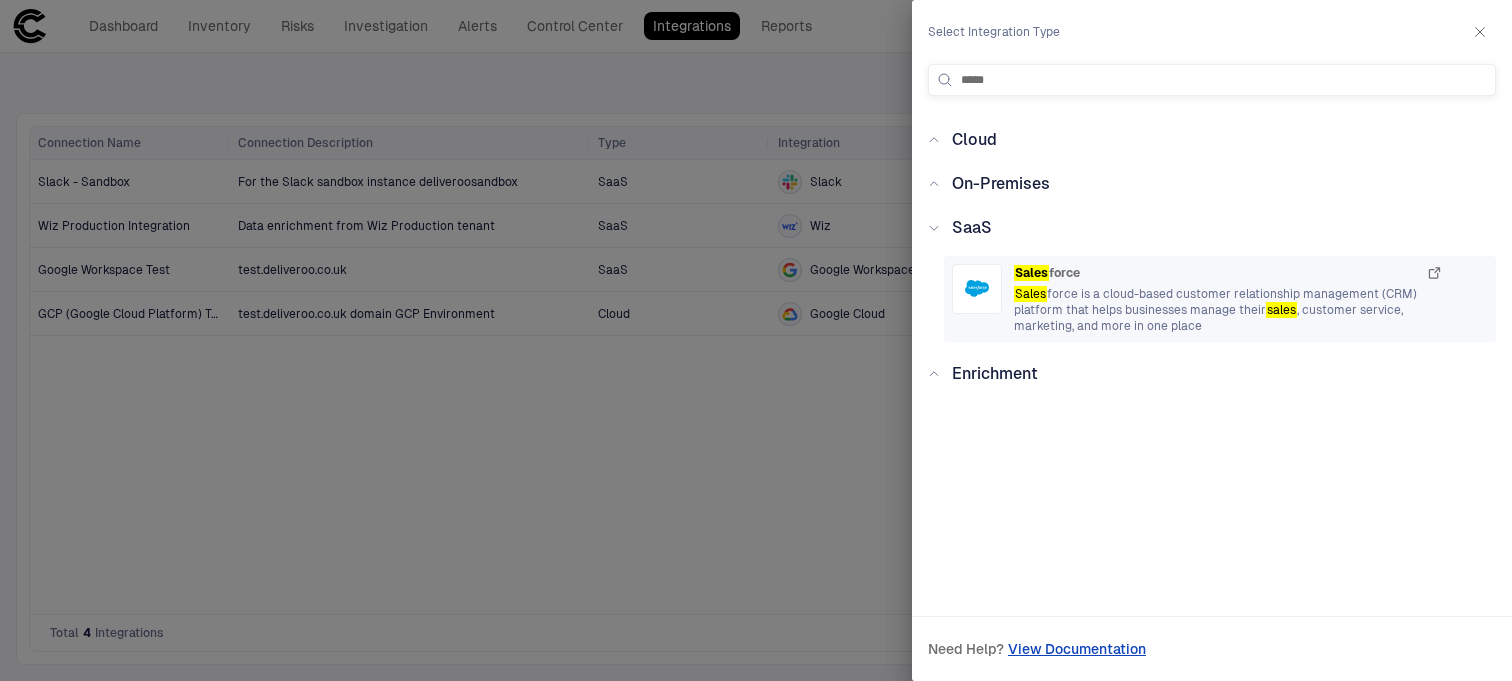 click on "Sales force is a cloud-based customer relationship management (CRM) platform that helps businesses manage their  sales , customer service, marketing, and more in one place" at bounding box center [1228, 310] 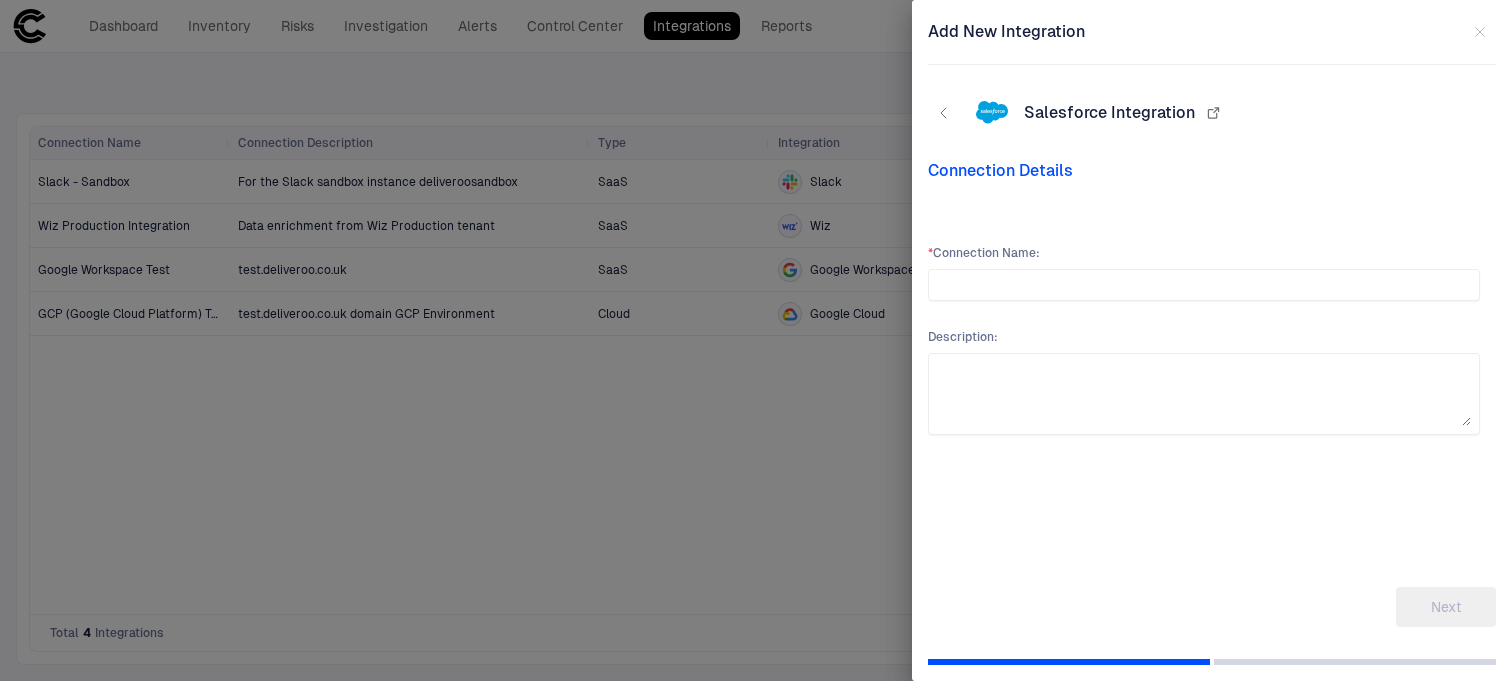 click at bounding box center [1204, 285] 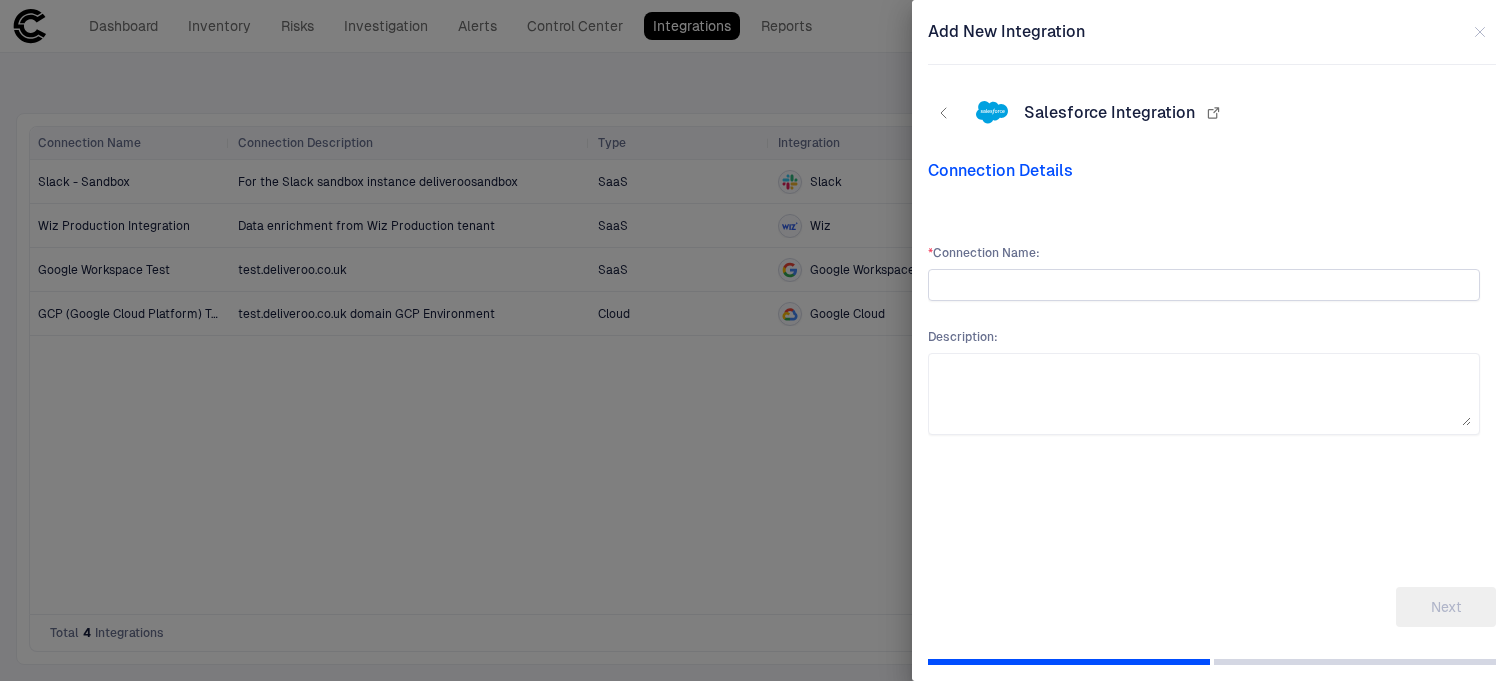 type on "**********" 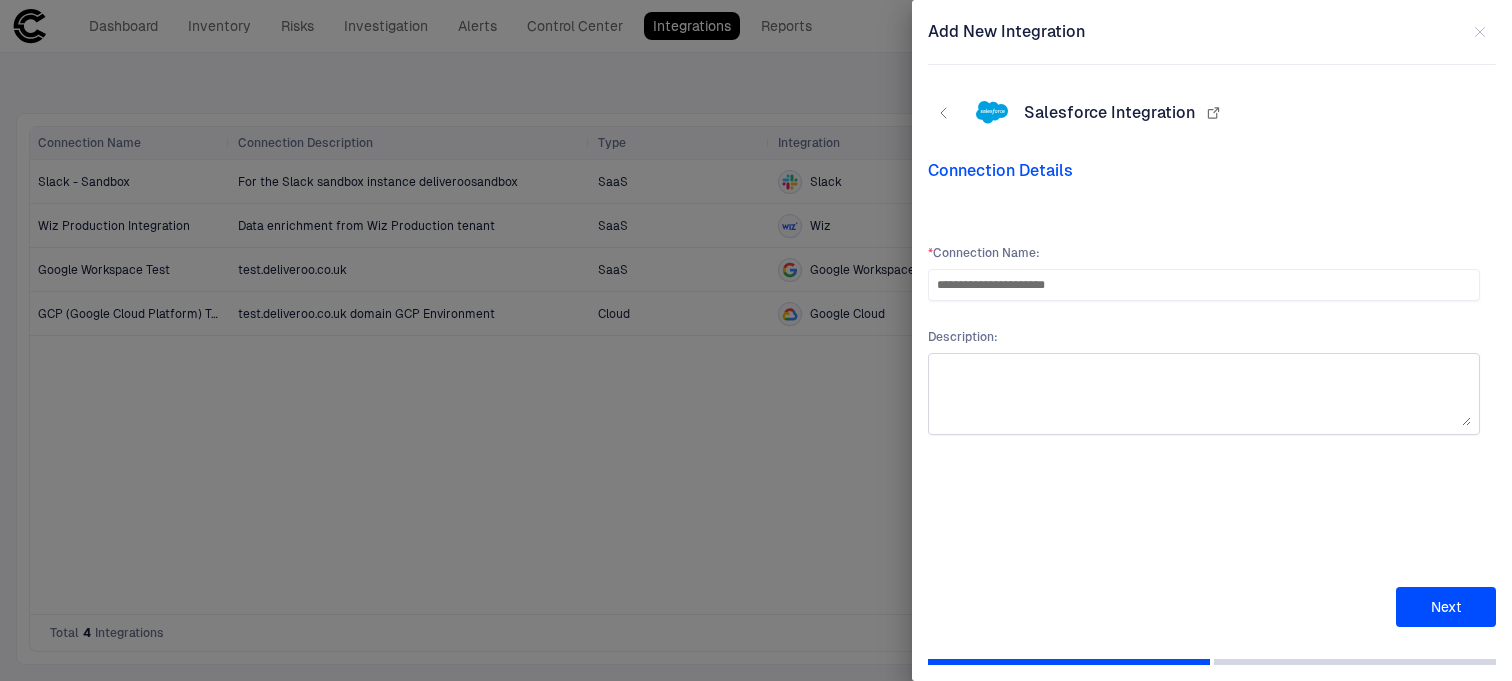 click at bounding box center [1204, 394] 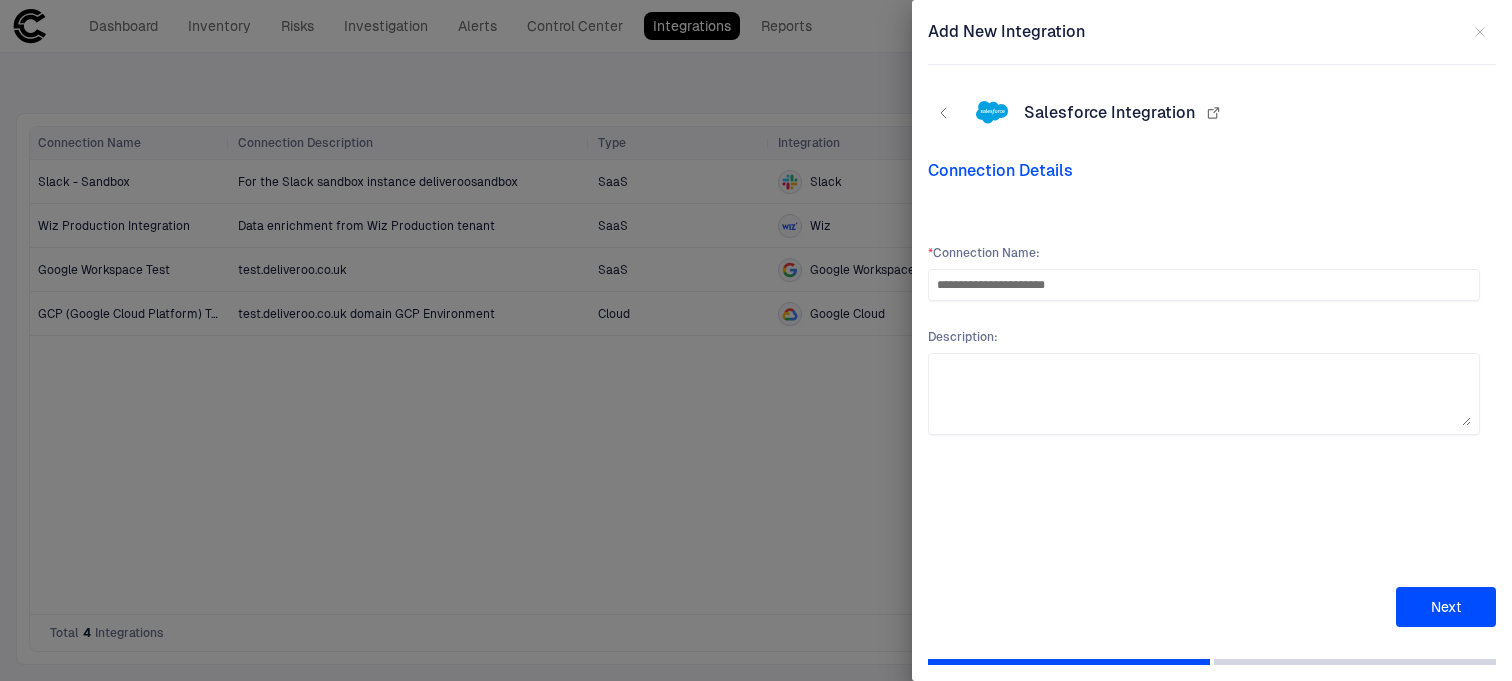 click on "Next" at bounding box center (1446, 607) 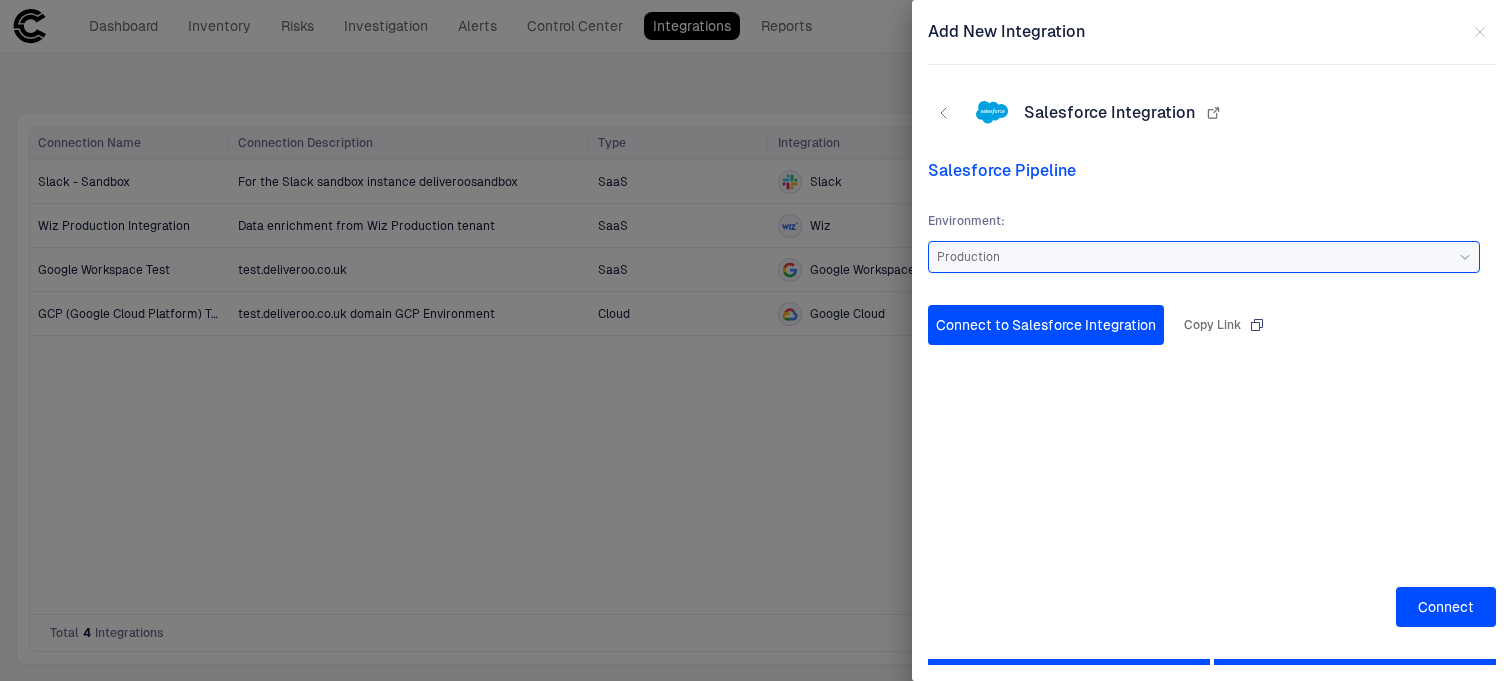 click on "Connect" at bounding box center (1446, 607) 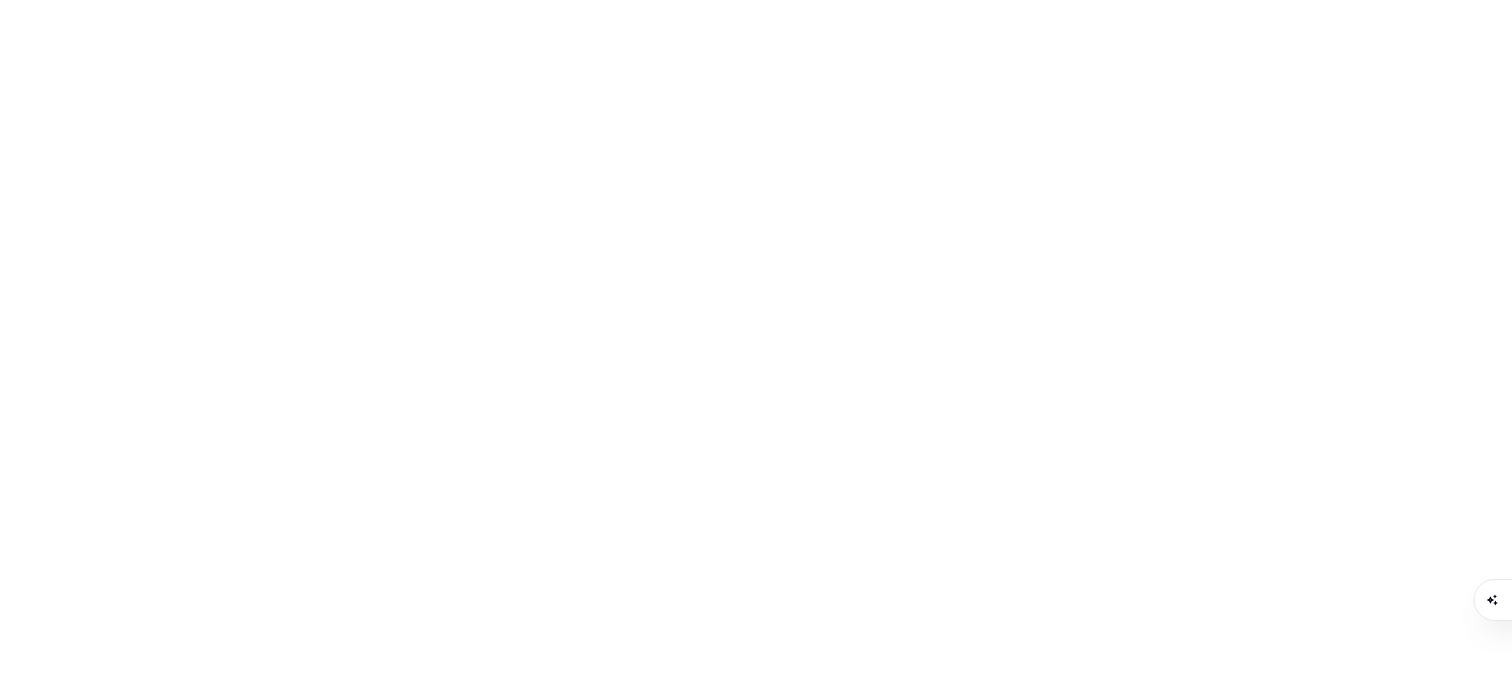 scroll, scrollTop: 0, scrollLeft: 0, axis: both 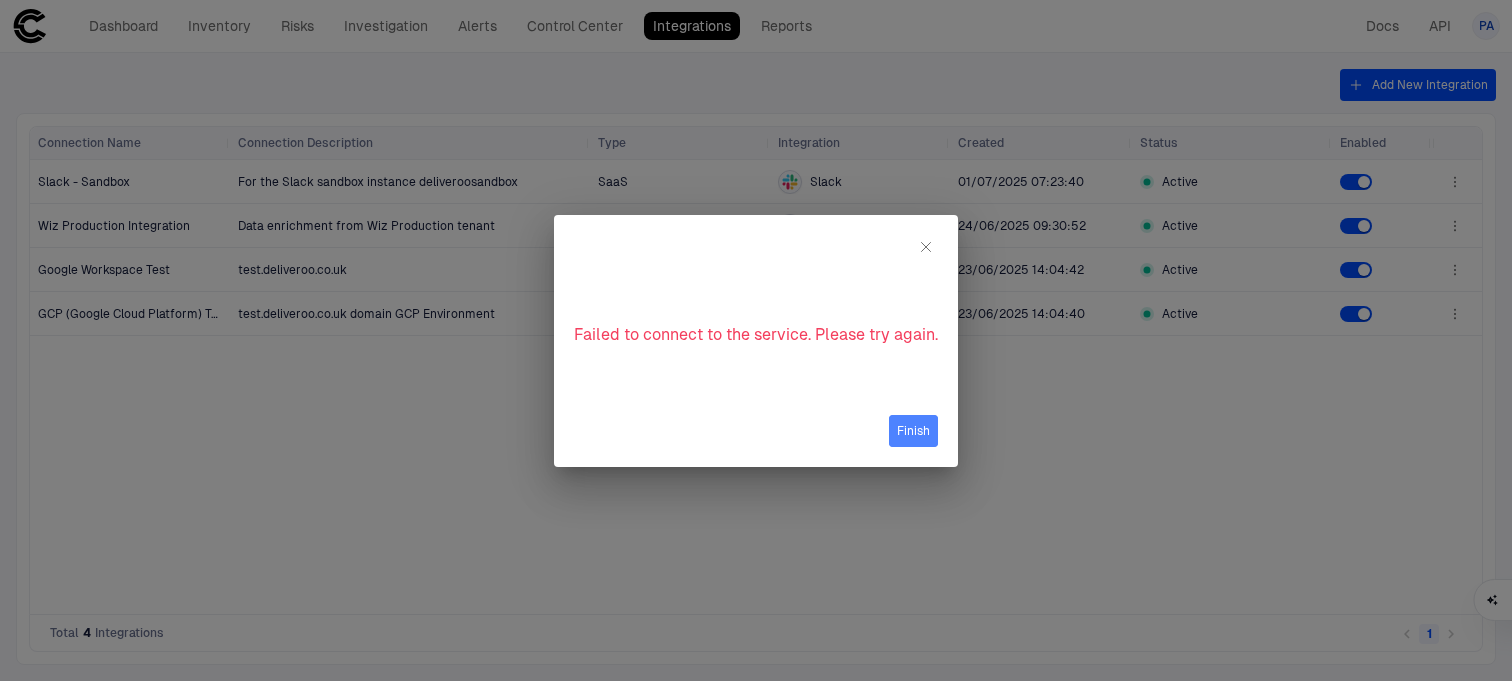 click on "Finish" at bounding box center (913, 431) 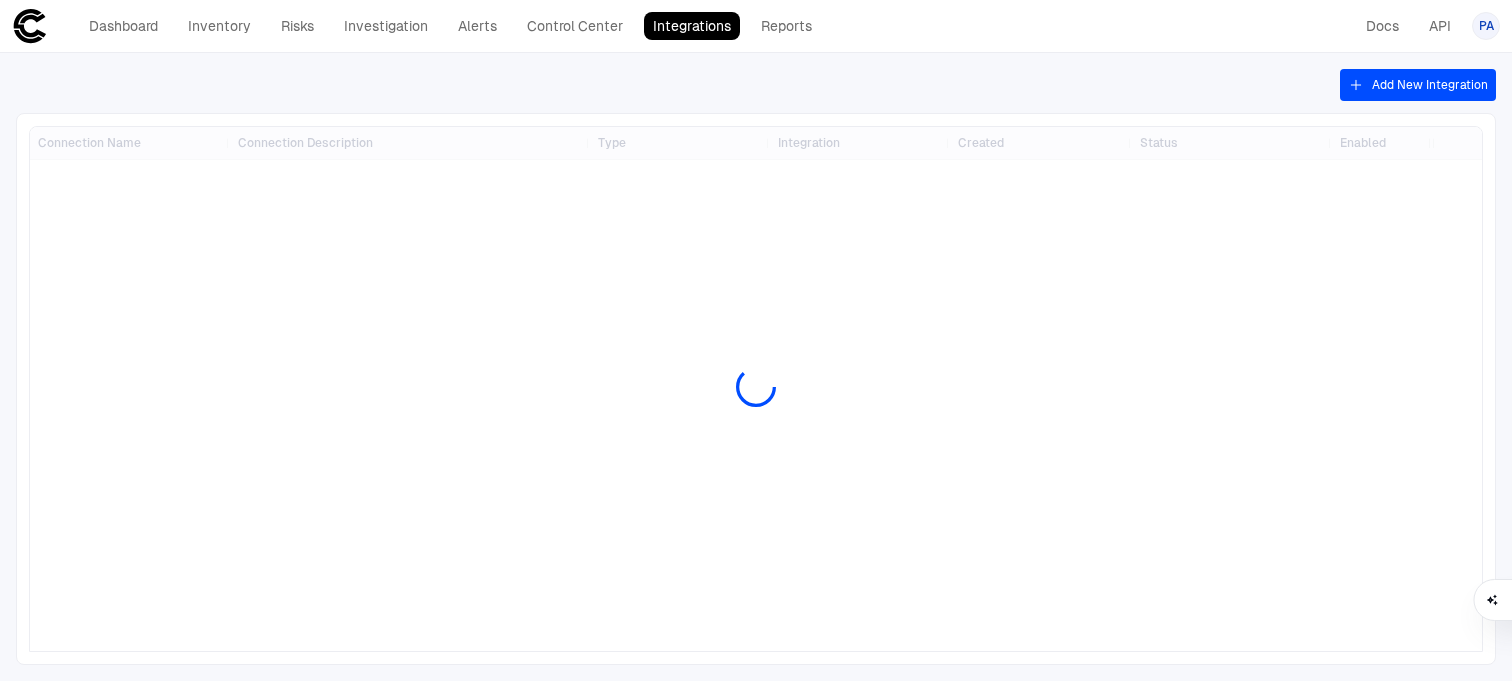 scroll, scrollTop: 0, scrollLeft: 0, axis: both 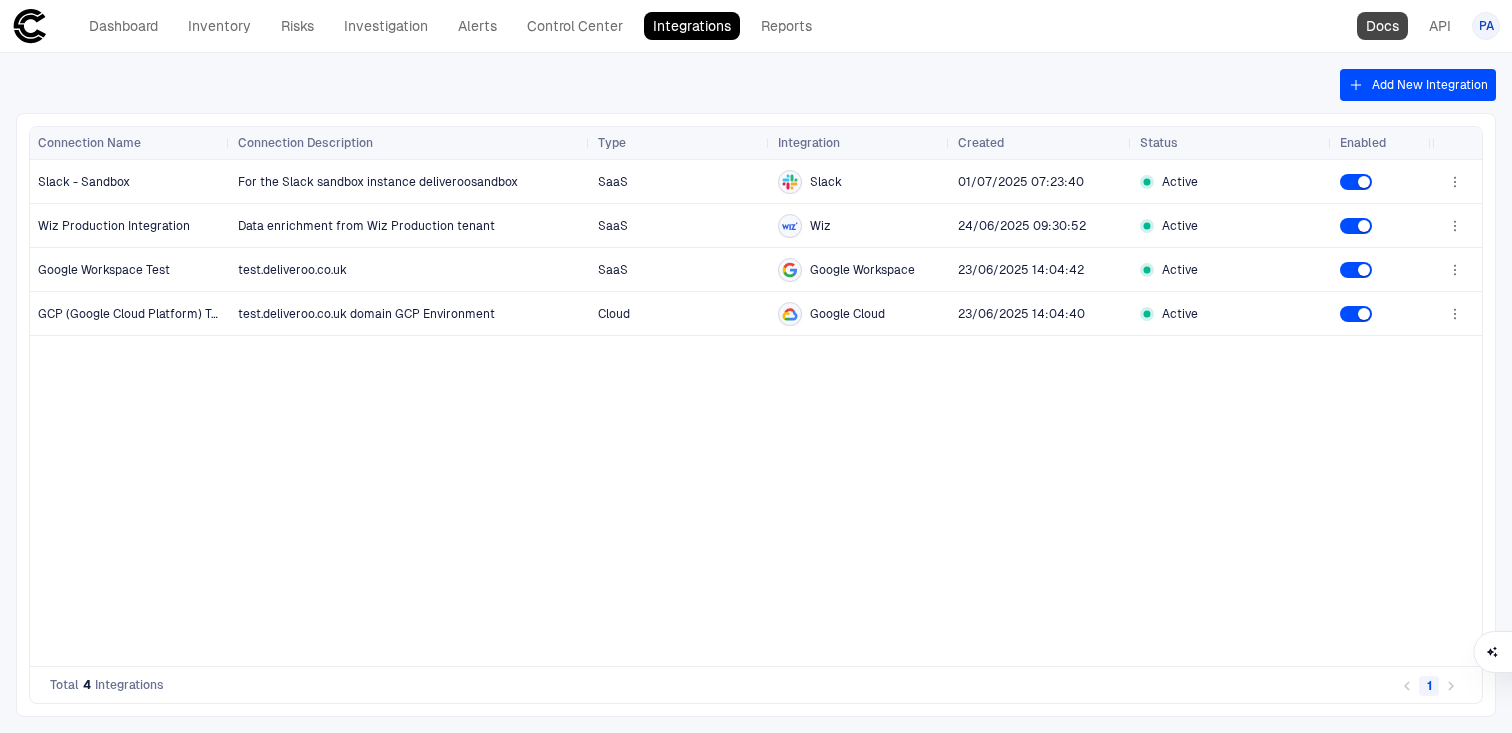 click on "Docs" at bounding box center [1382, 26] 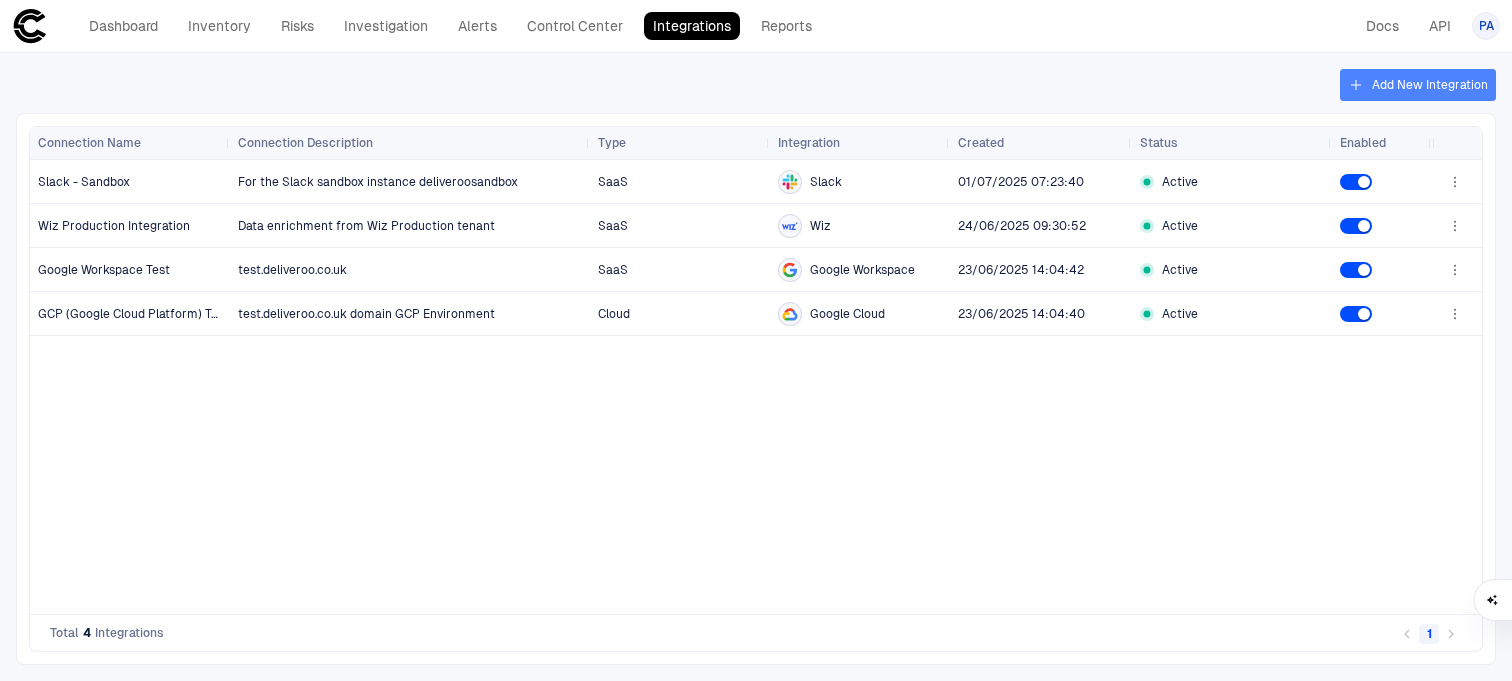 click on "Add New Integration" at bounding box center [1418, 85] 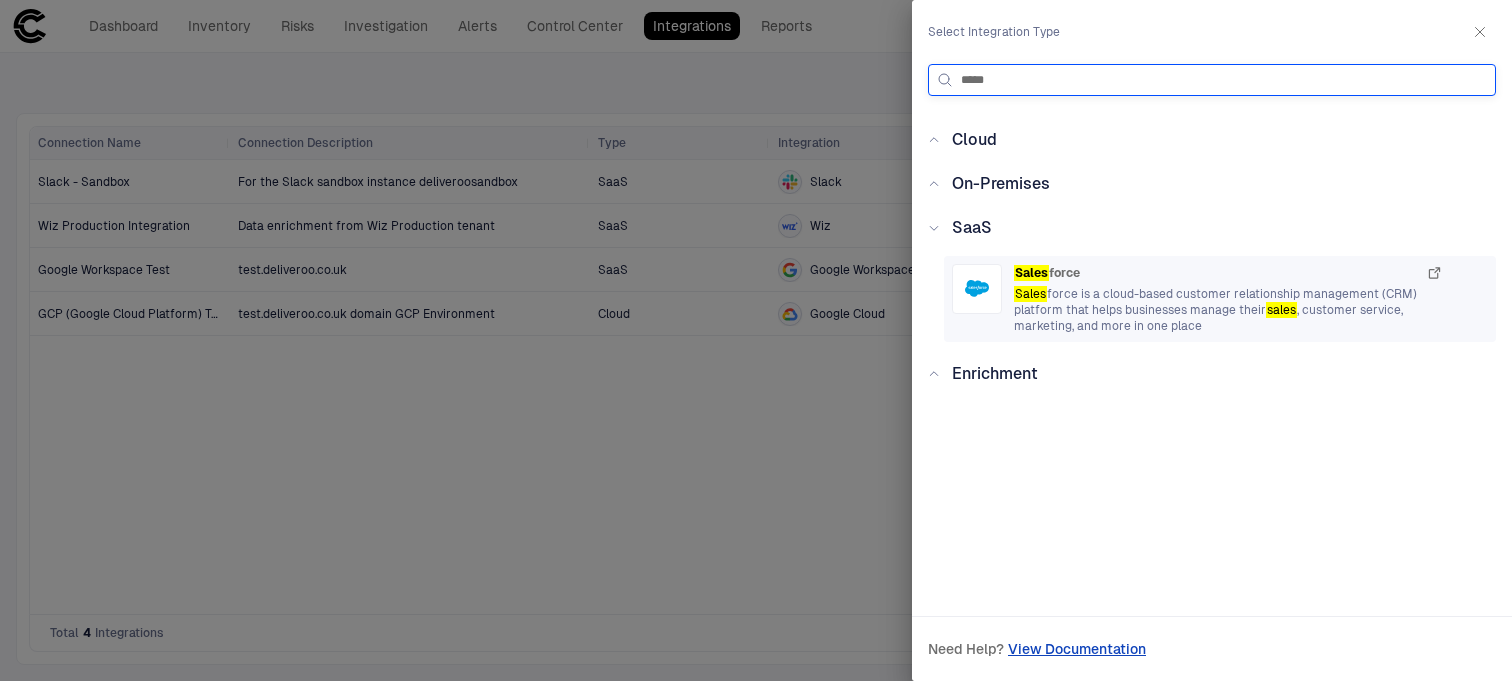 type on "*****" 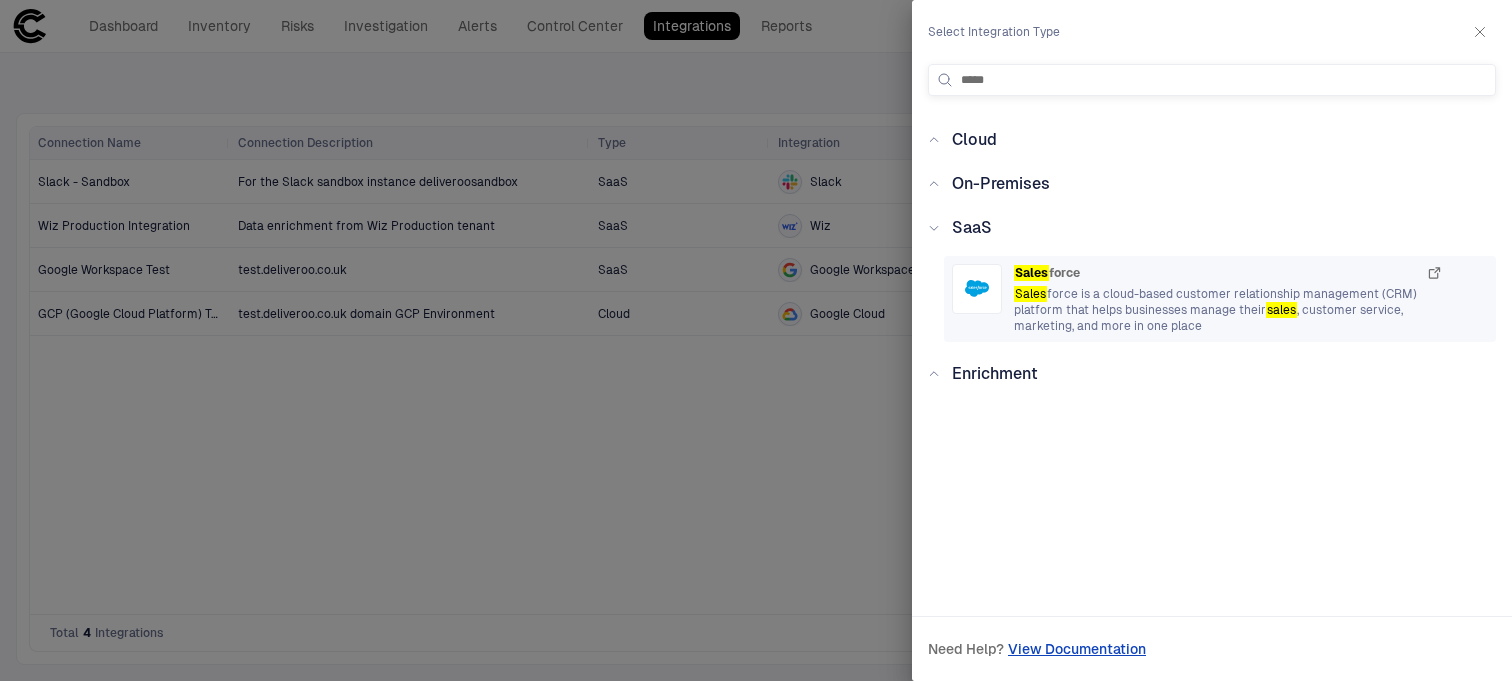 click on "Sales force is a cloud-based customer relationship management (CRM) platform that helps businesses manage their  sales , customer service, marketing, and more in one place" at bounding box center (1228, 310) 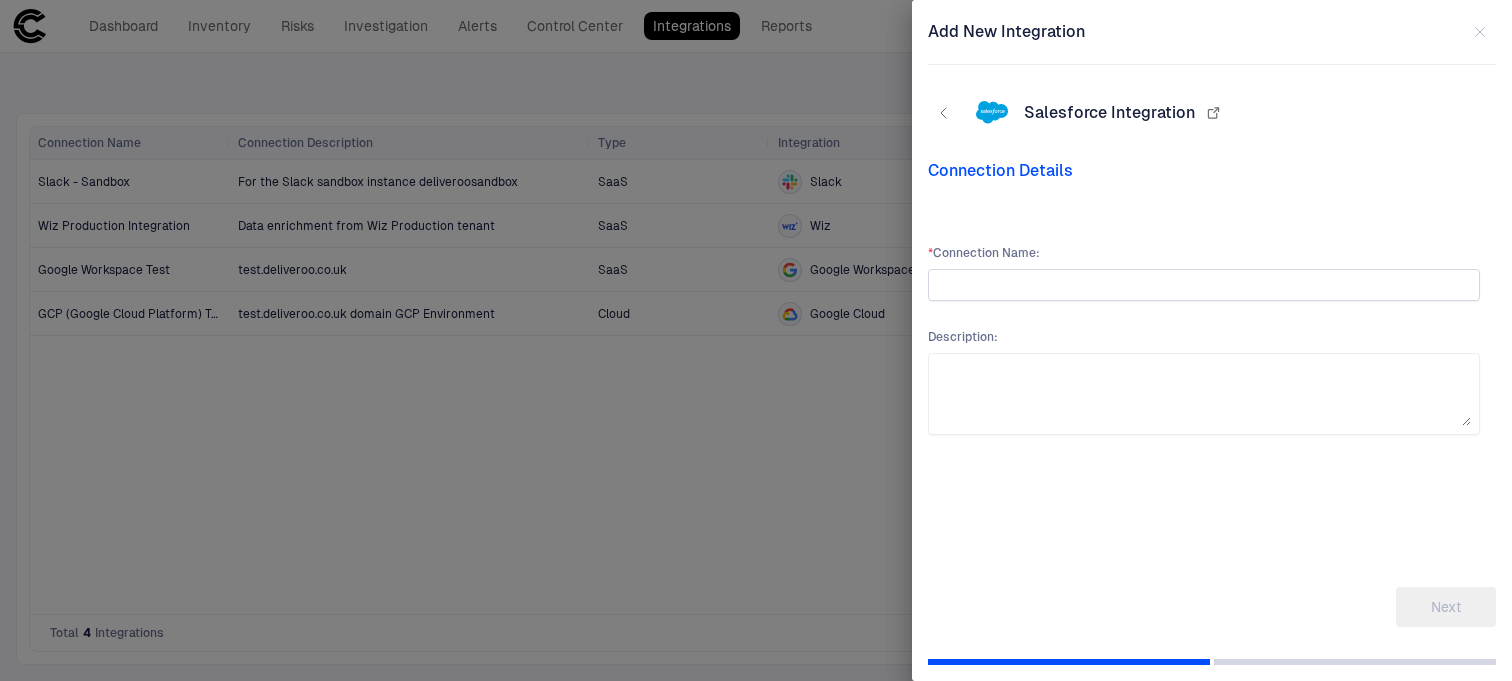 click at bounding box center (1204, 285) 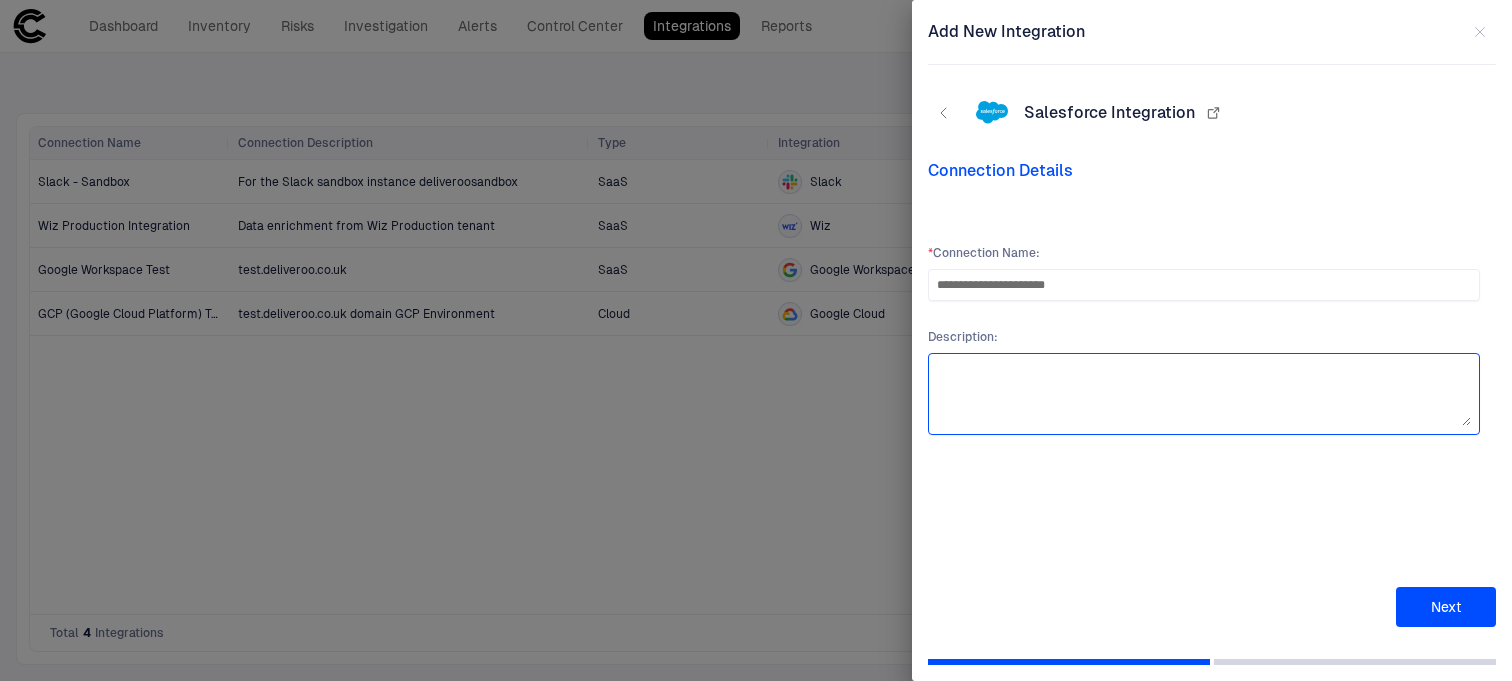 click at bounding box center (1204, 394) 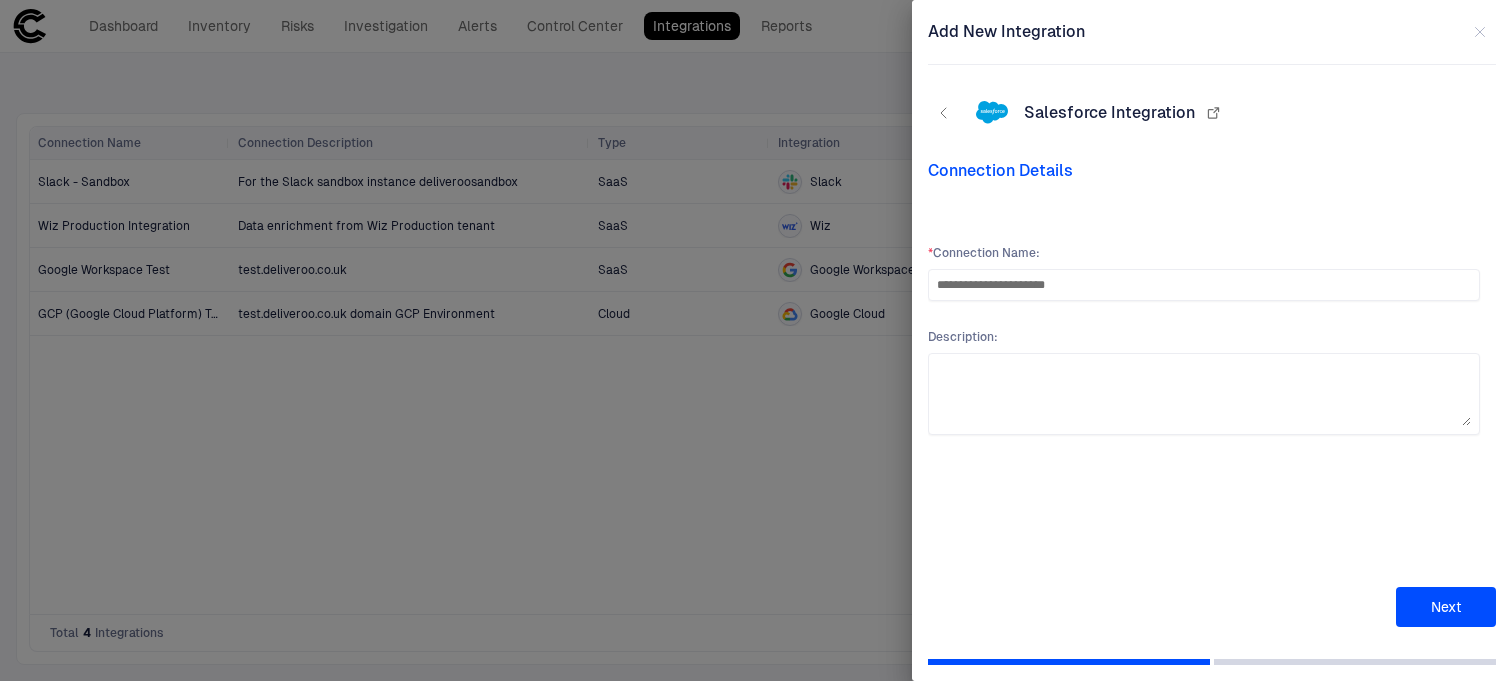 click on "Next" at bounding box center [1446, 607] 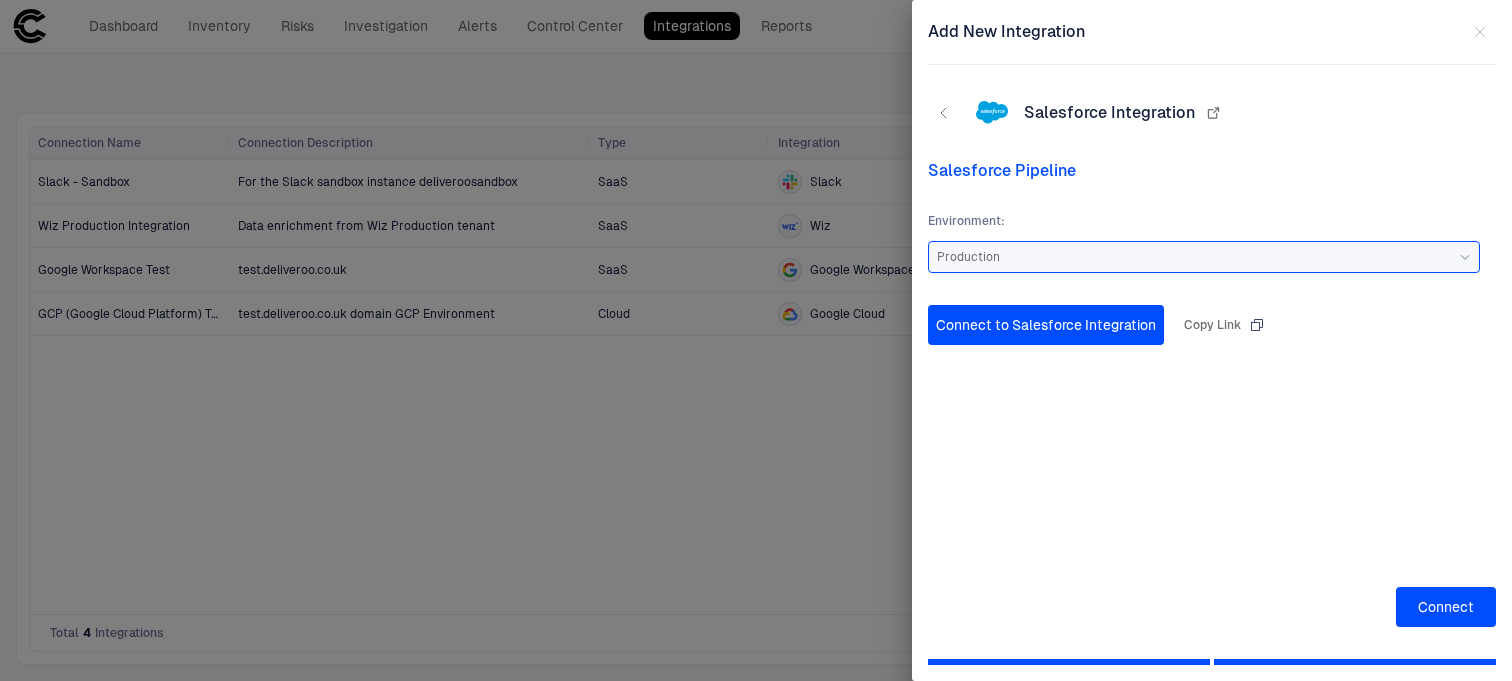 click on "Connect" at bounding box center (1446, 607) 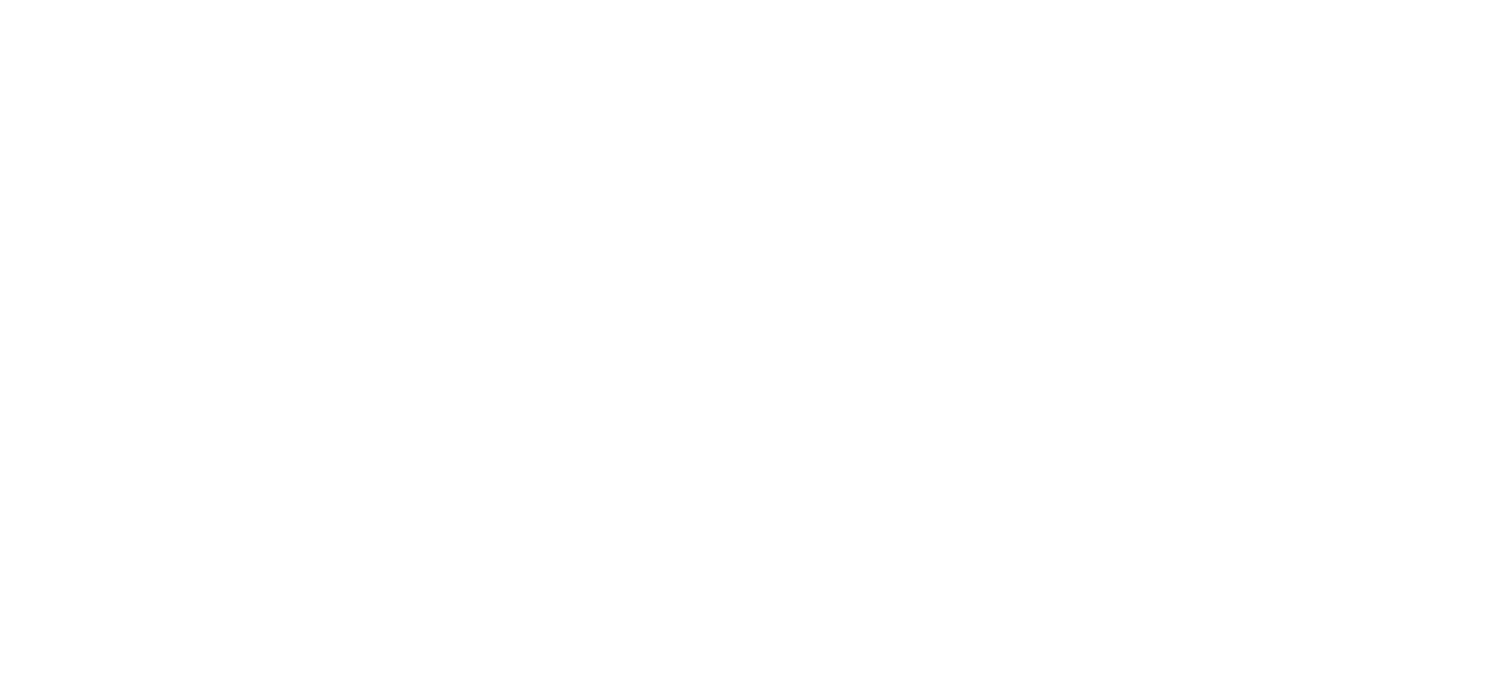scroll, scrollTop: 0, scrollLeft: 0, axis: both 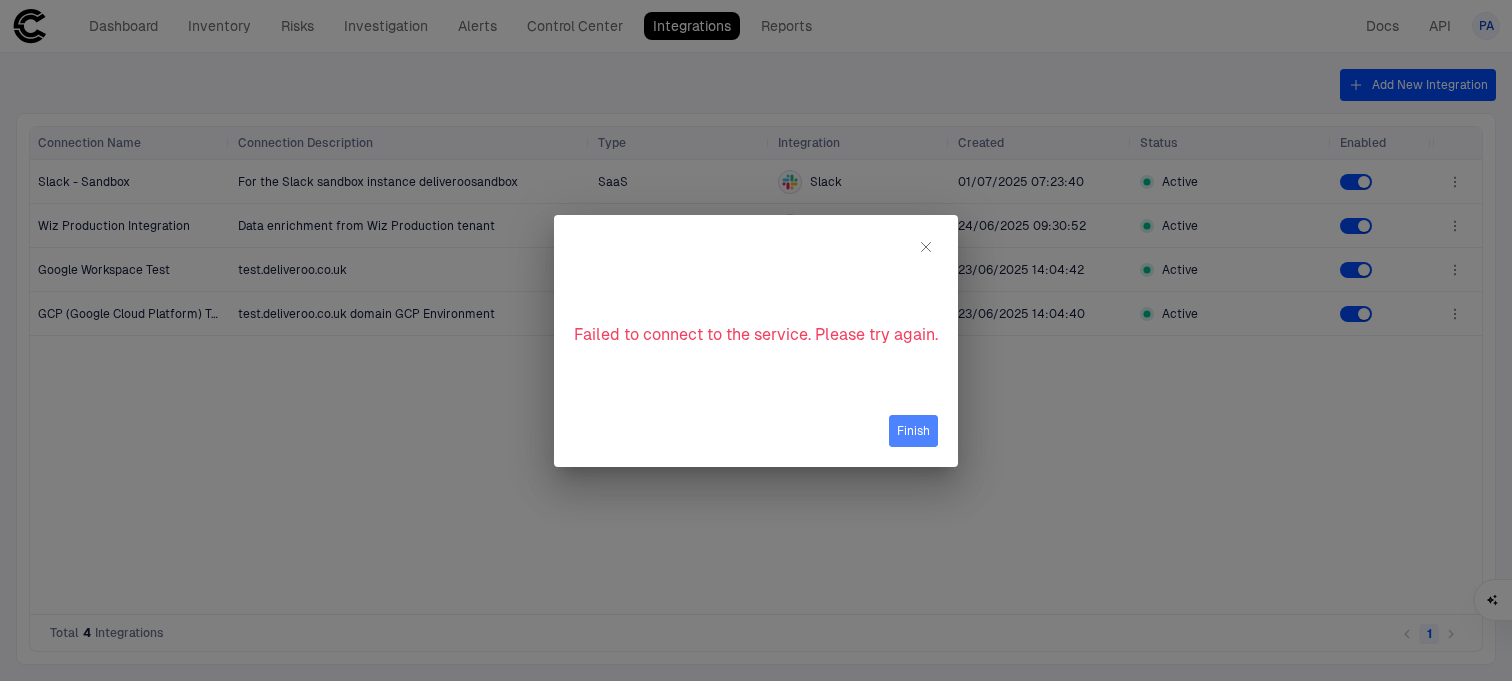 click on "Finish" at bounding box center [913, 431] 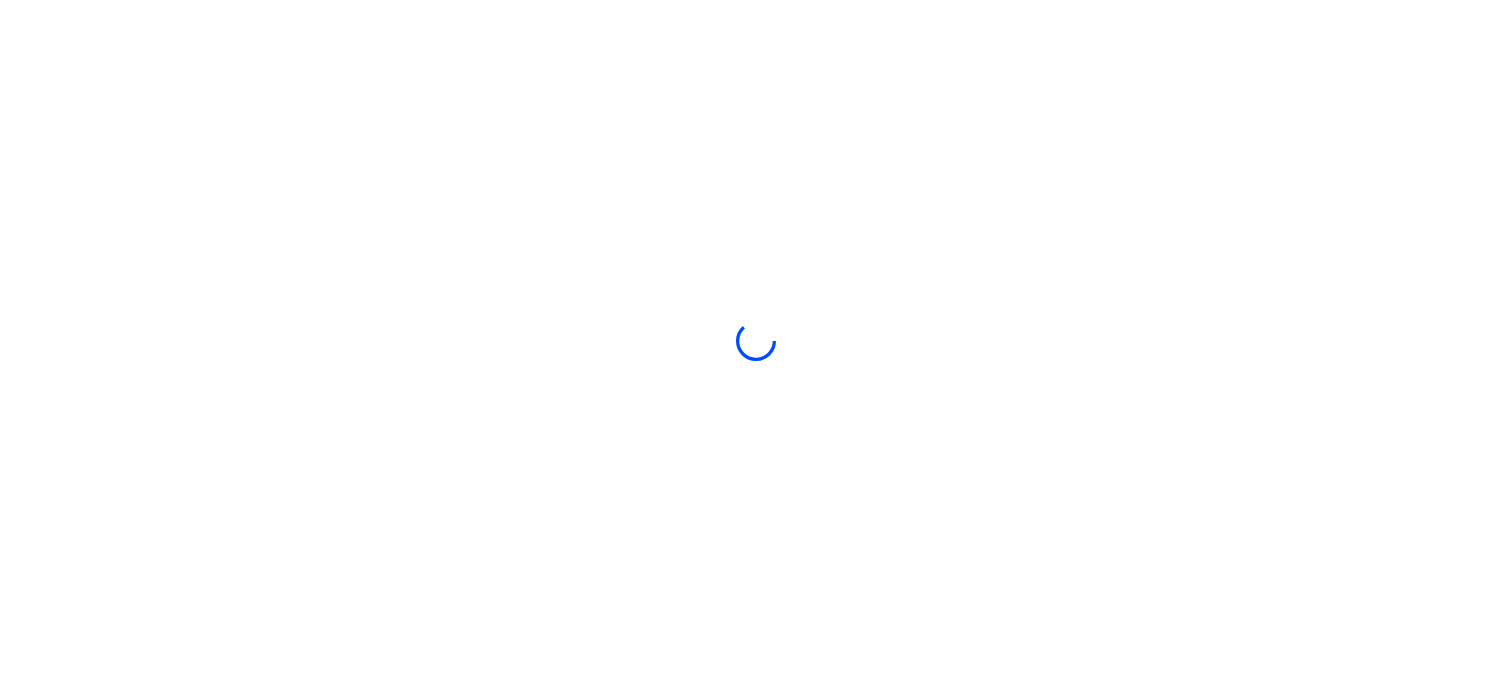 scroll, scrollTop: 0, scrollLeft: 0, axis: both 